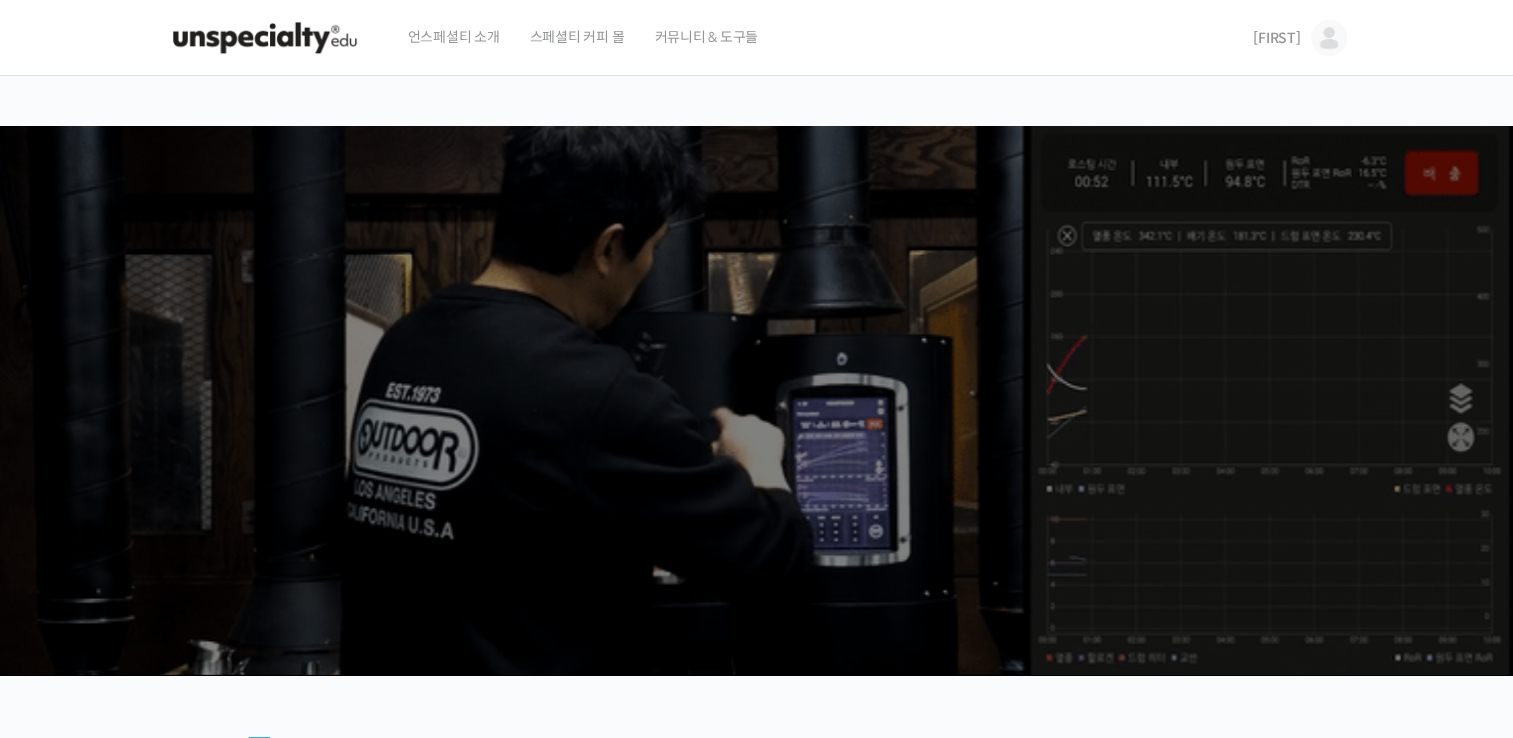scroll, scrollTop: 0, scrollLeft: 0, axis: both 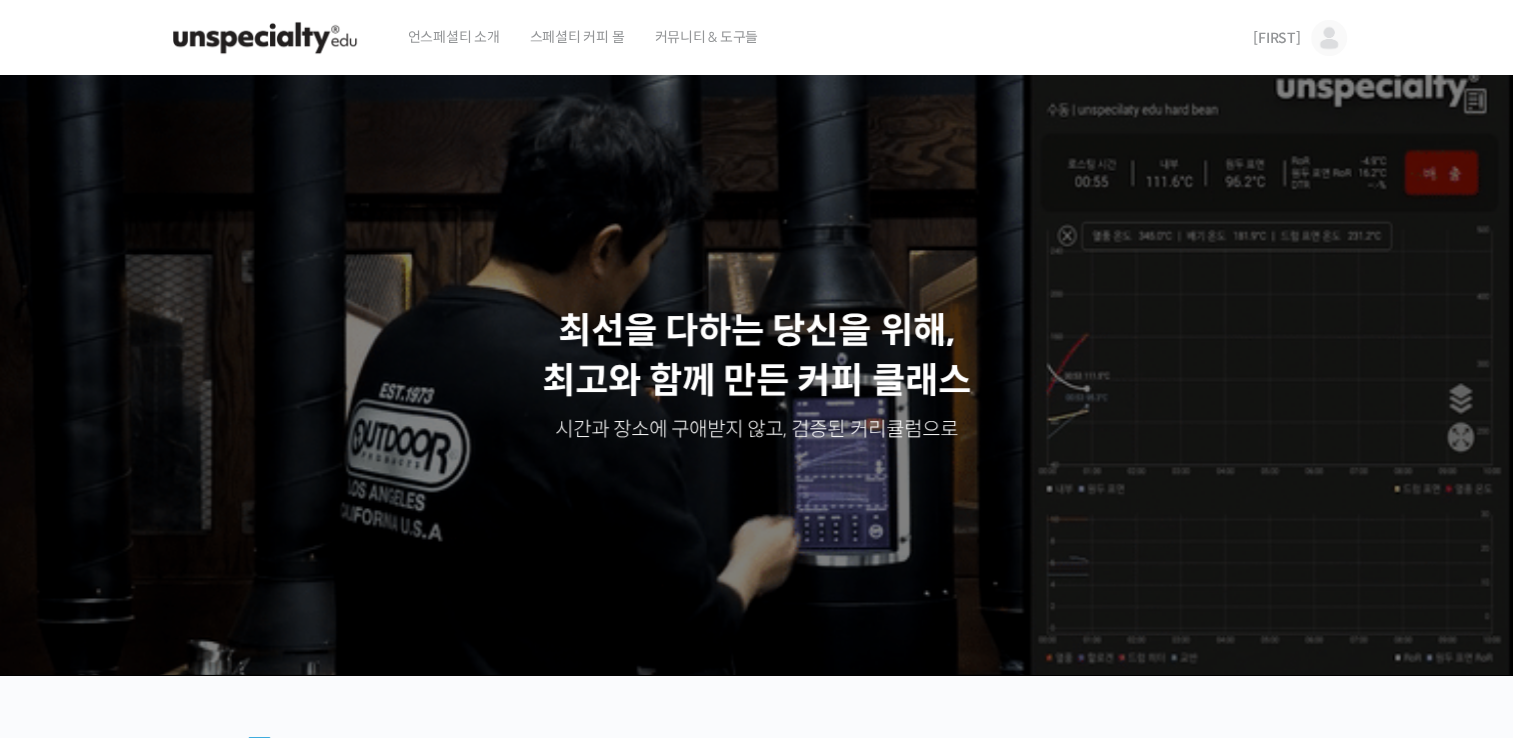 click on "[USERNAME]" at bounding box center (1276, 38) 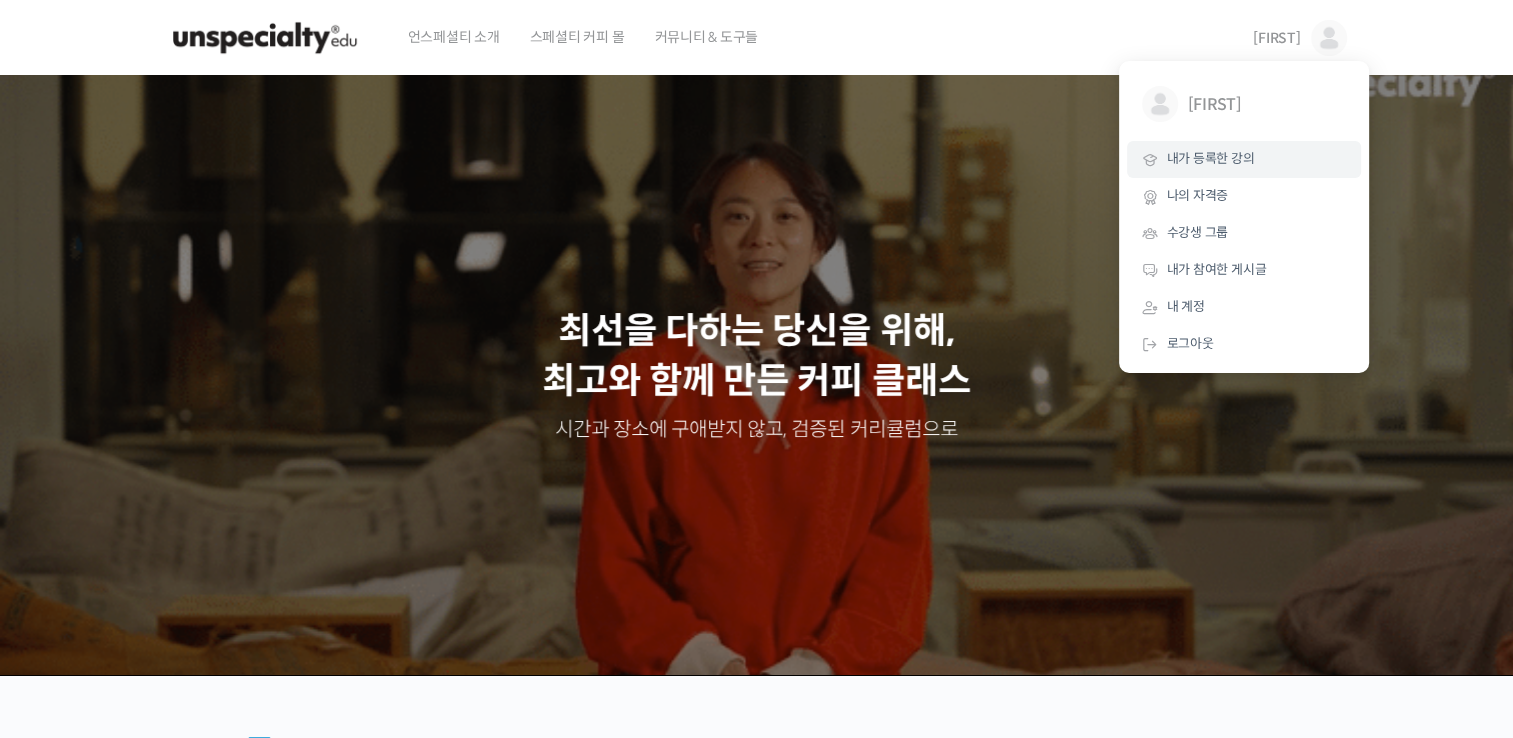 click on "내가 등록한 강의" at bounding box center (1244, 159) 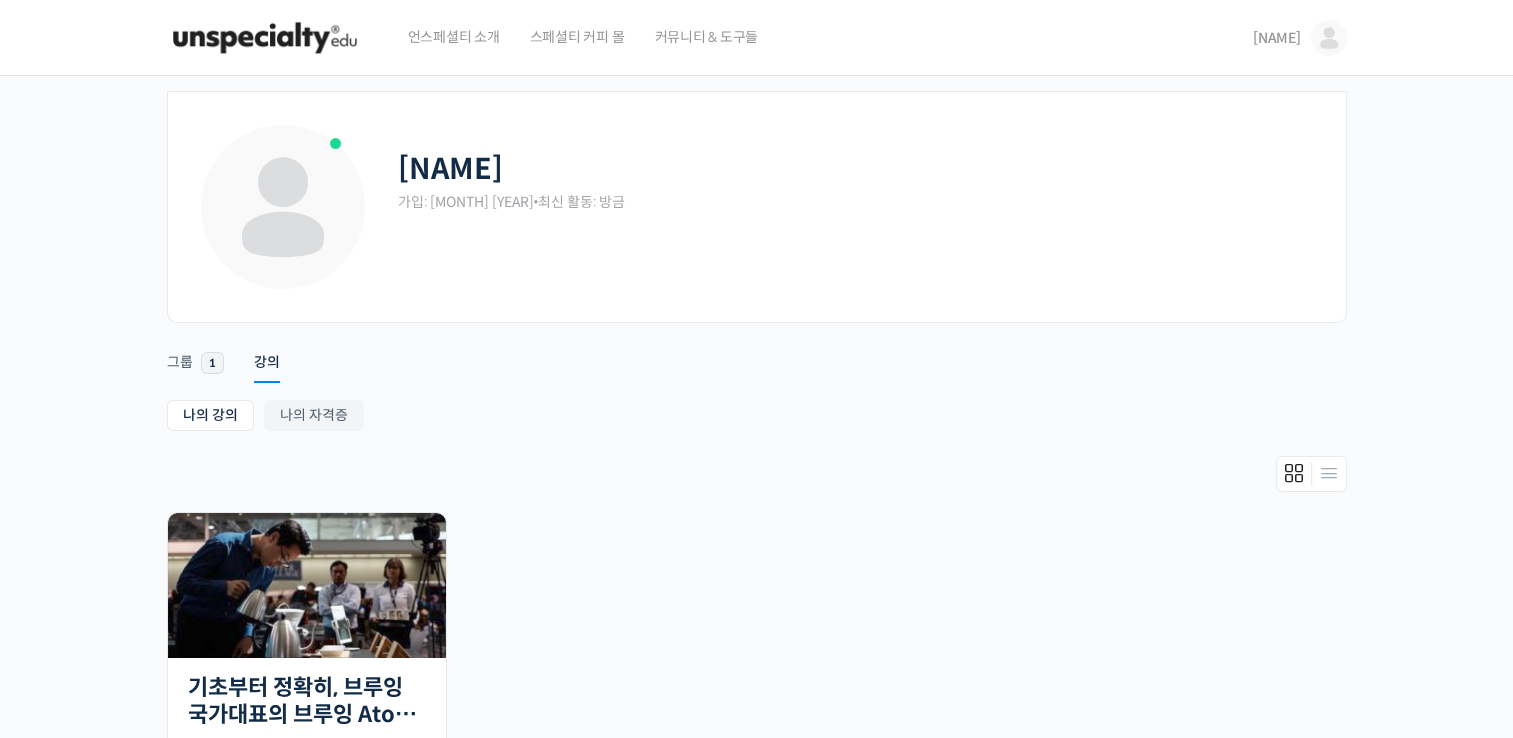 scroll, scrollTop: 0, scrollLeft: 0, axis: both 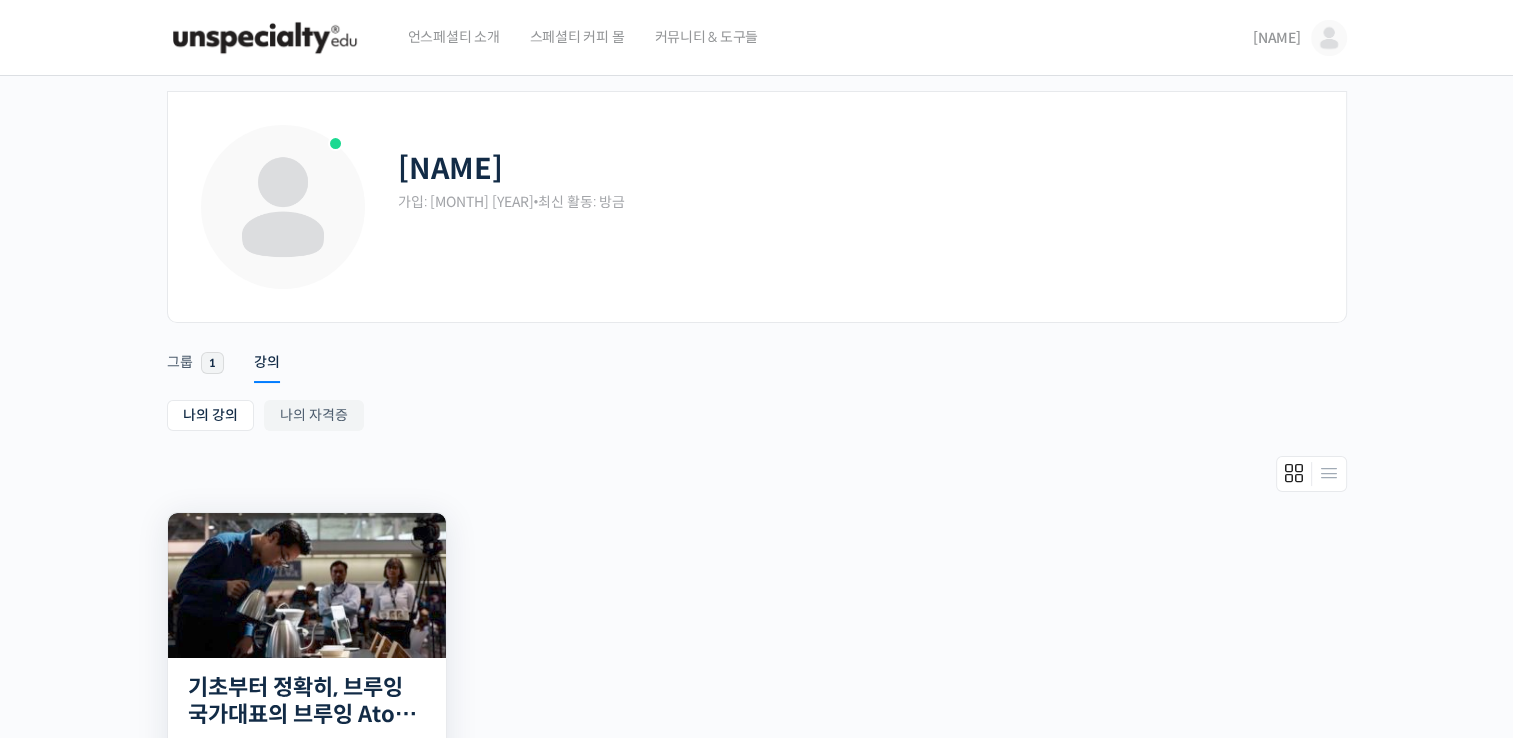 click at bounding box center [307, 585] 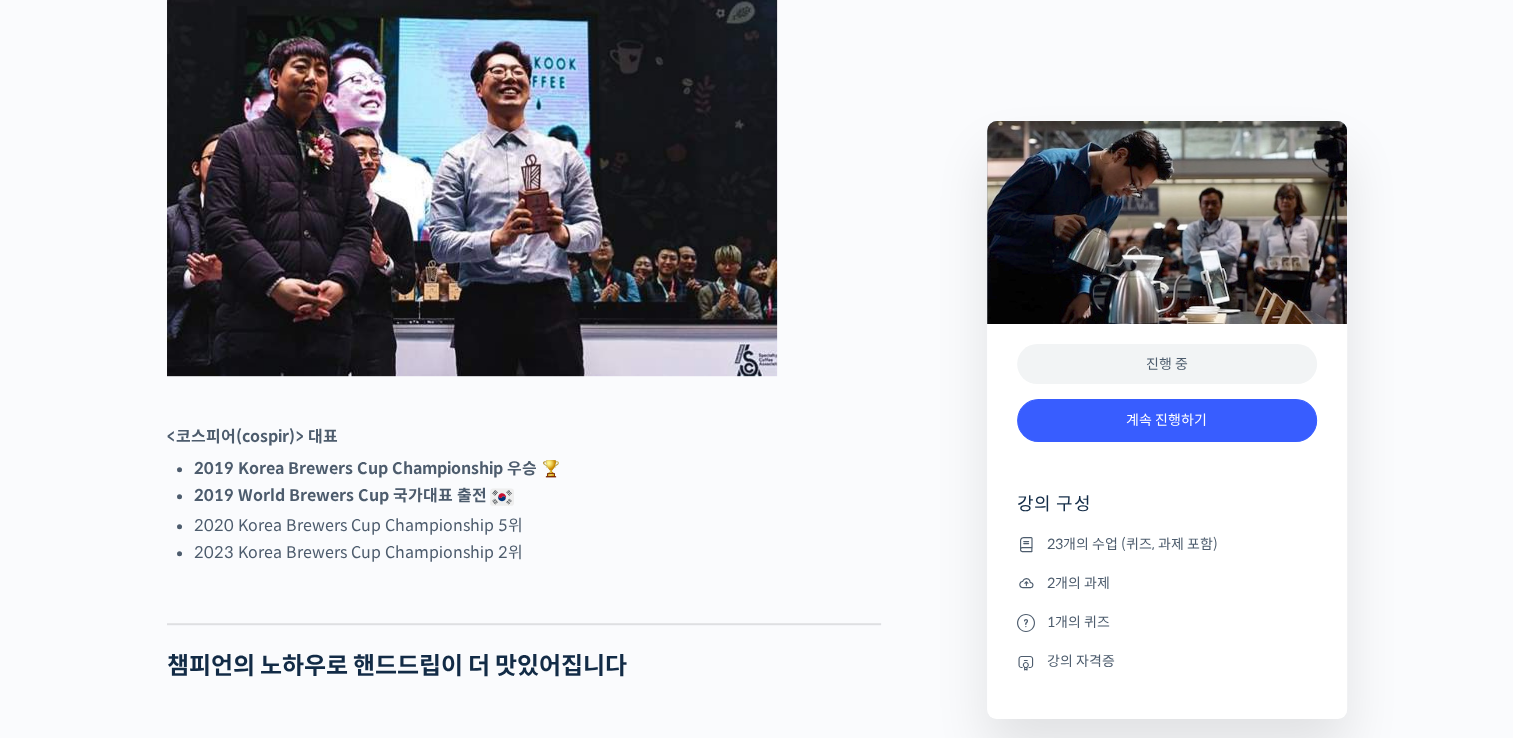 scroll, scrollTop: 1086, scrollLeft: 0, axis: vertical 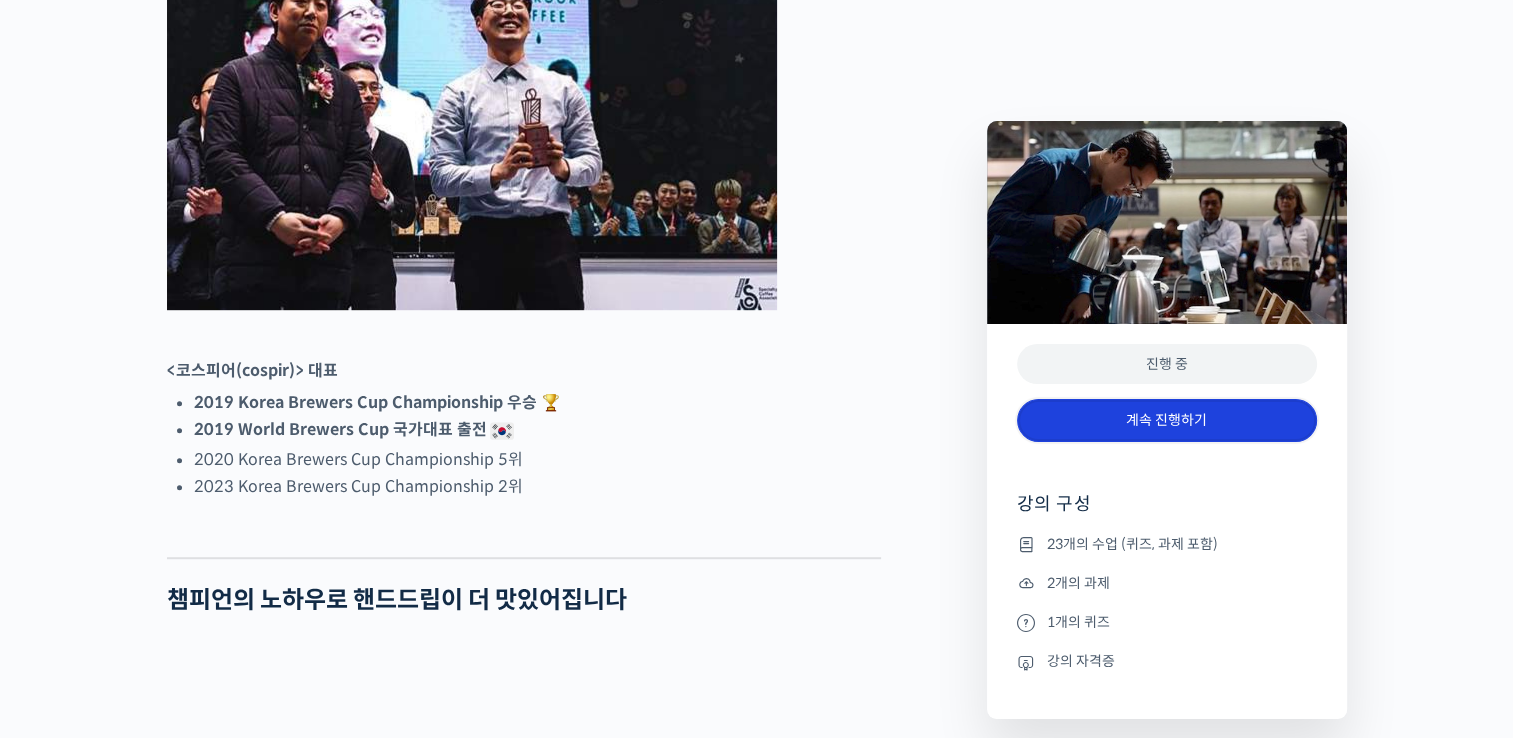 click on "계속 진행하기" at bounding box center [1167, 420] 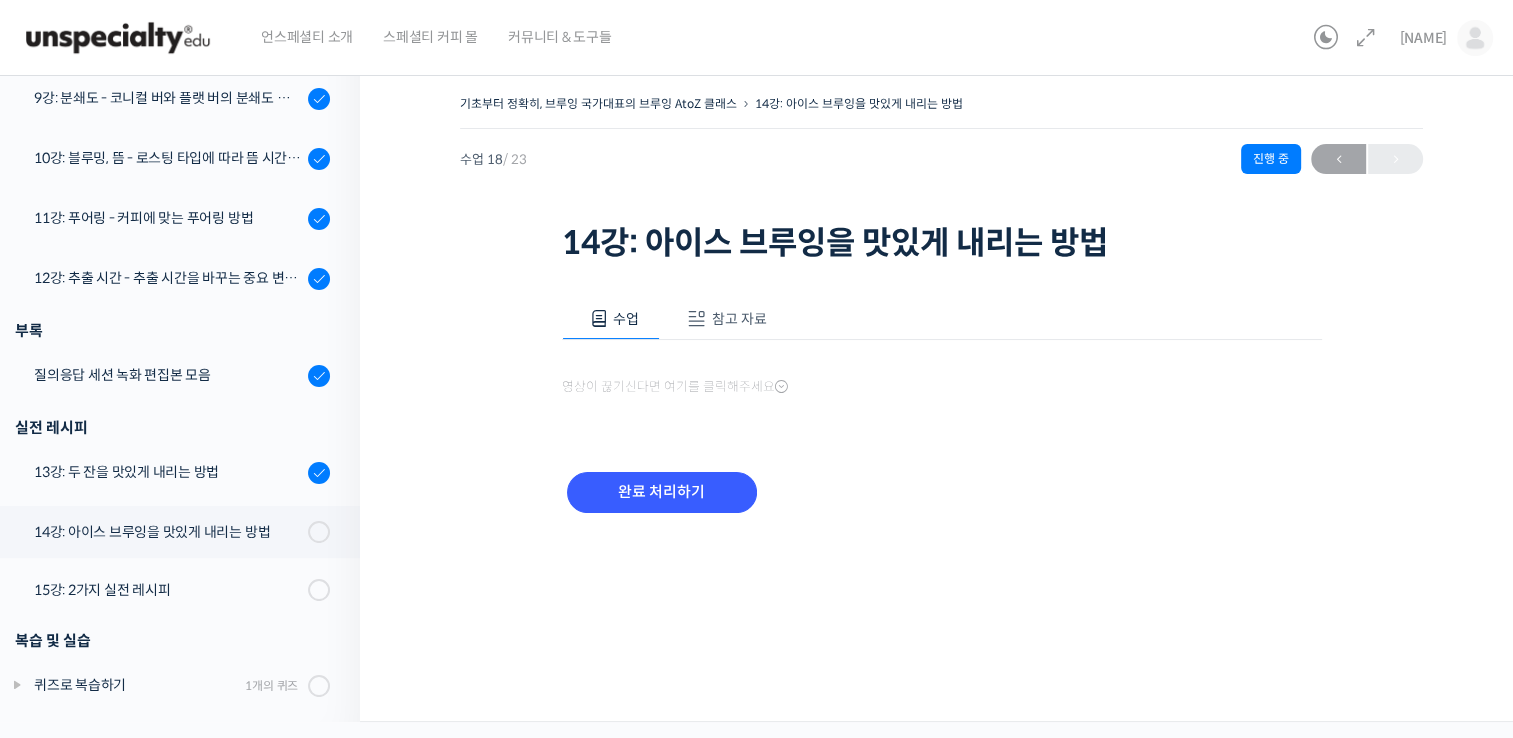 scroll, scrollTop: 0, scrollLeft: 0, axis: both 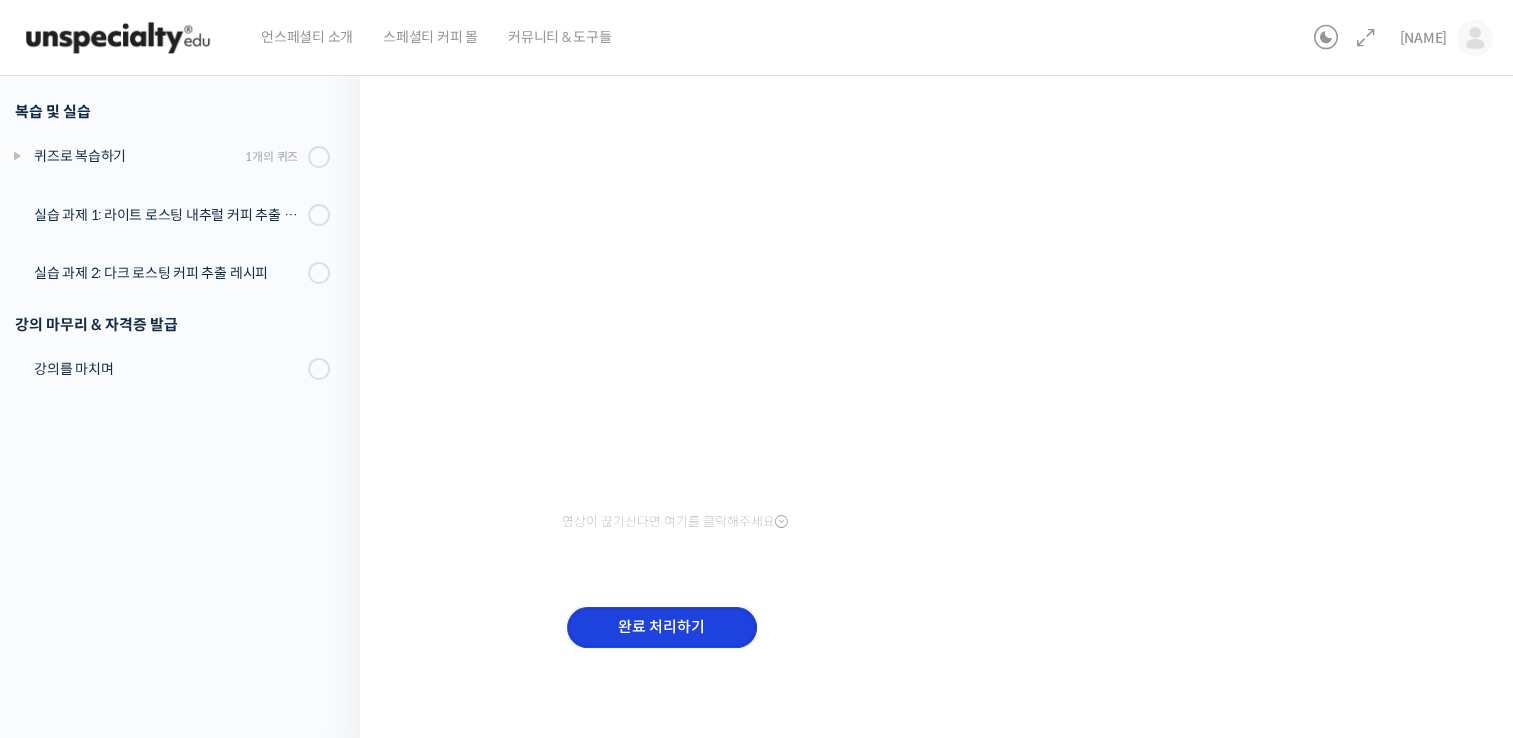 click on "완료 처리하기" at bounding box center [662, 627] 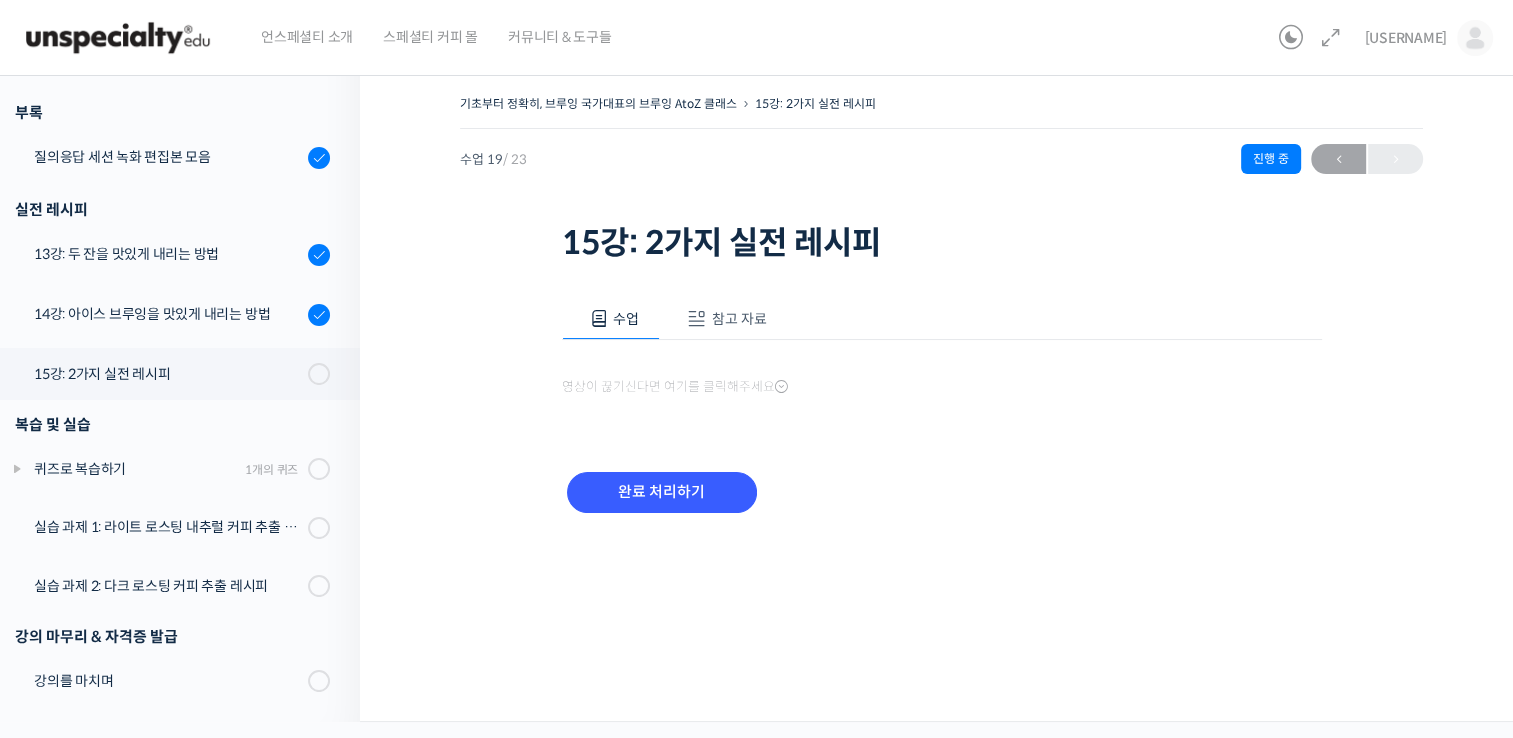 scroll, scrollTop: 0, scrollLeft: 0, axis: both 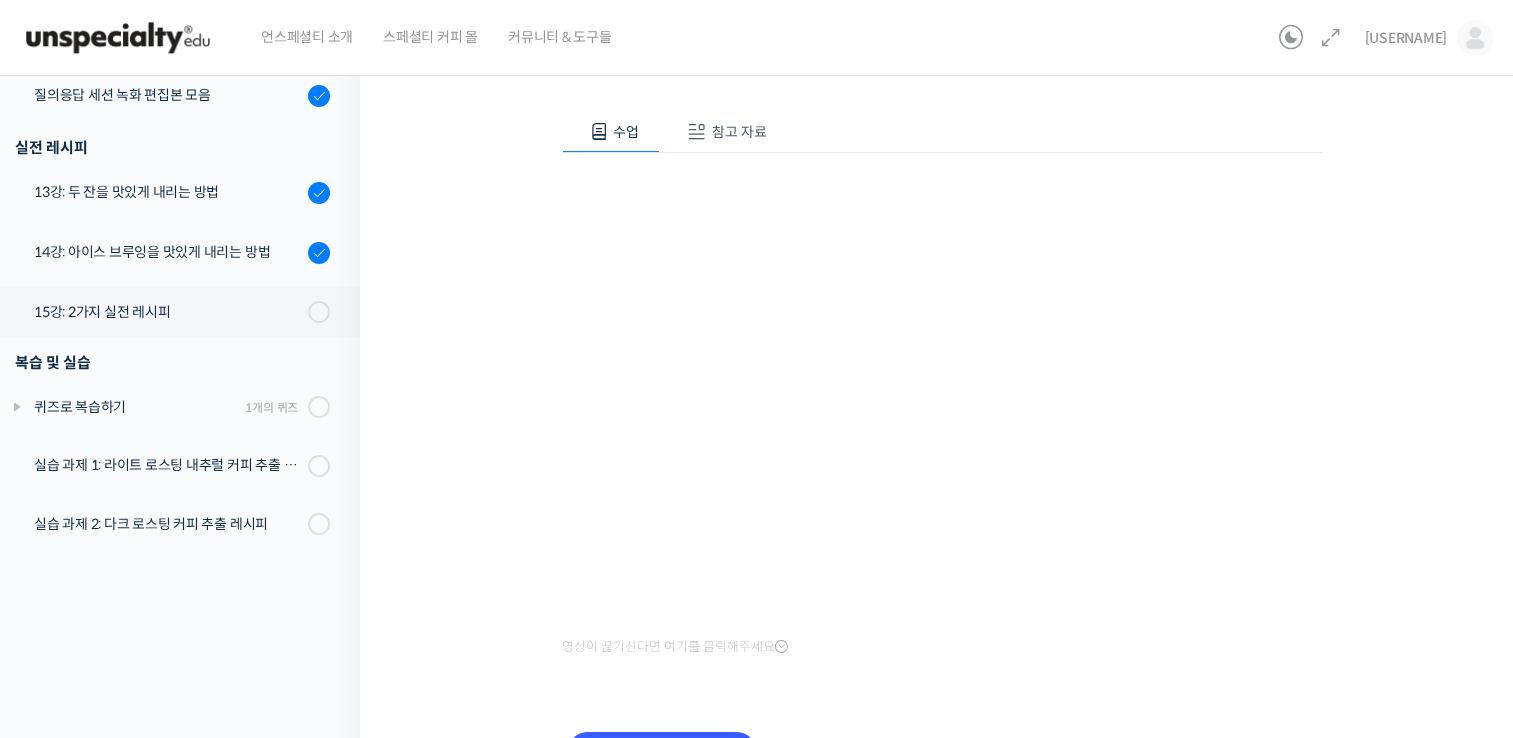 click on "참고 자료" at bounding box center [739, 132] 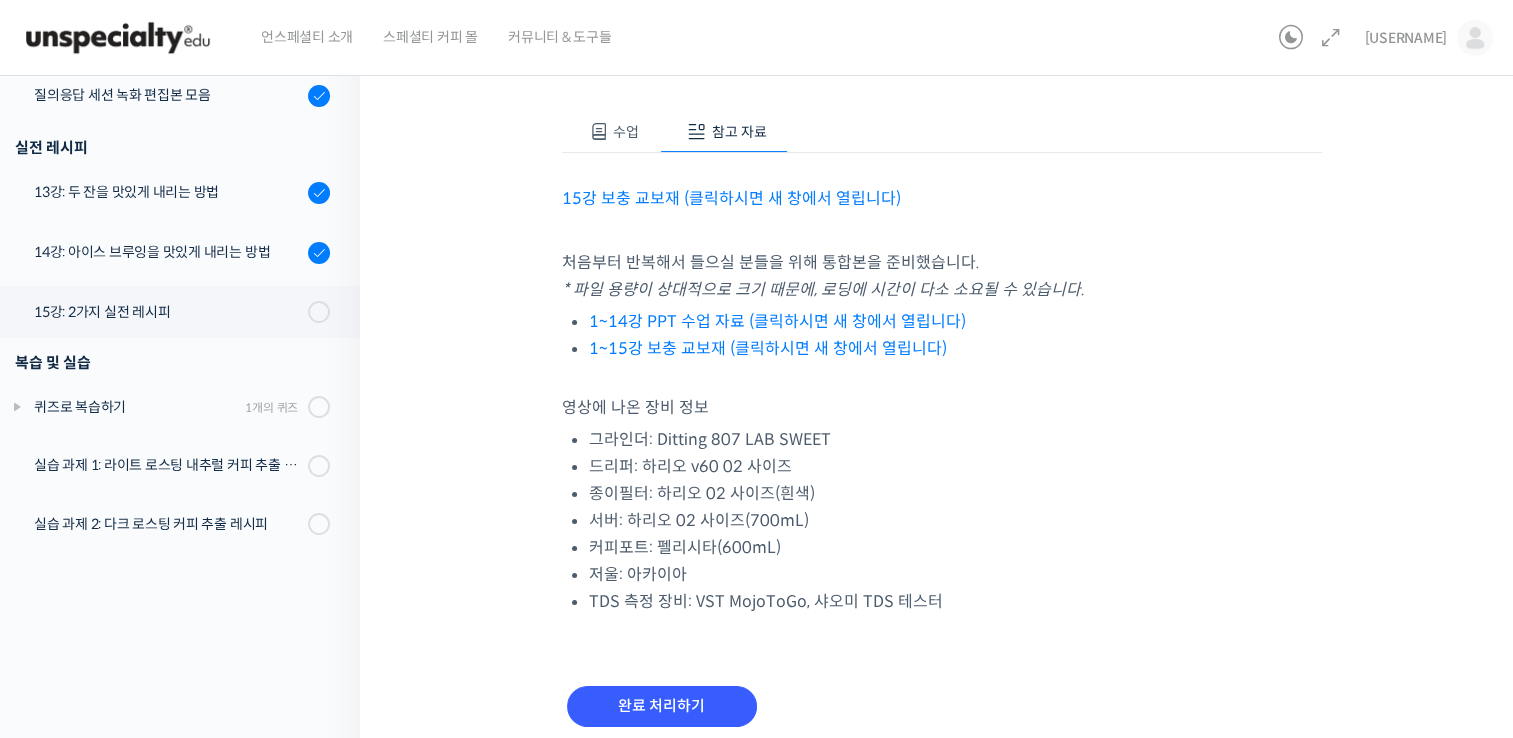click on "15강 보충 교보재 (클릭하시면 새 창에서 열립니다)" at bounding box center [731, 198] 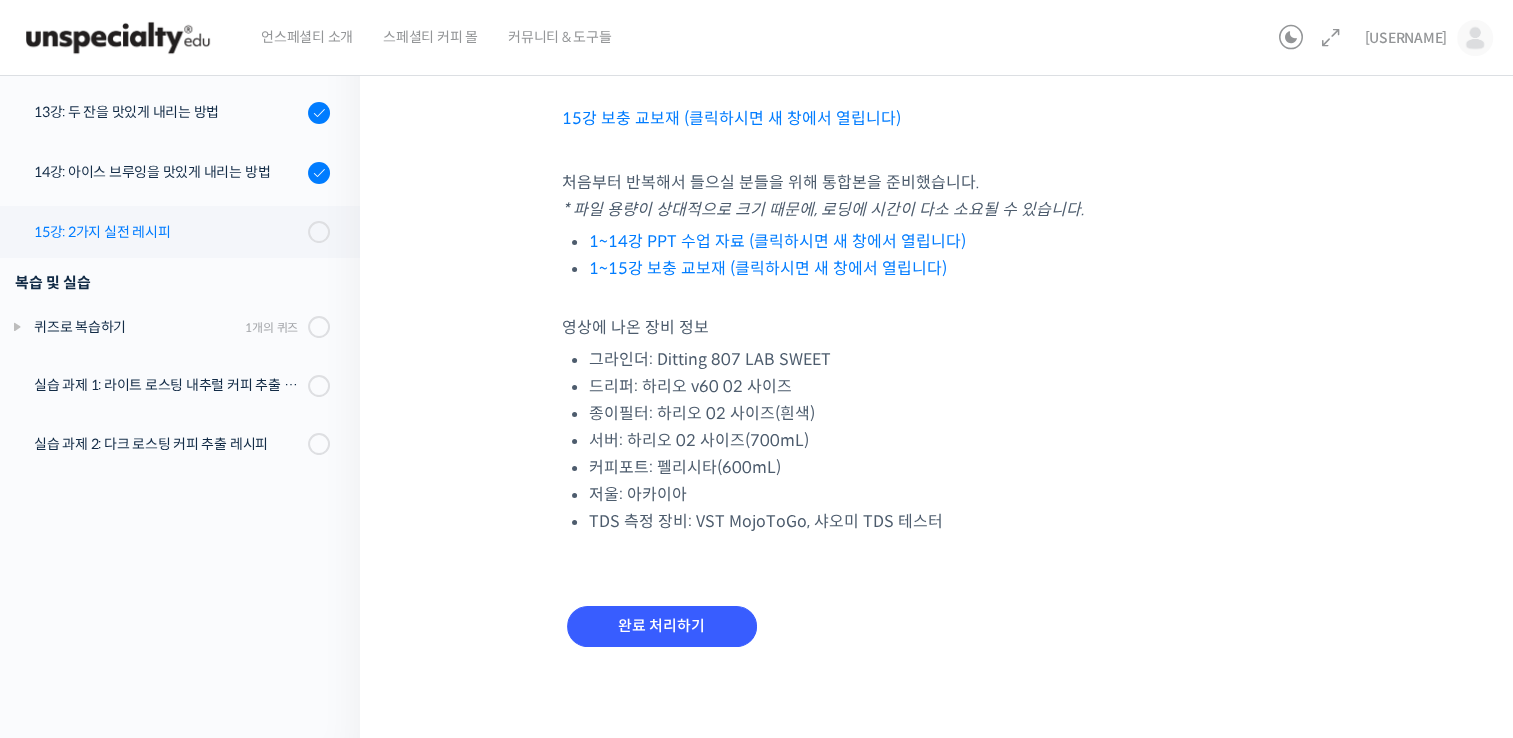 click on "15강: 2가지 실전 레시피" at bounding box center [175, 232] 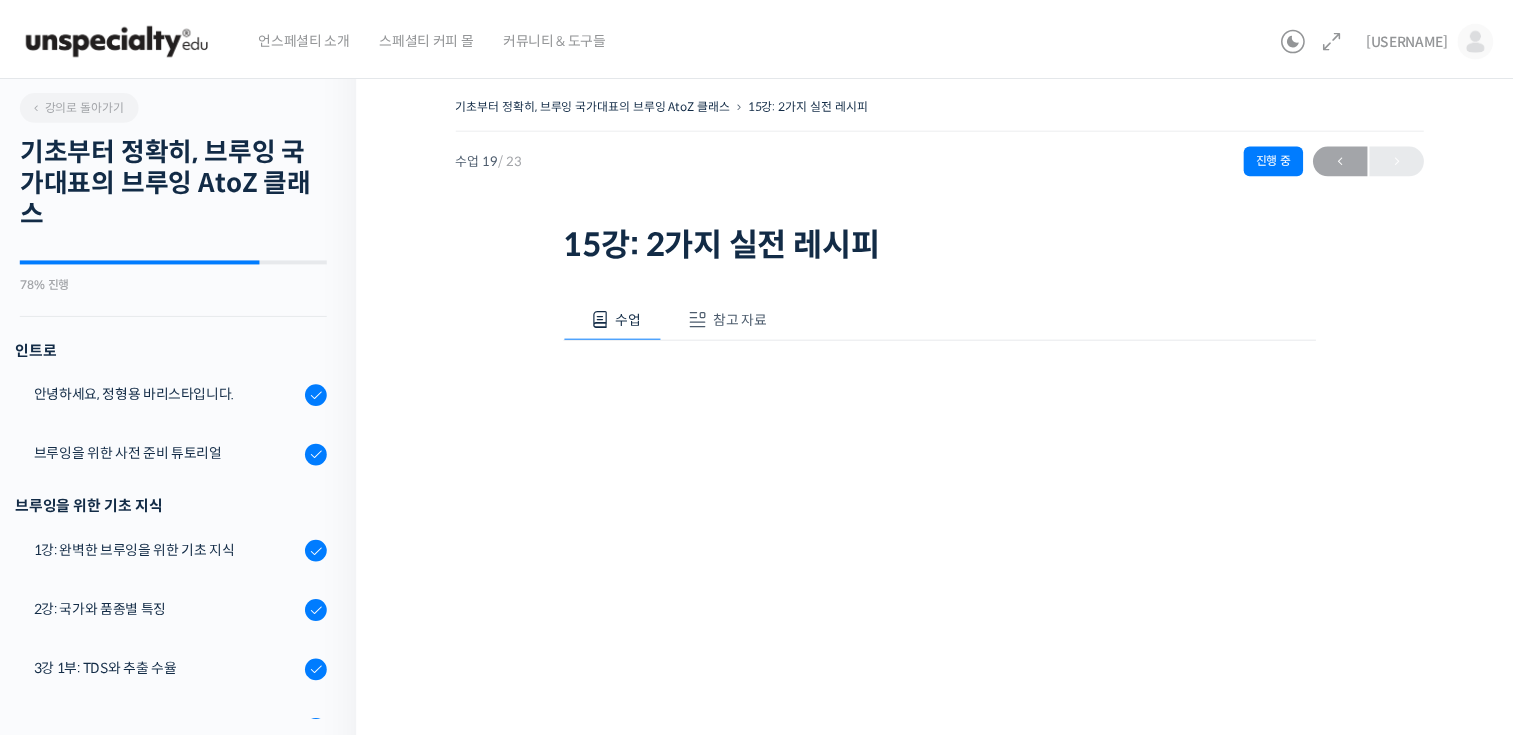 scroll, scrollTop: 0, scrollLeft: 0, axis: both 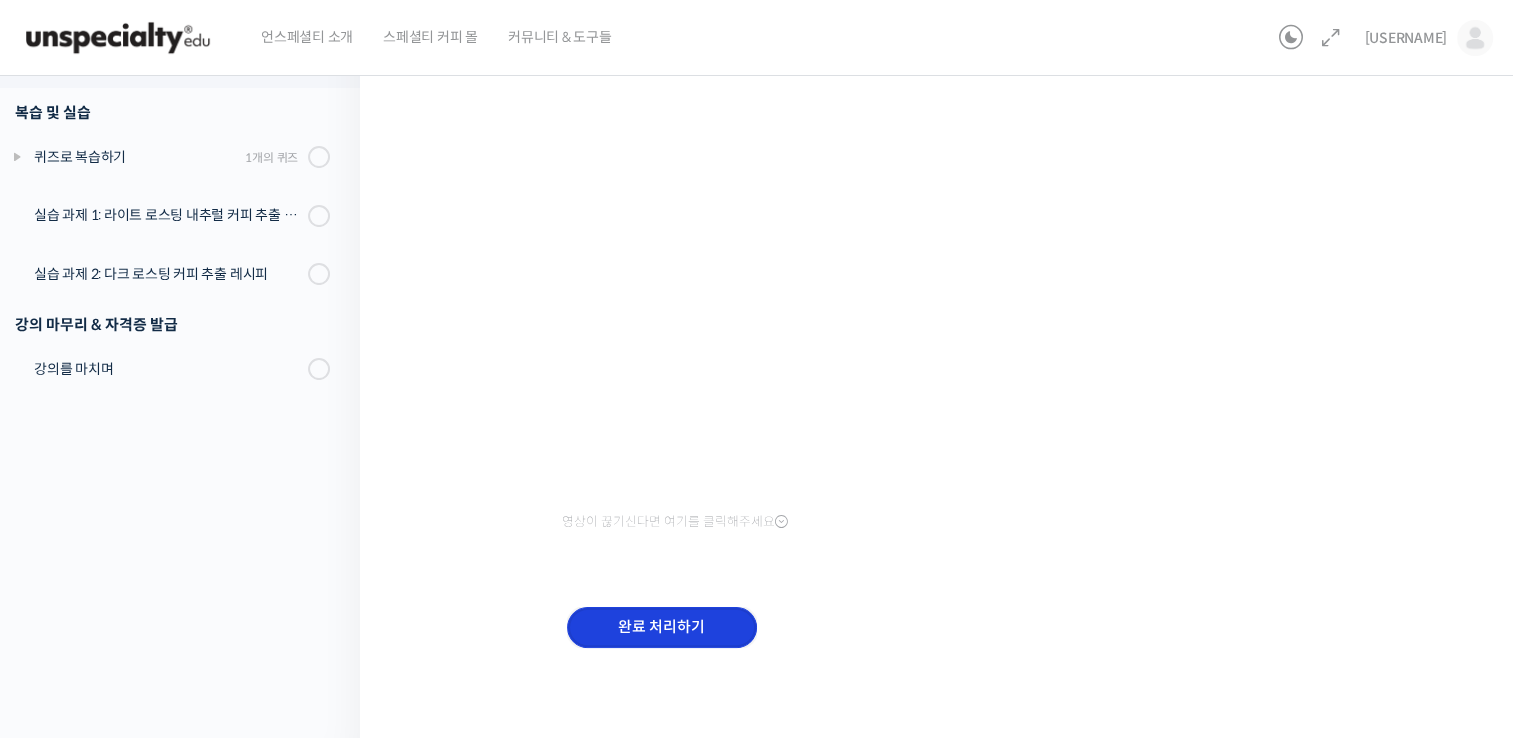 click on "완료 처리하기" at bounding box center (662, 627) 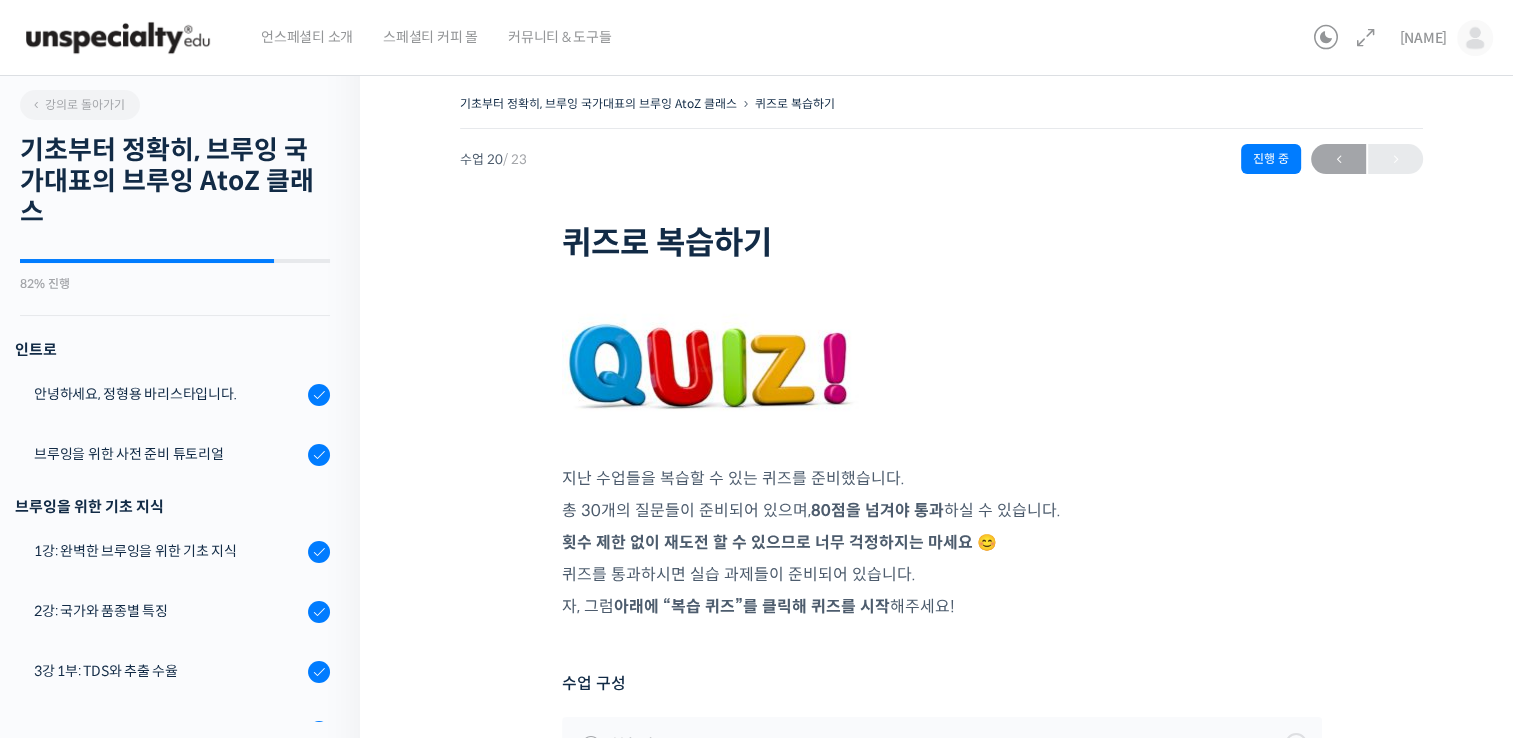 scroll, scrollTop: 0, scrollLeft: 0, axis: both 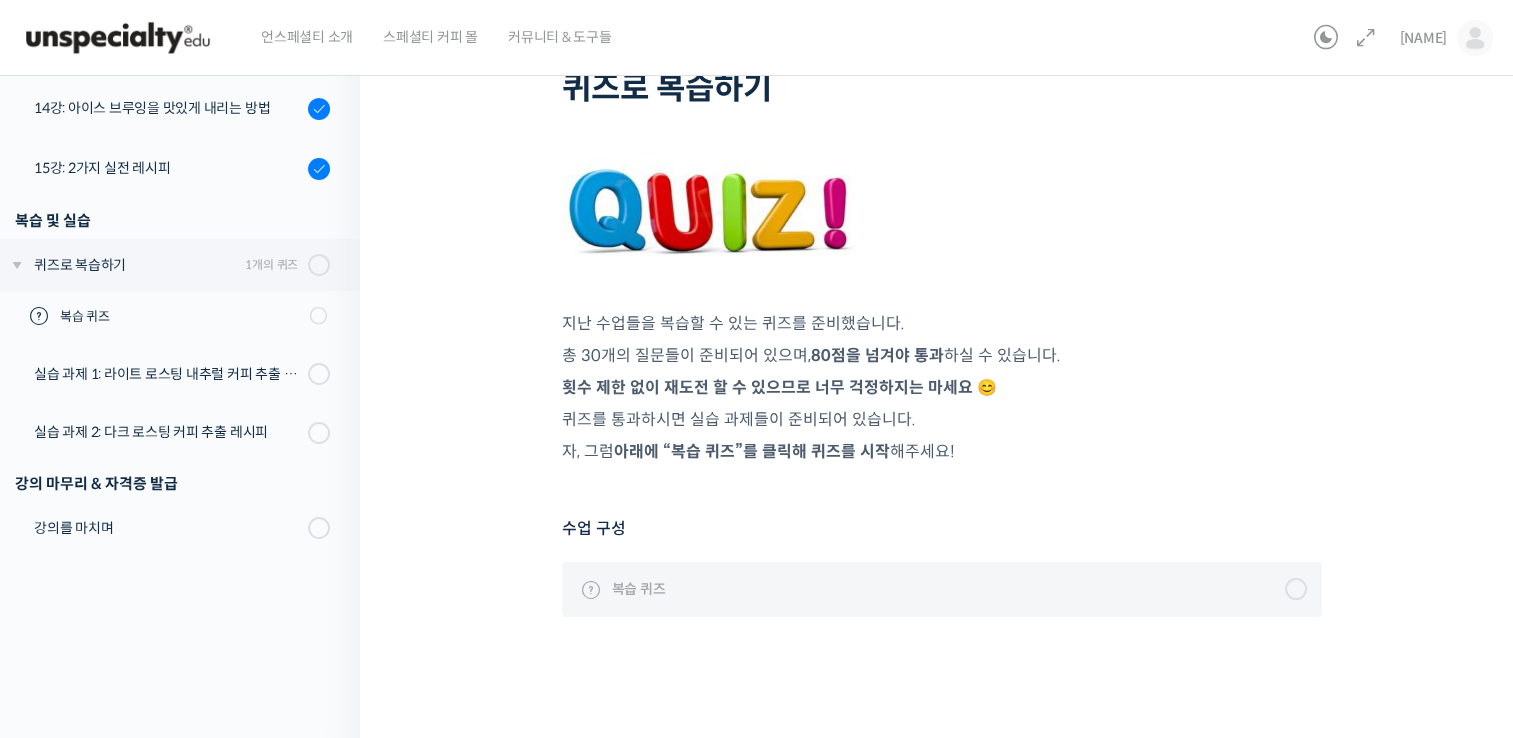 click on "복습 퀴즈" at bounding box center [942, 589] 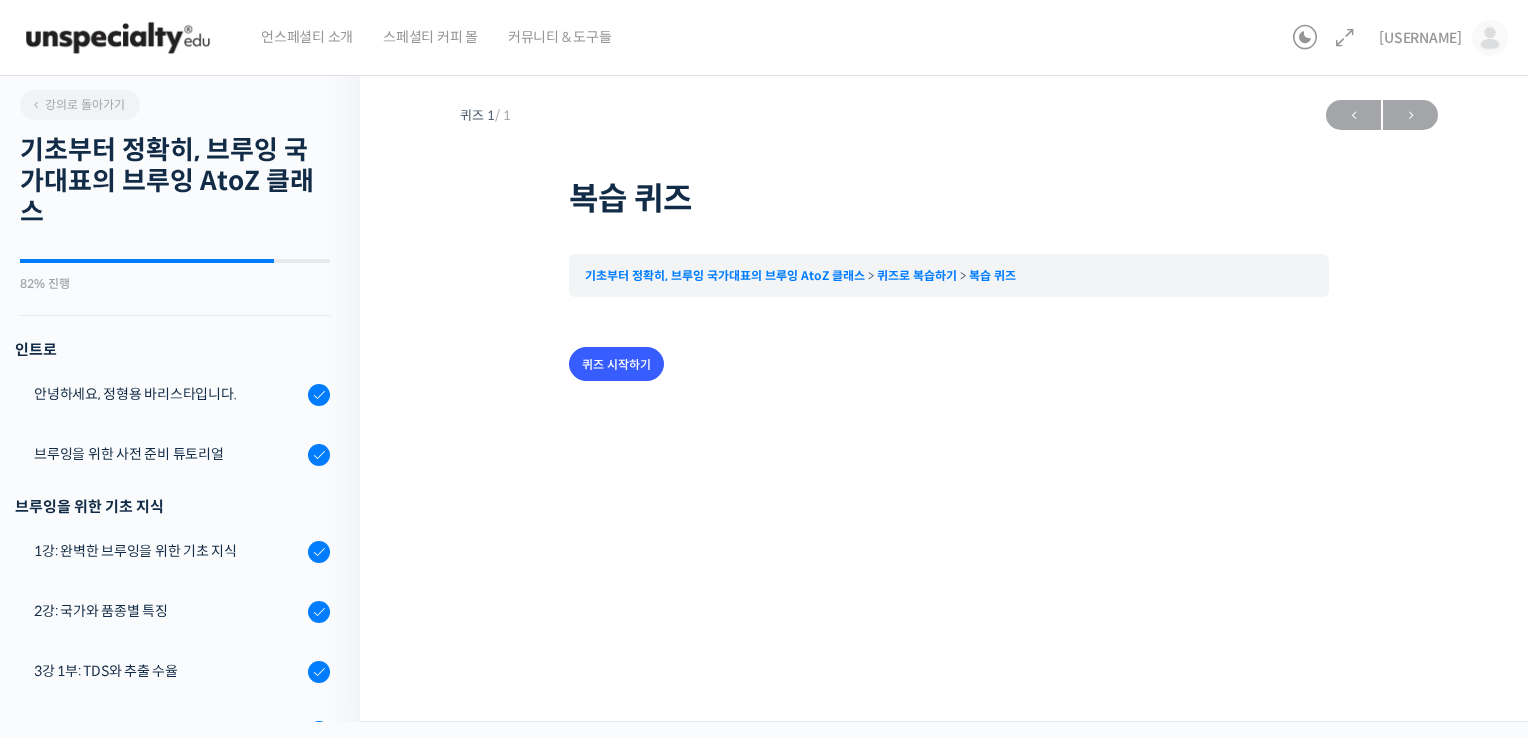 scroll, scrollTop: 0, scrollLeft: 0, axis: both 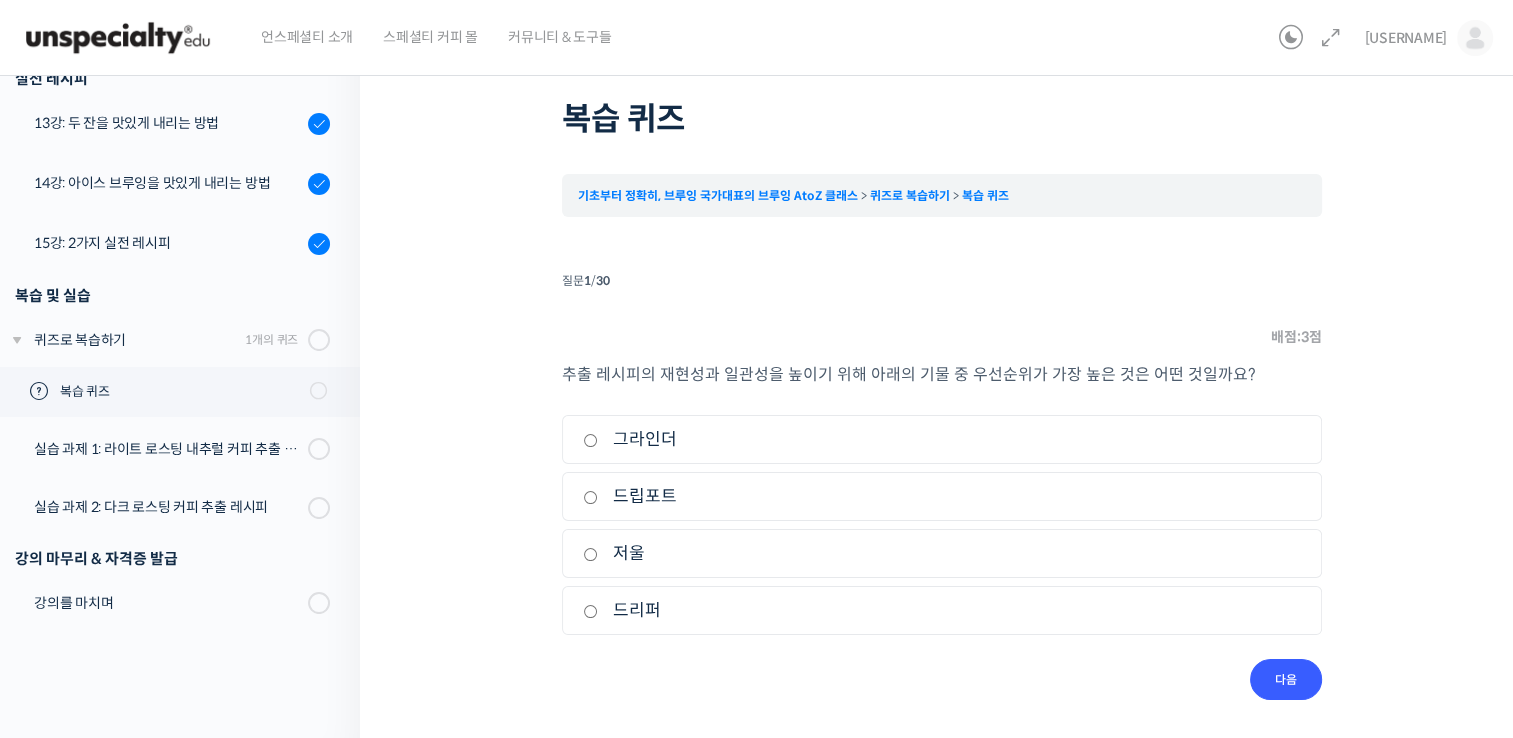 click on "그라인더" at bounding box center [590, 440] 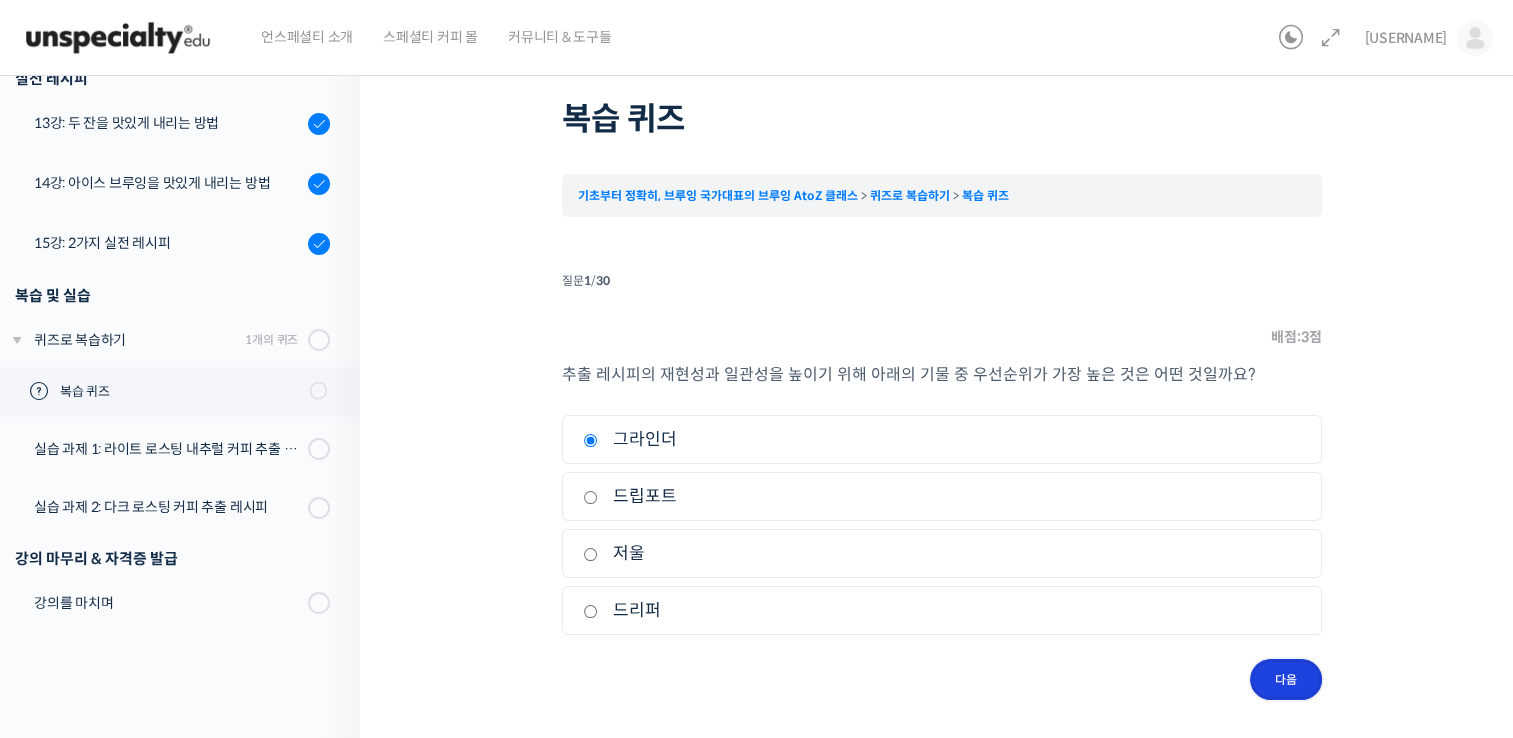click on "다음" at bounding box center [1286, 679] 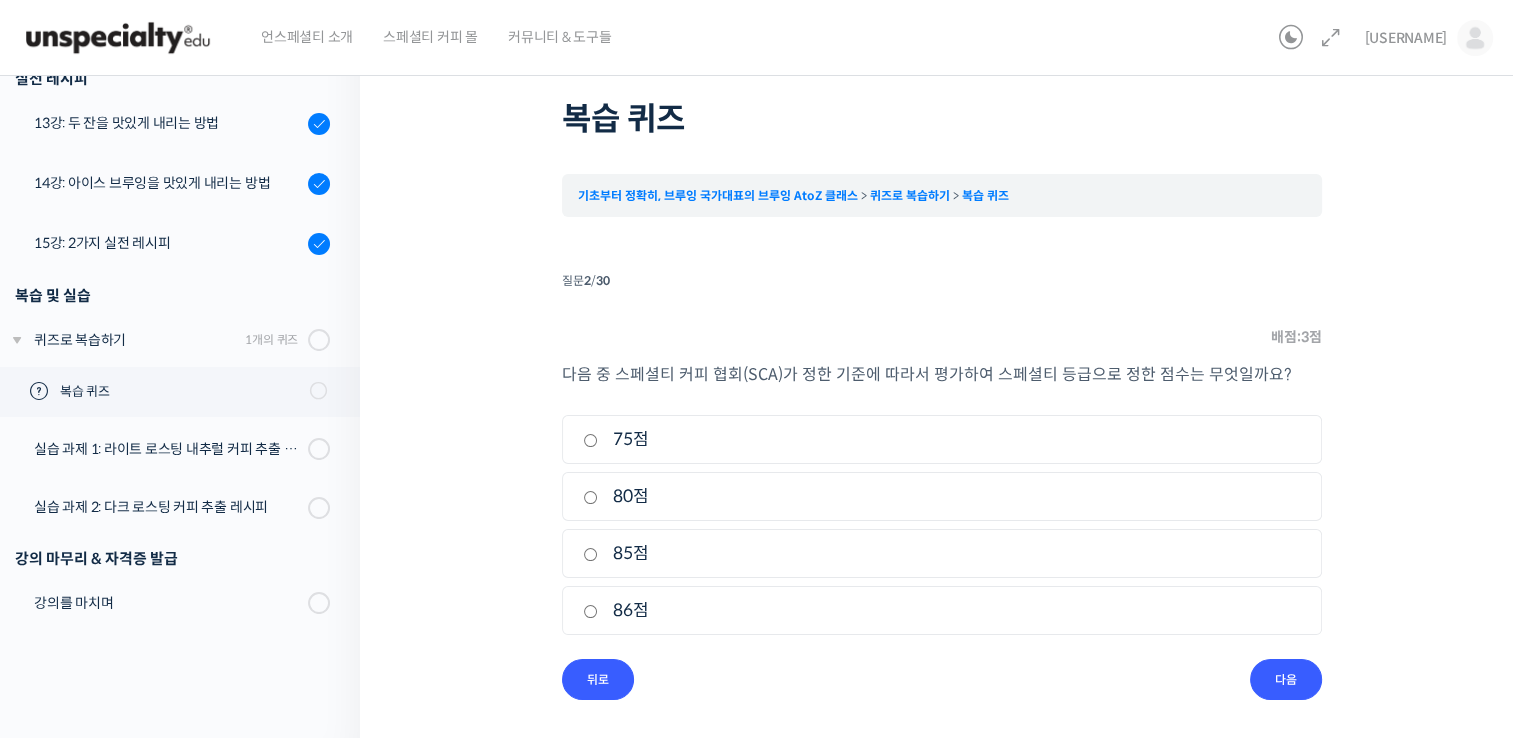 click on "80점" at bounding box center (590, 440) 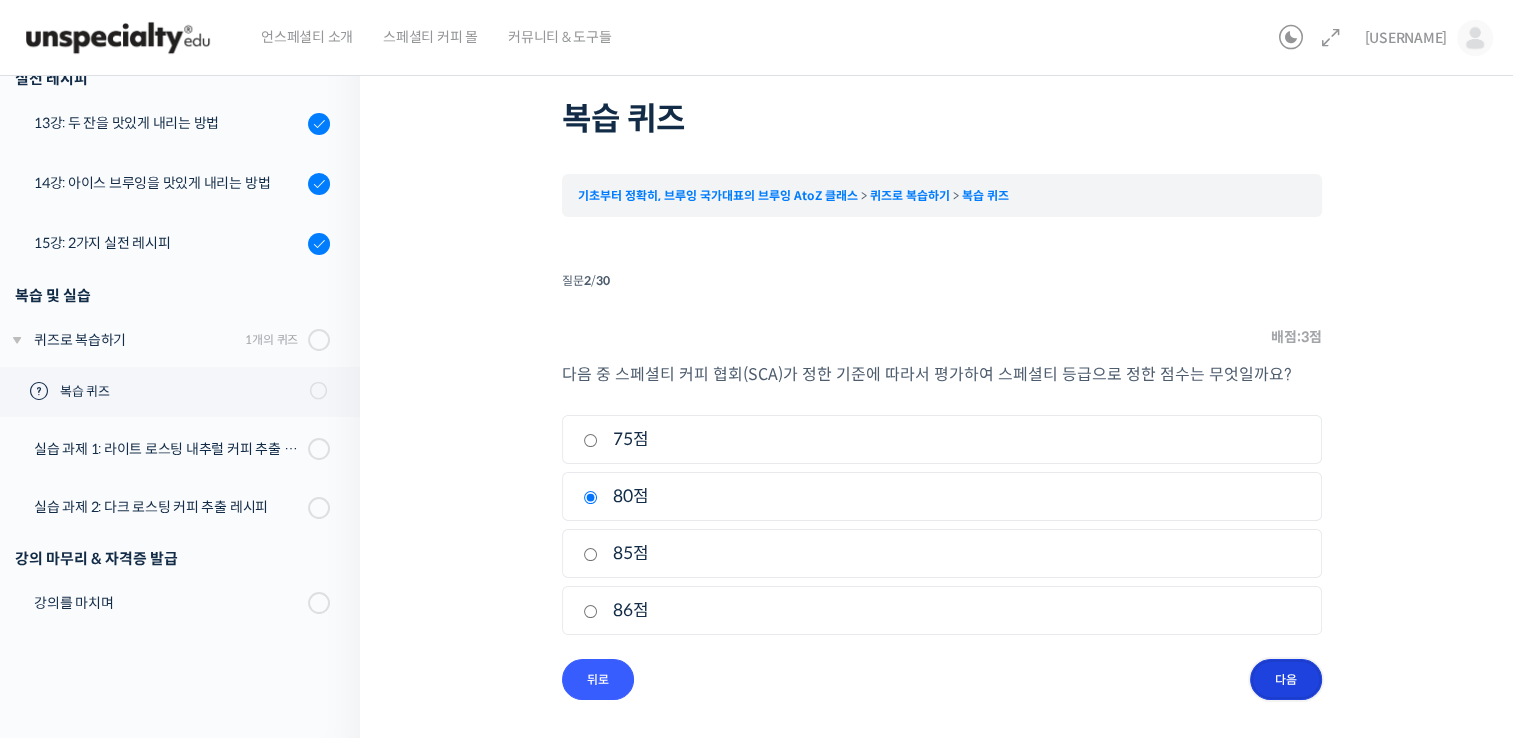 click on "다음" at bounding box center [0, 0] 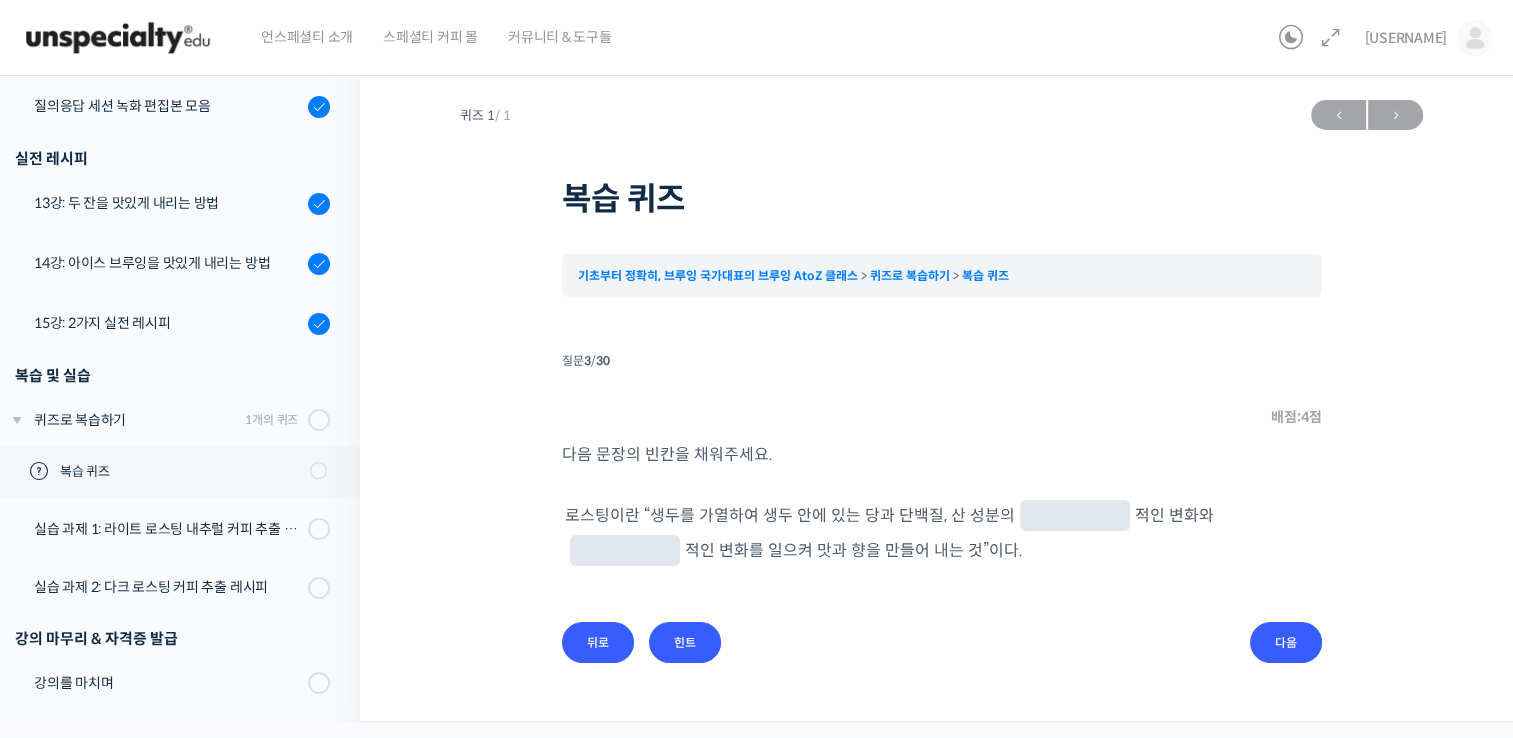 scroll, scrollTop: 0, scrollLeft: 0, axis: both 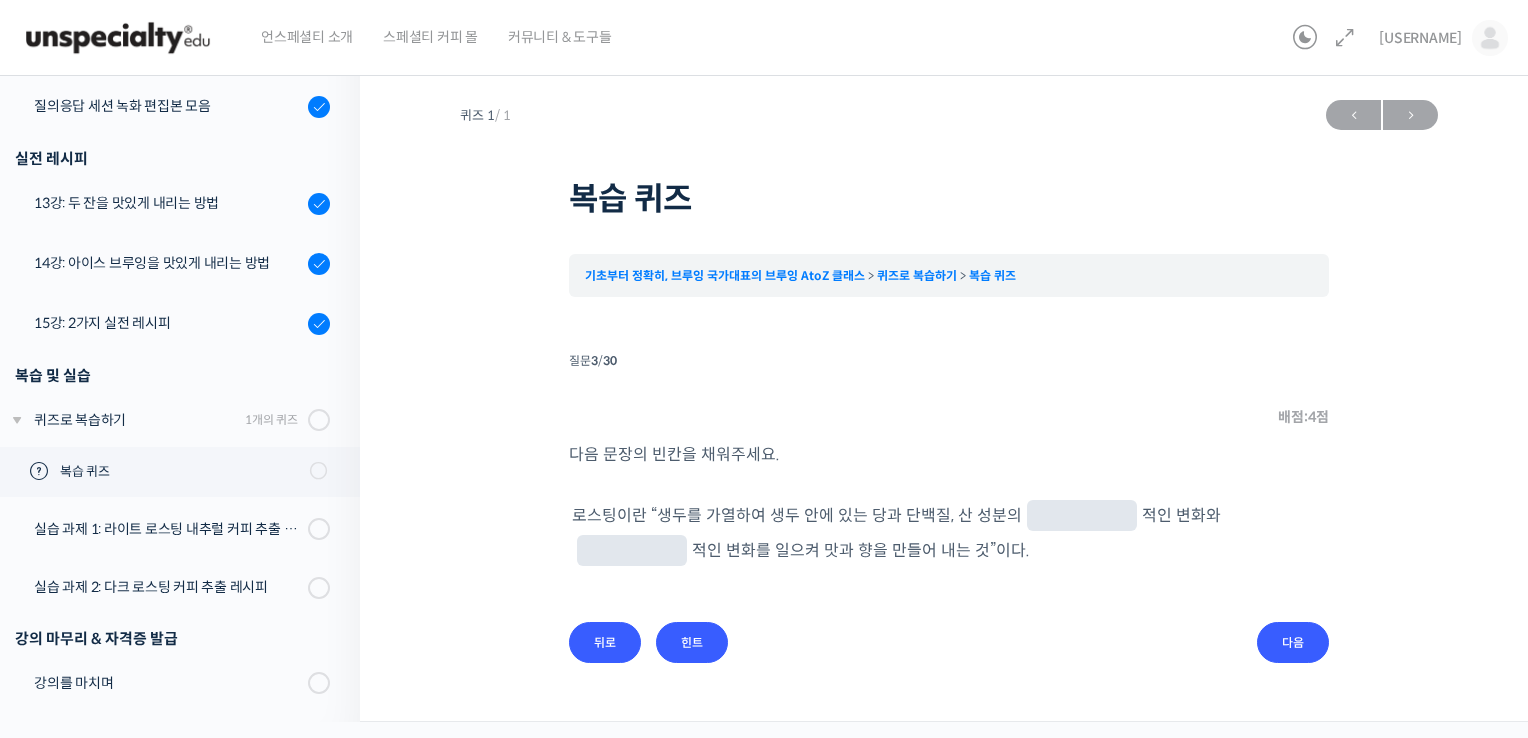 click at bounding box center (1082, 517) 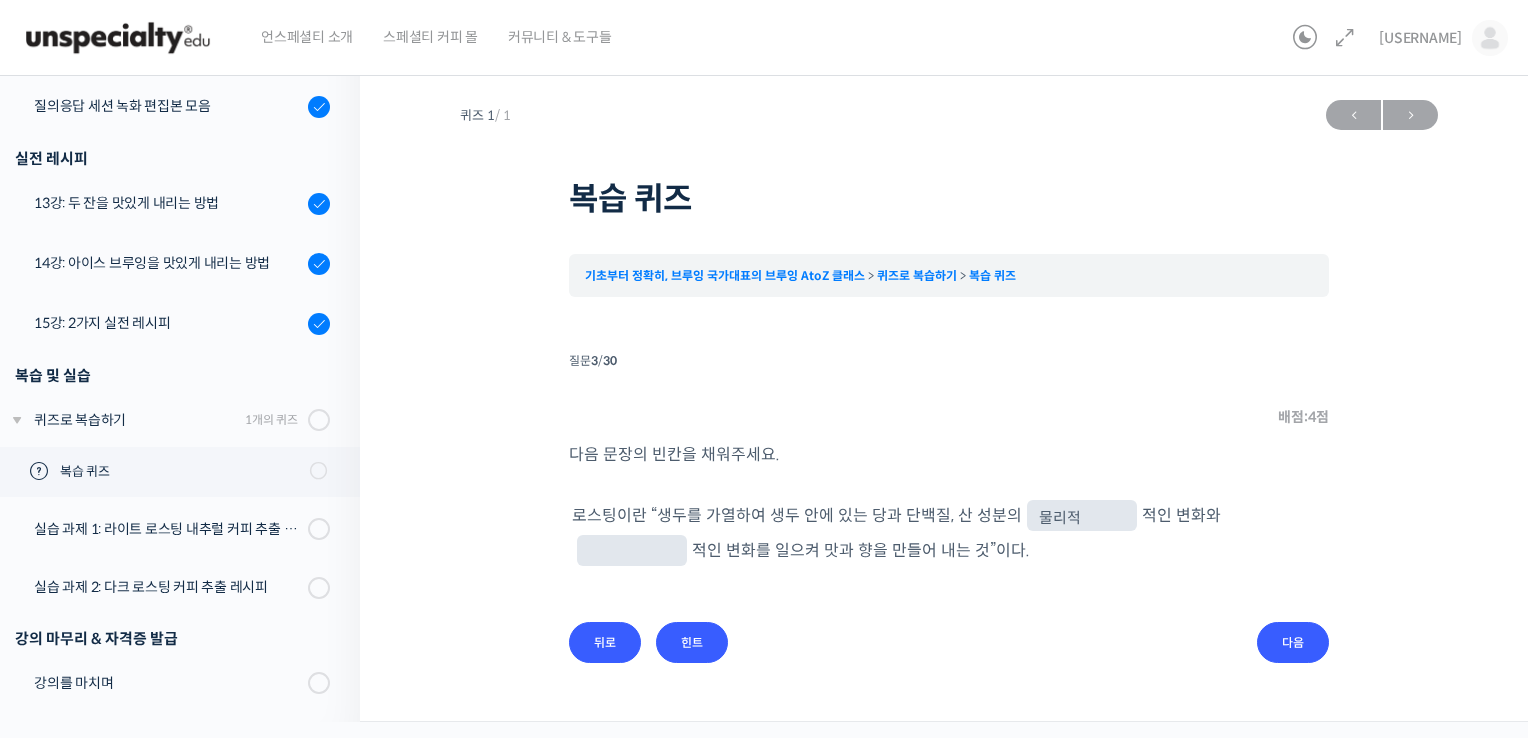 type on "물리적" 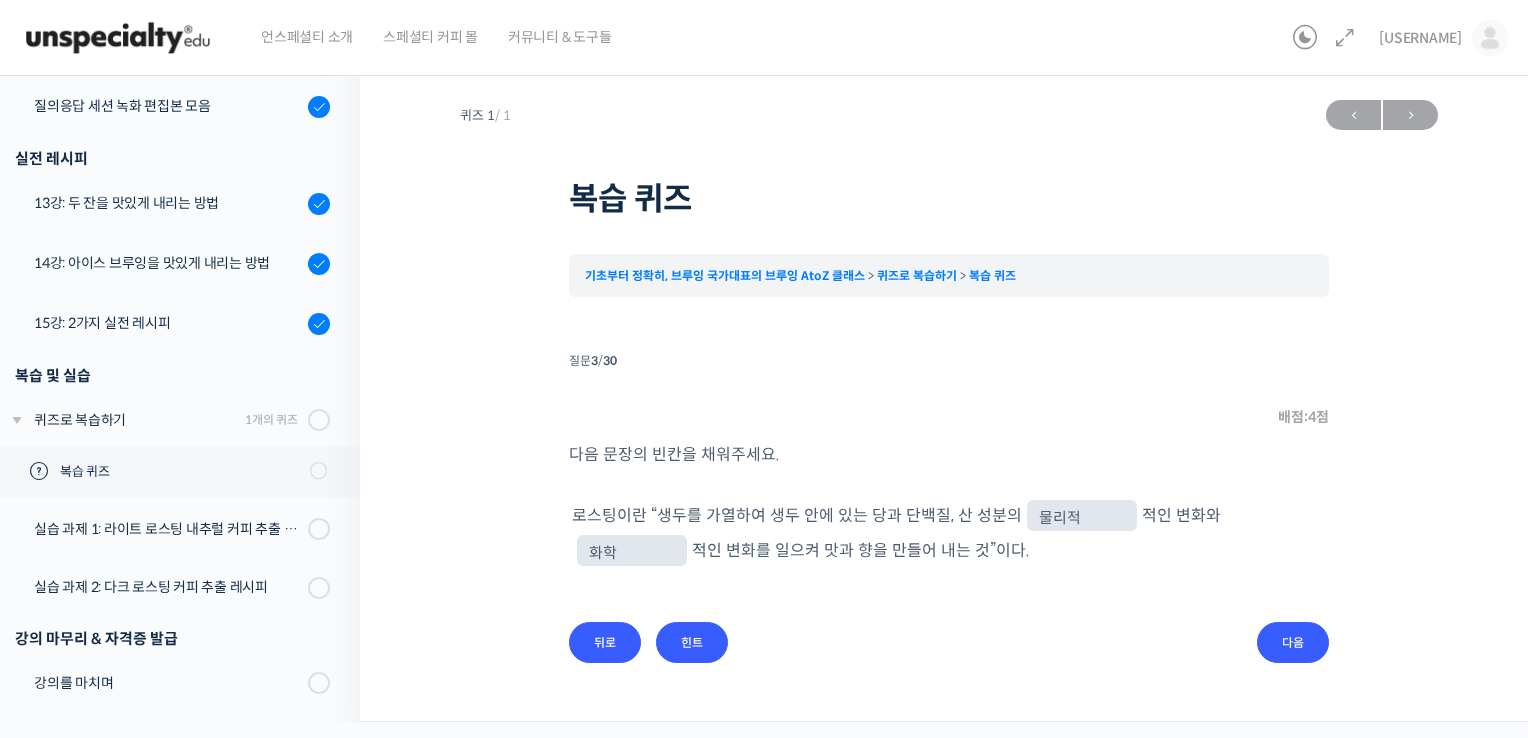 type on "화학" 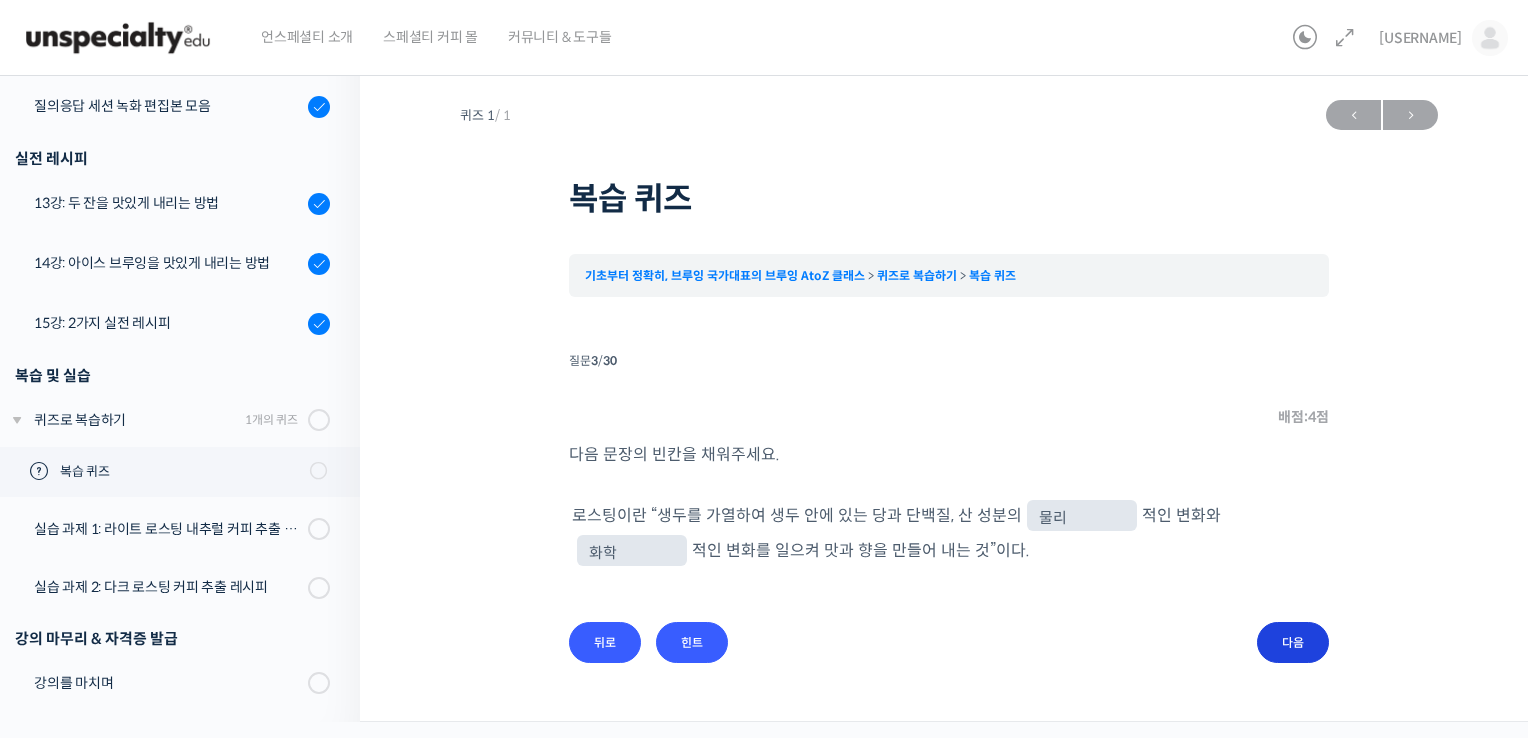 type on "물리" 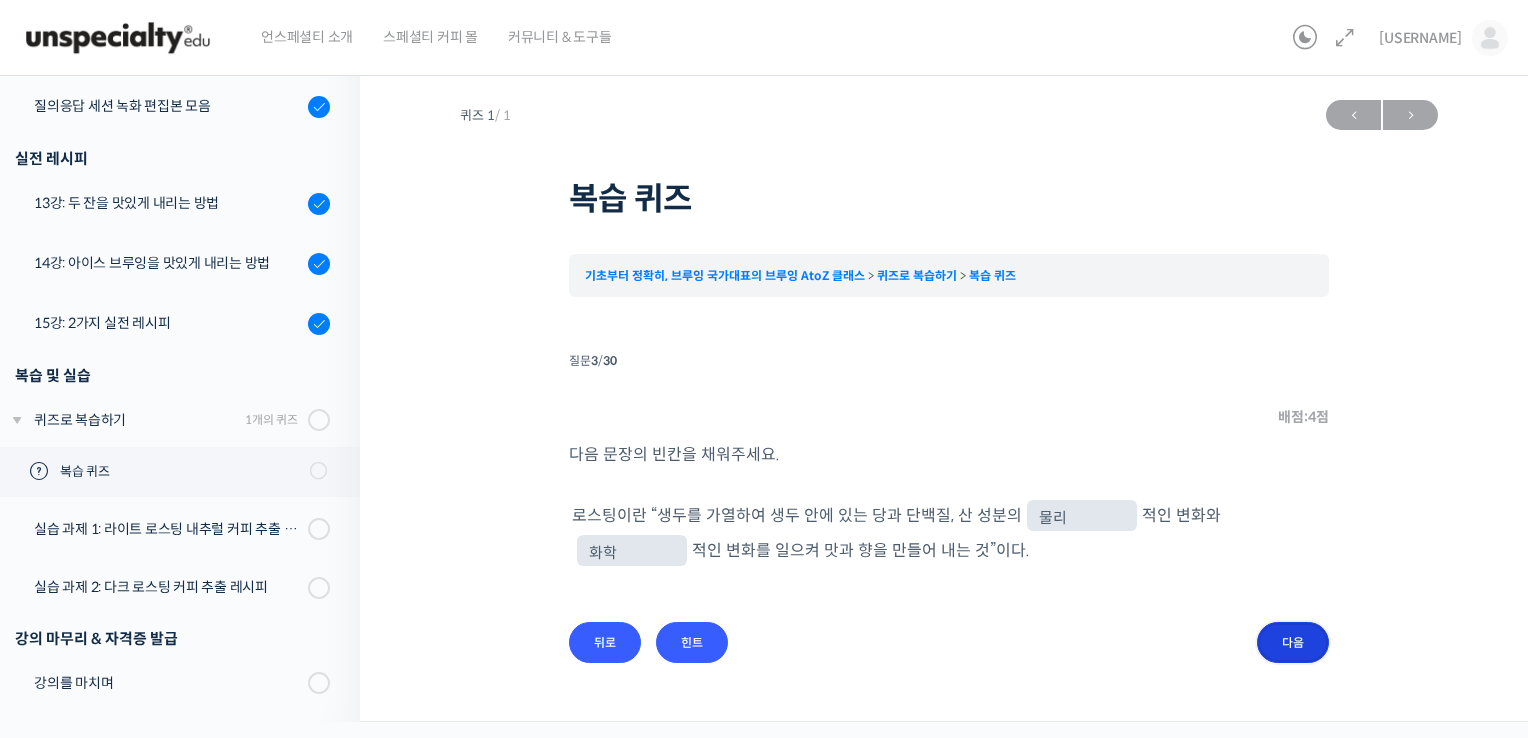 click on "다음" at bounding box center (1293, 642) 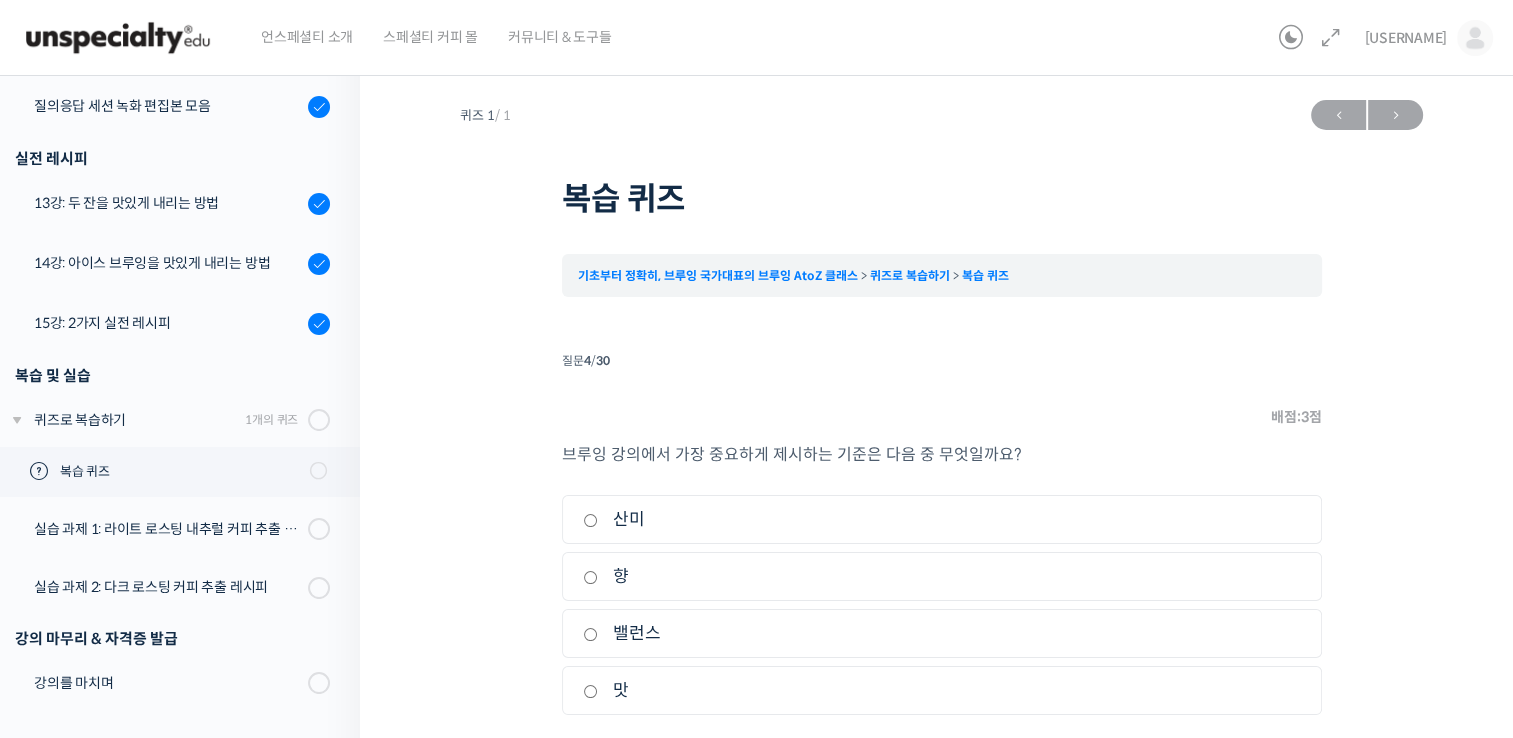 scroll, scrollTop: 80, scrollLeft: 0, axis: vertical 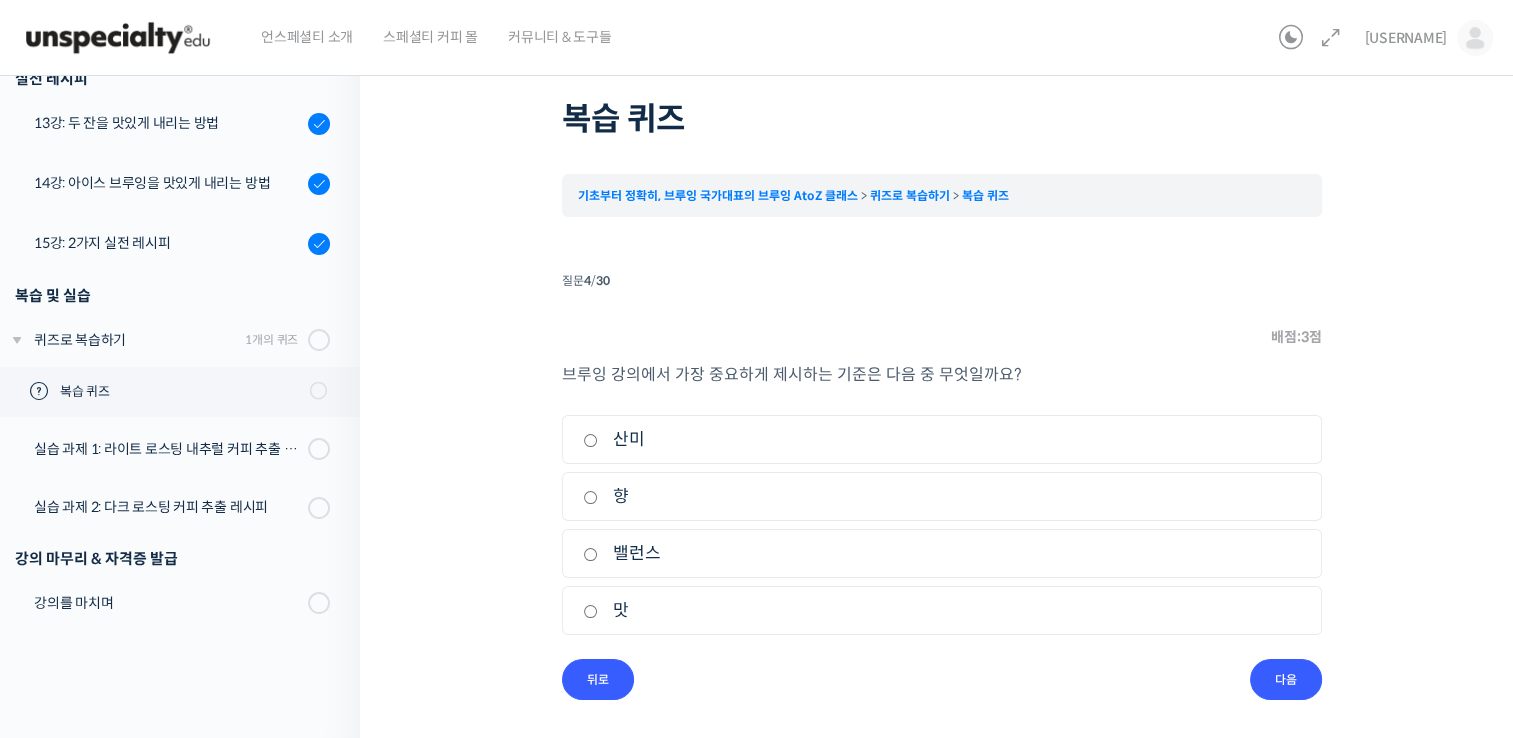 click on "밸런스" at bounding box center [0, 0] 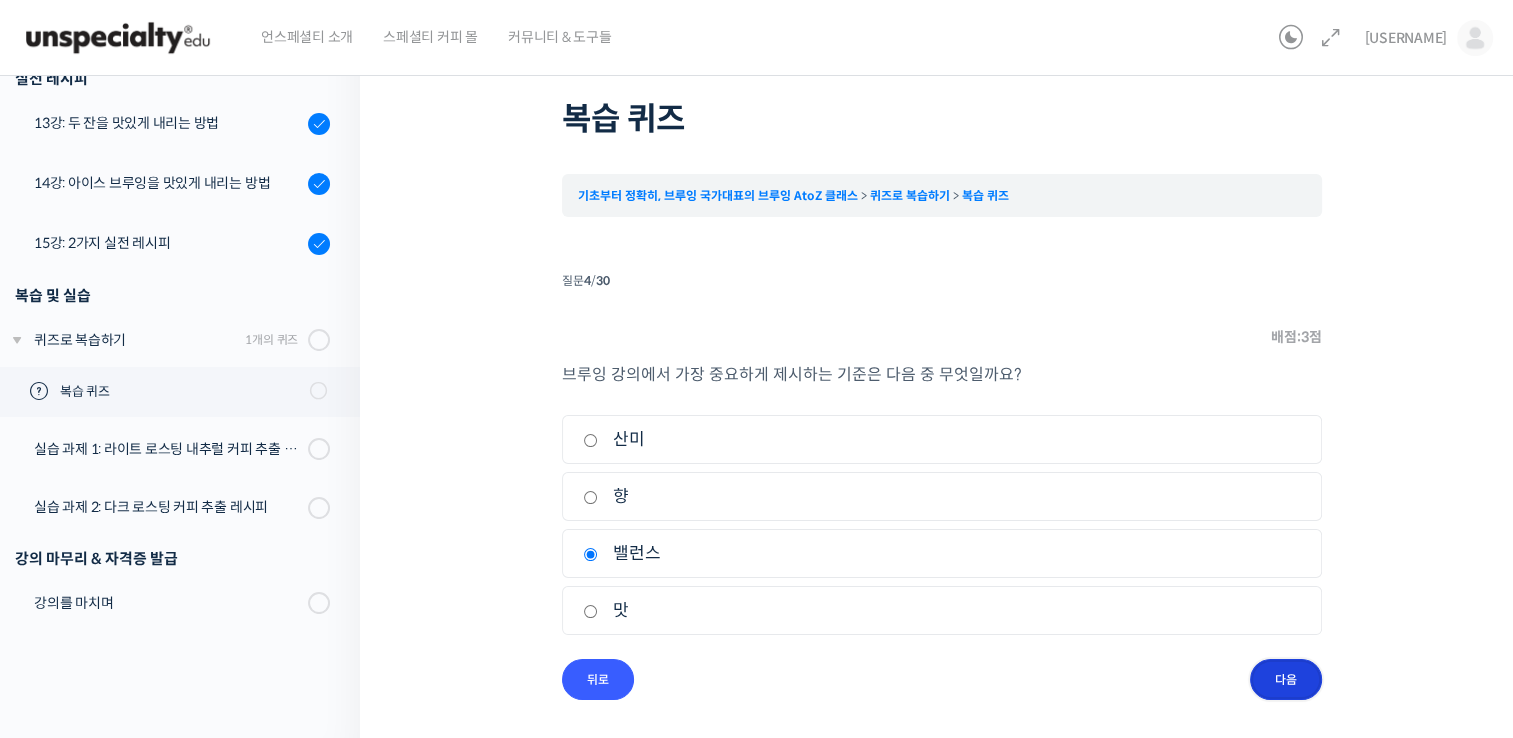 click on "다음" at bounding box center (0, 0) 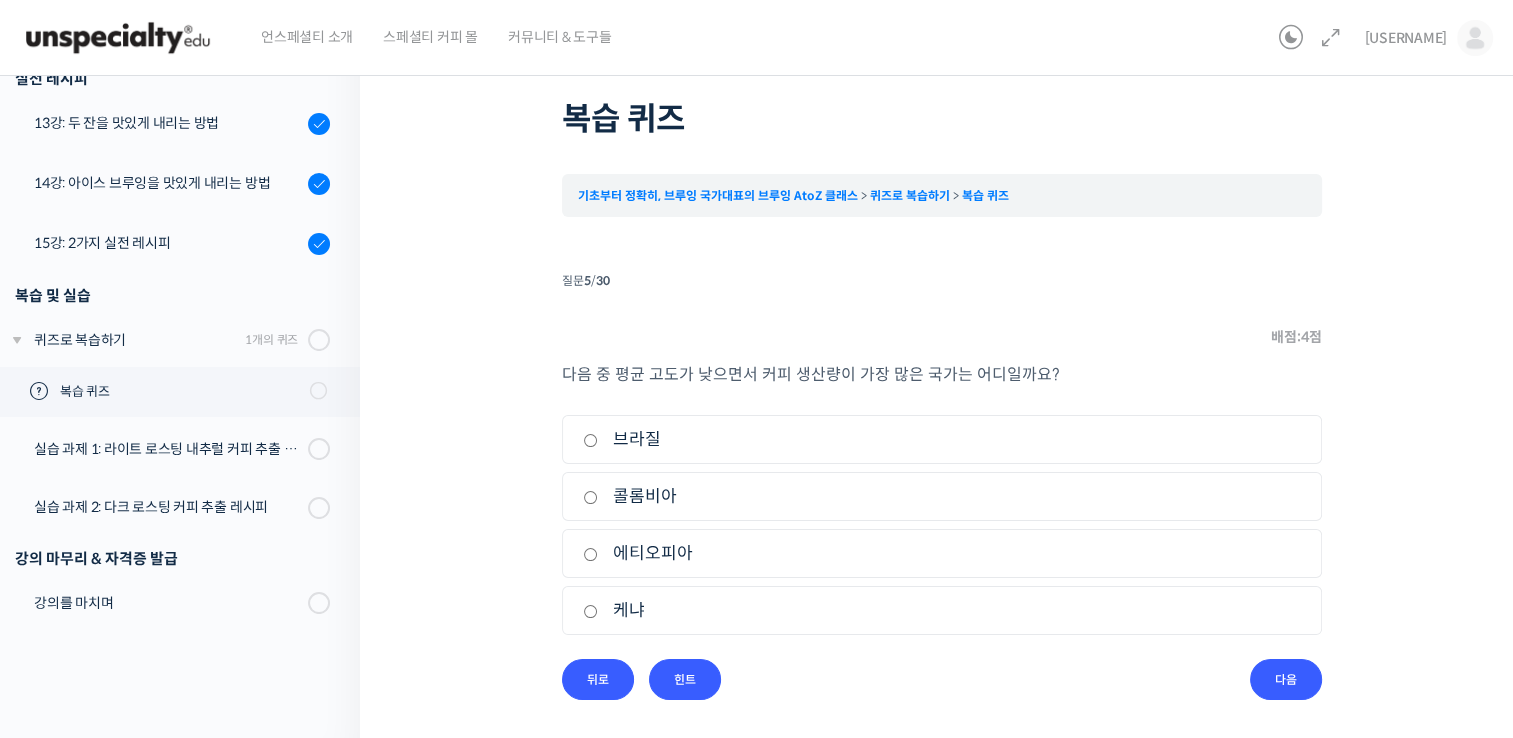 click on "브라질" at bounding box center [0, 0] 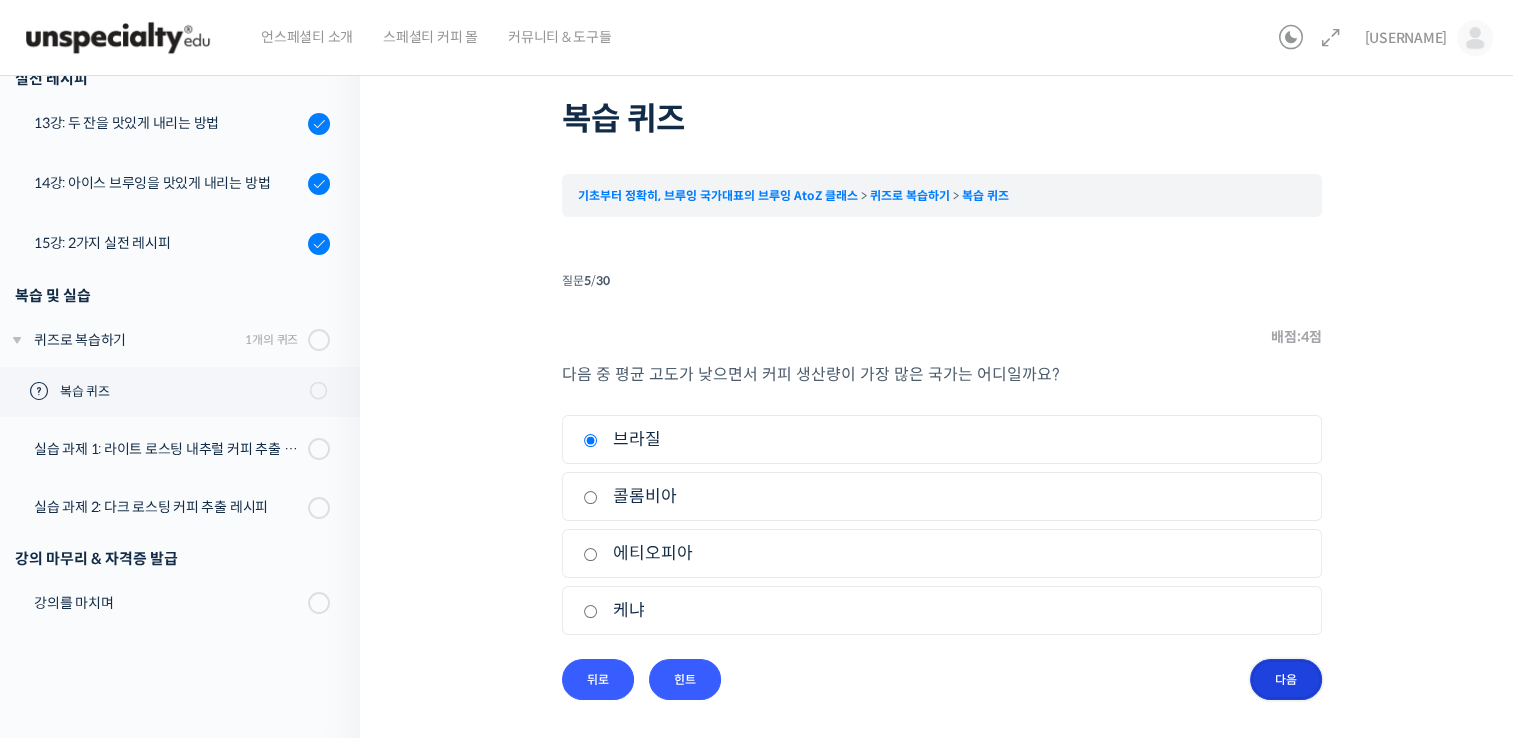 click on "다음" at bounding box center (0, 0) 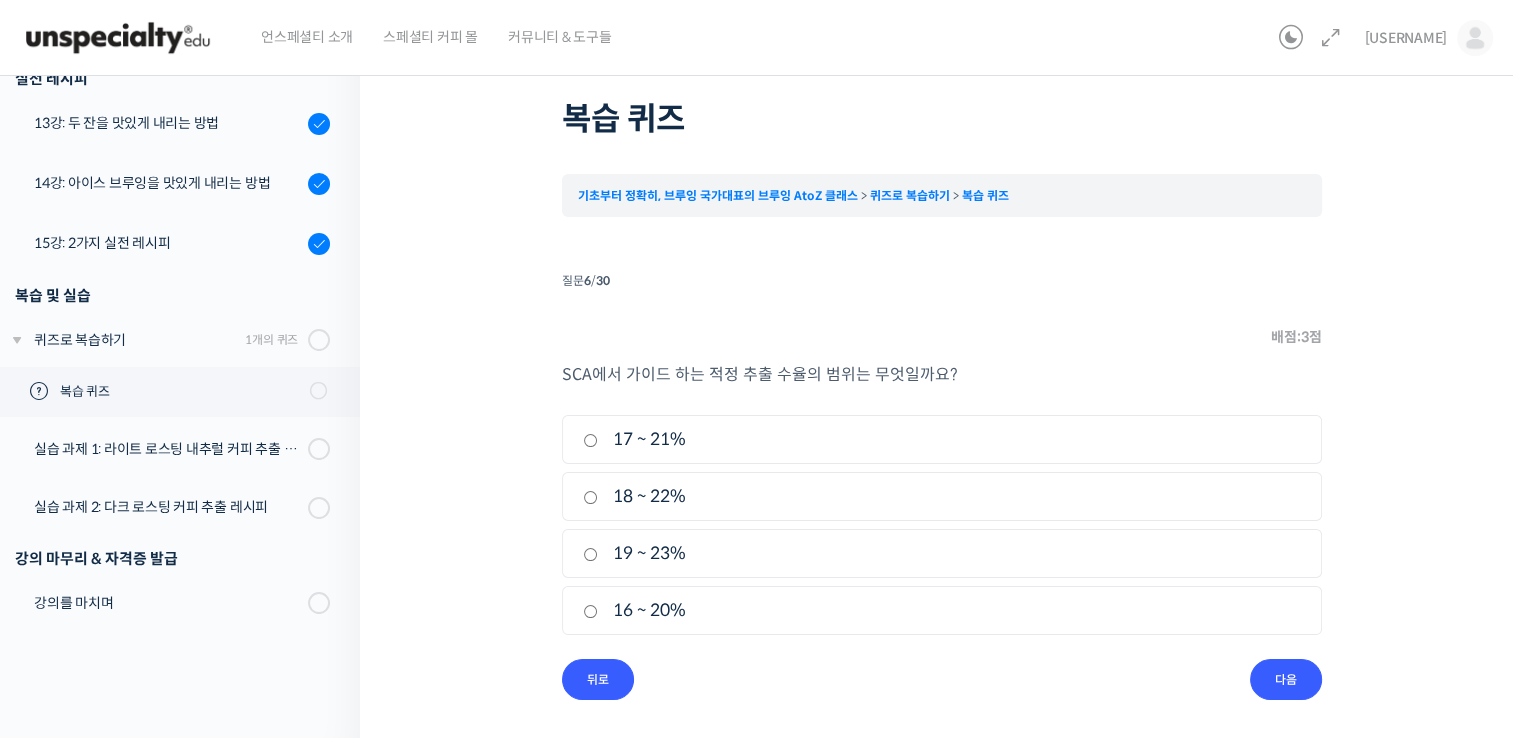click on "17 ~ 21%" at bounding box center [0, 0] 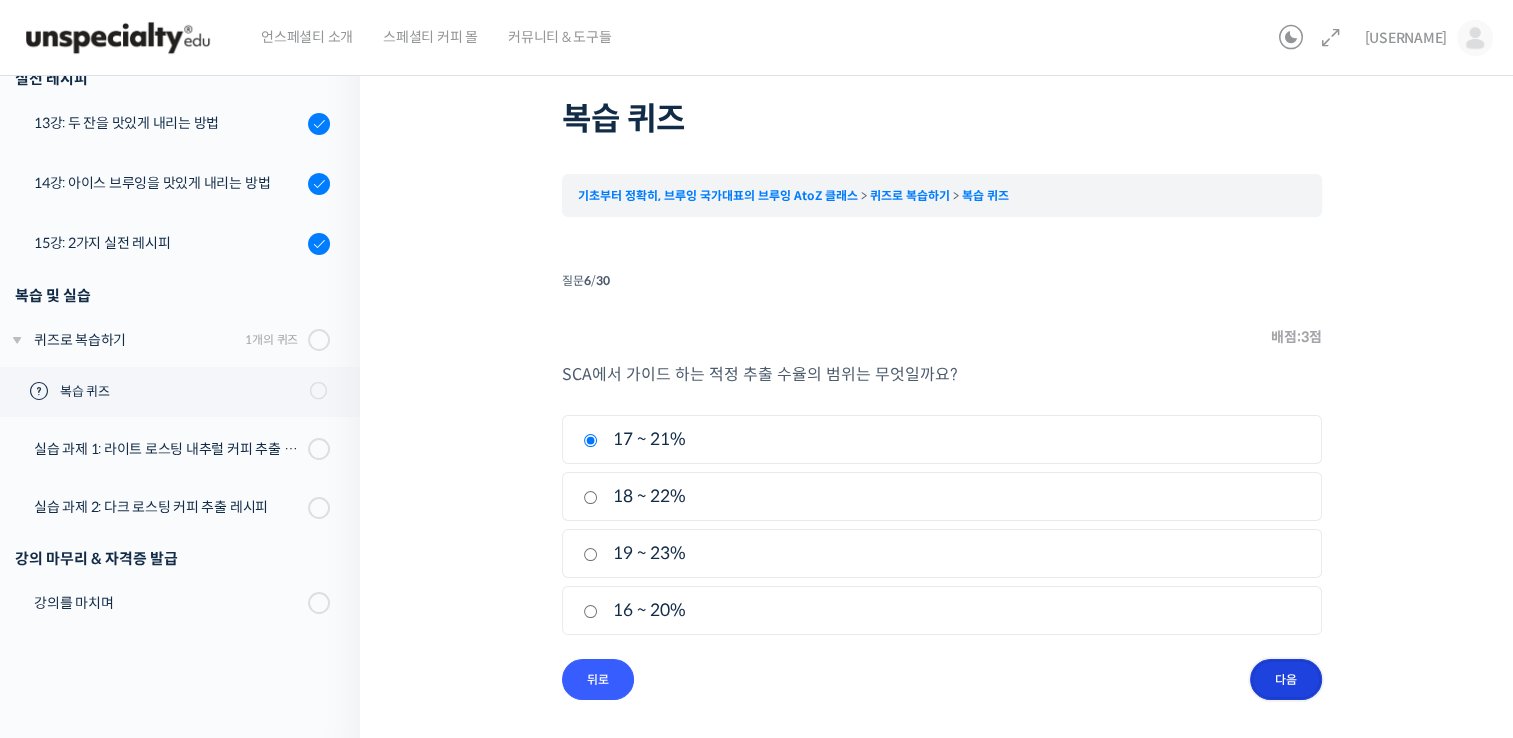 click on "다음" at bounding box center (0, 0) 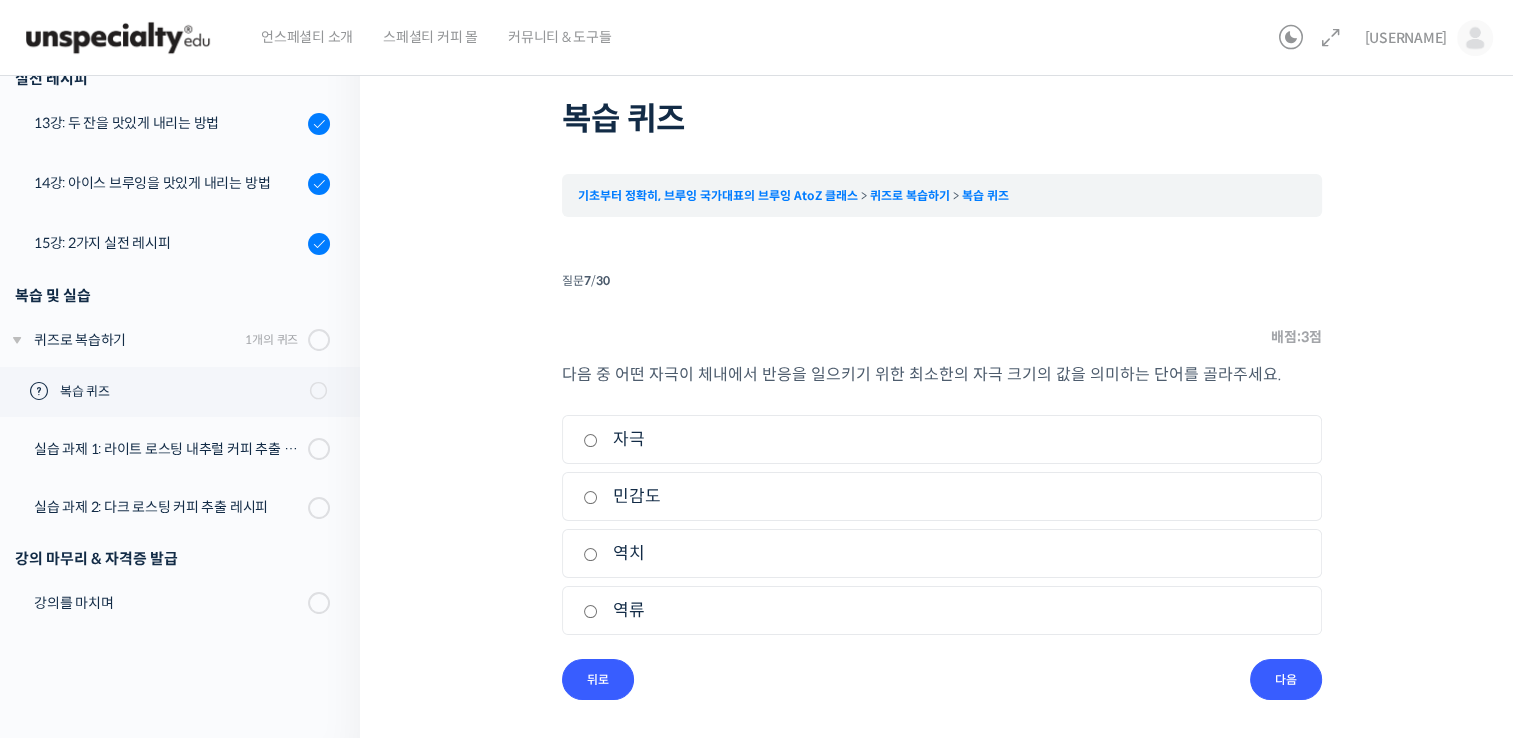 click on "역치" at bounding box center (0, 0) 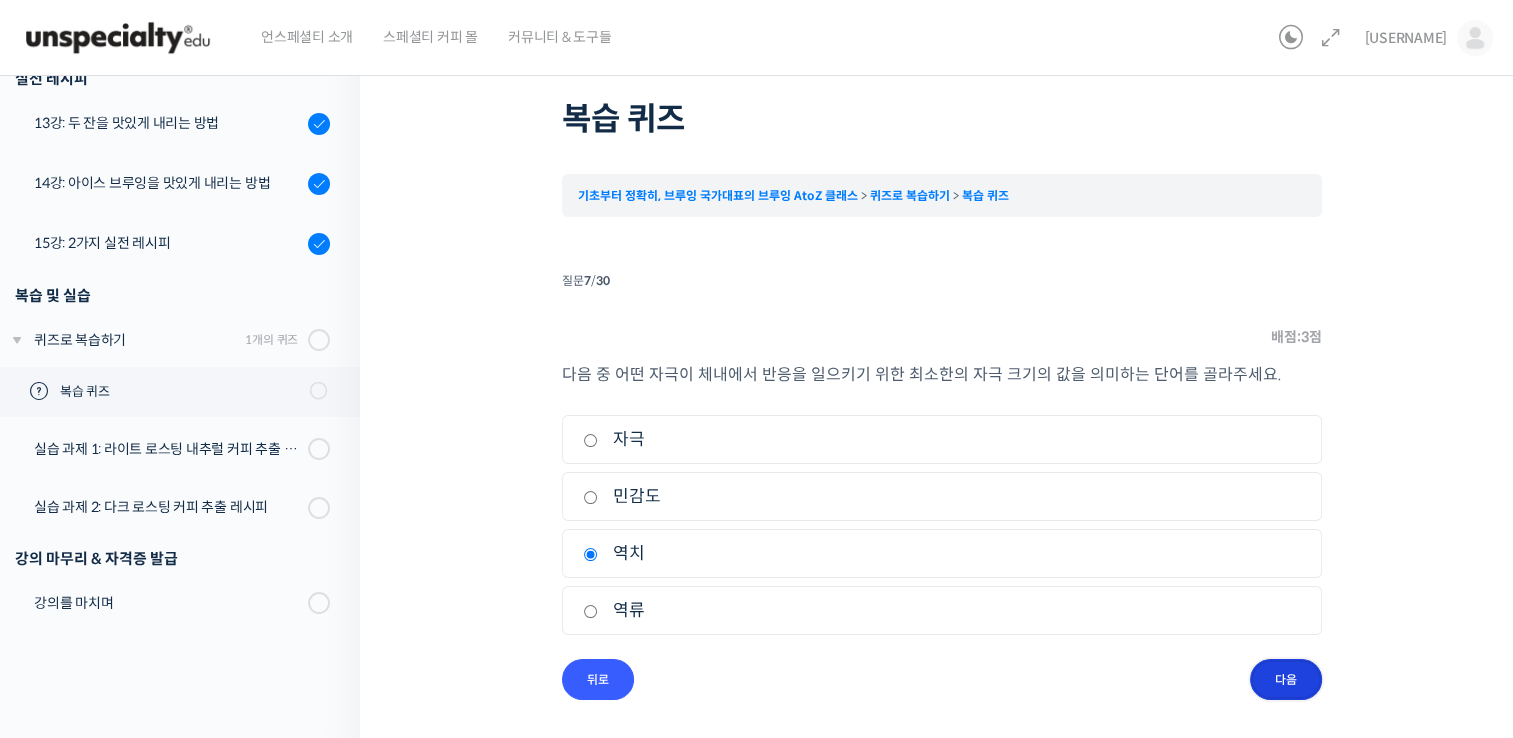click on "다음" at bounding box center (0, 0) 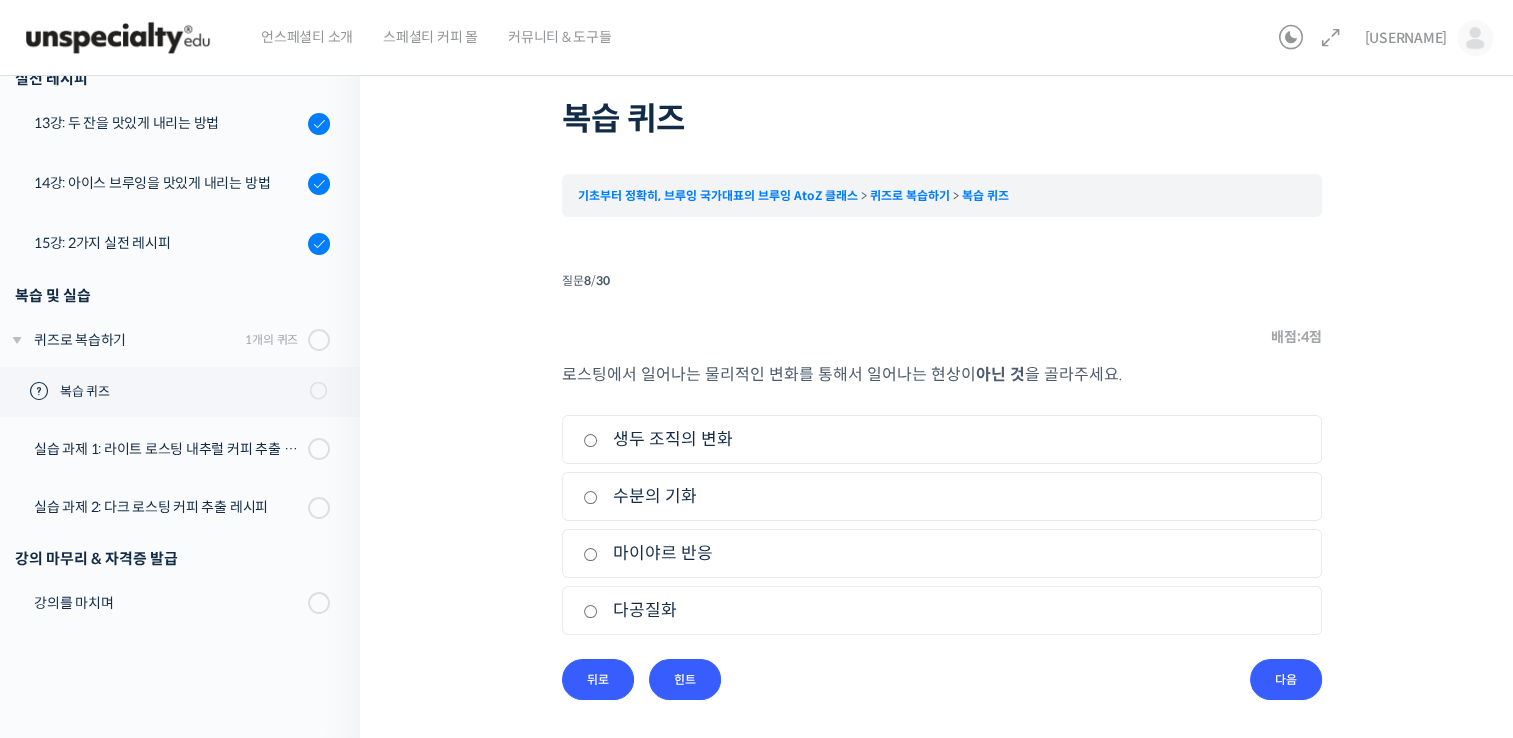 click on "마이야르 반응" at bounding box center [0, 0] 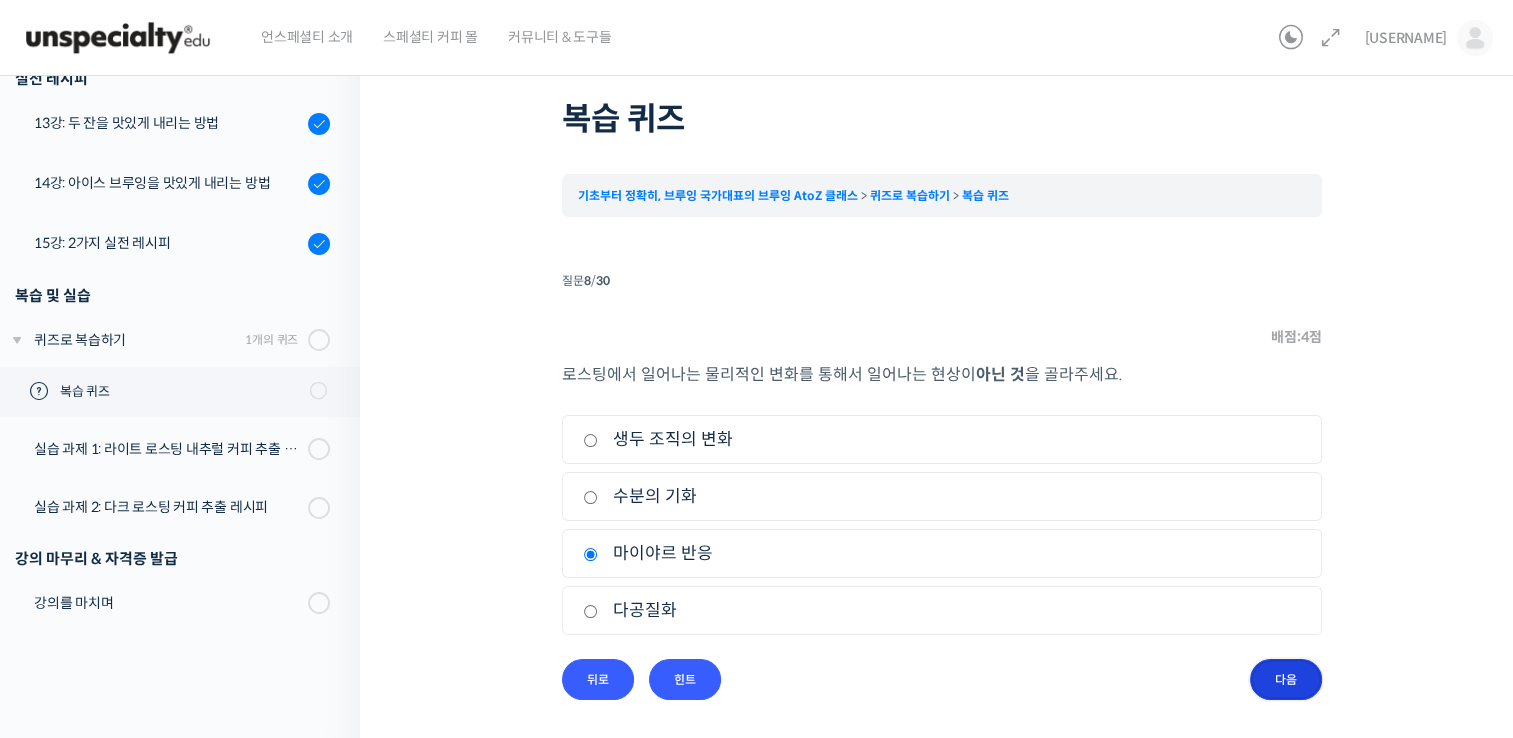 click on "다음" at bounding box center (0, 0) 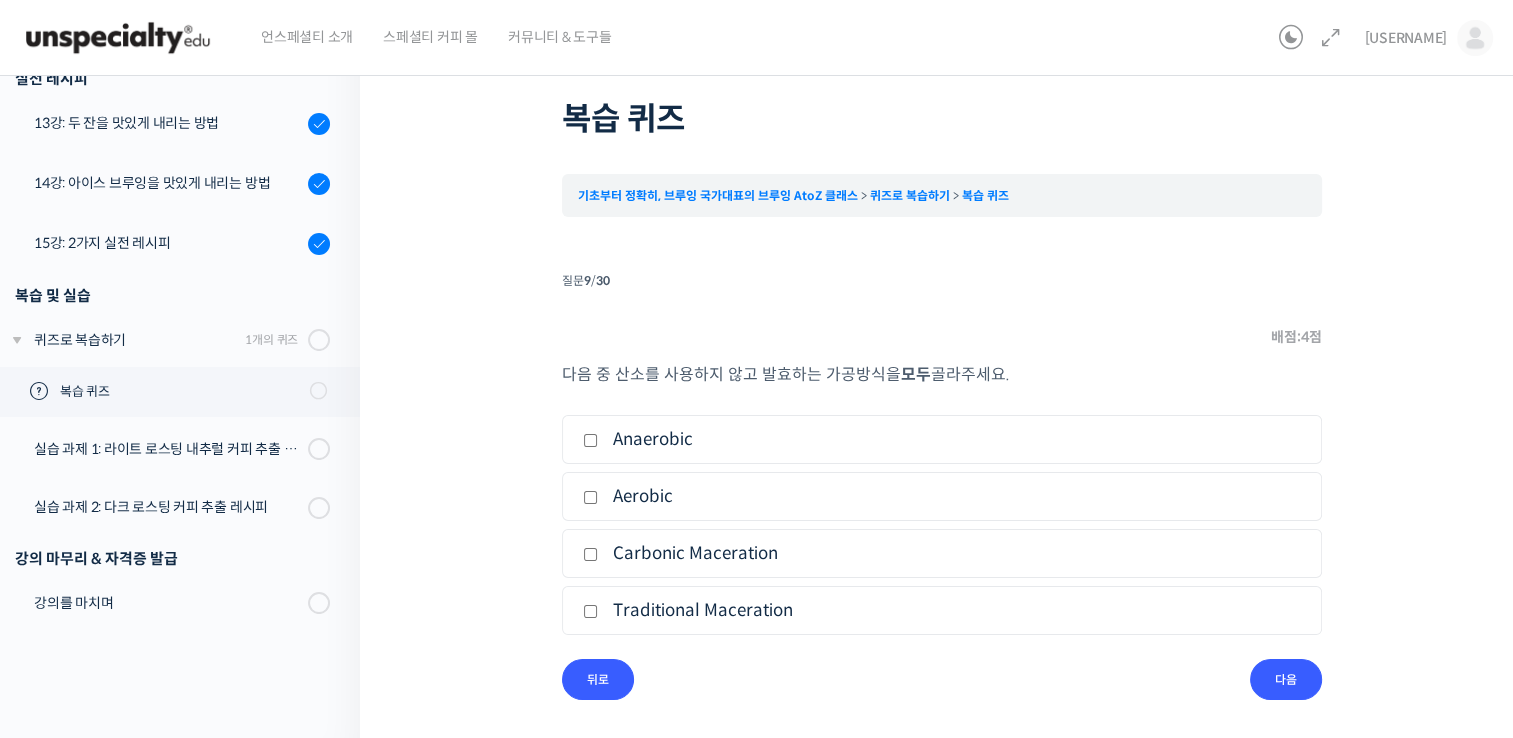 click on "1.
Anaerobic" at bounding box center (0, 0) 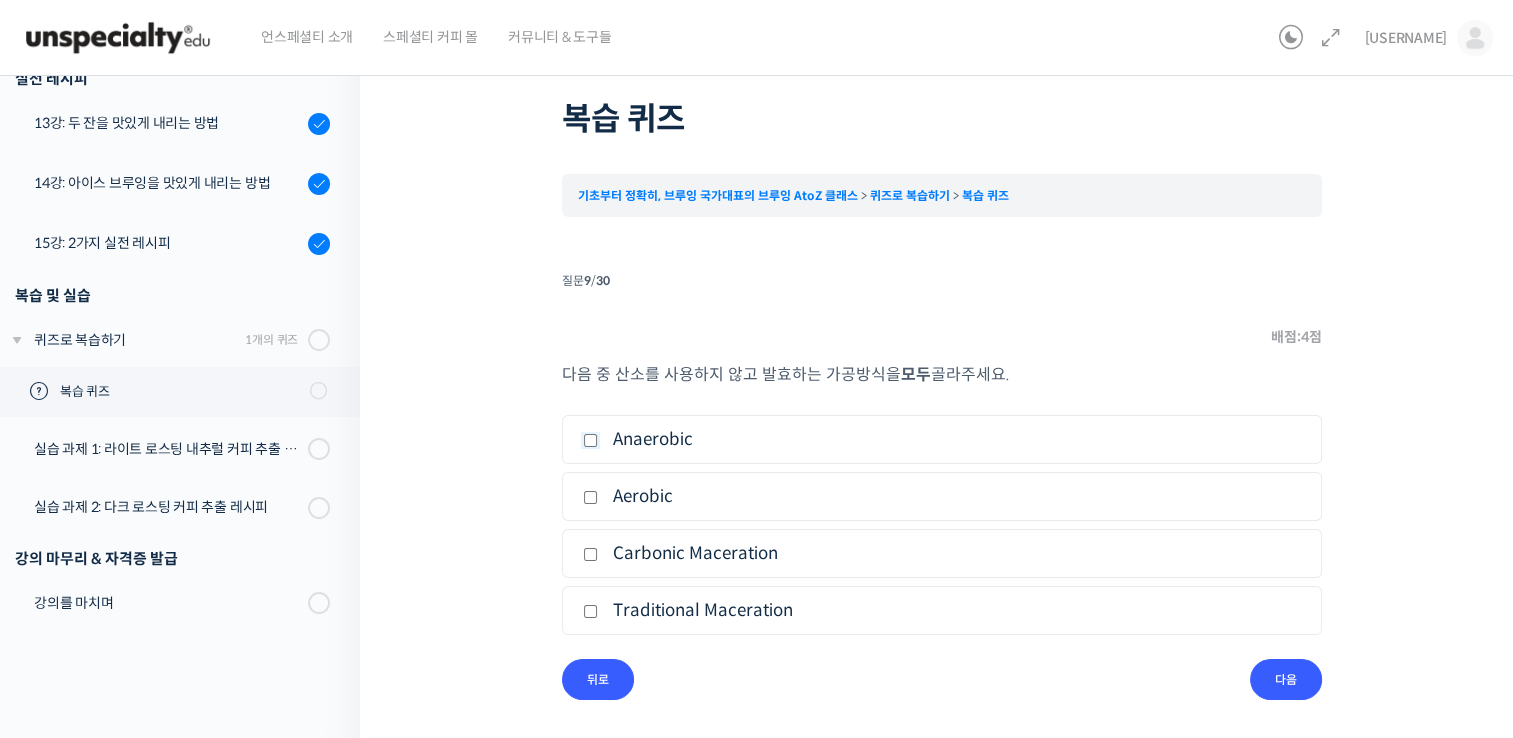 click on "Anaerobic" at bounding box center (590, 440) 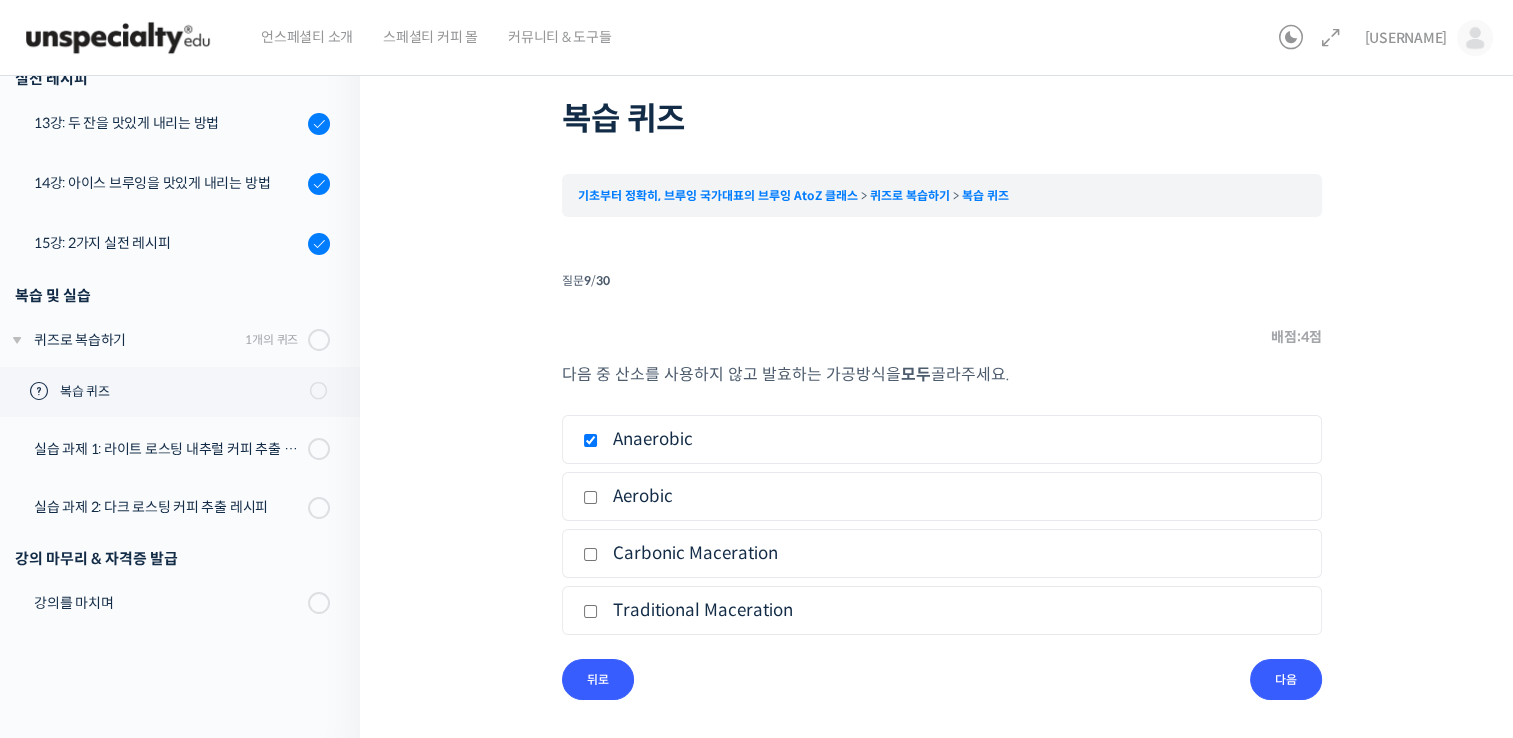 click on "Carbonic Maceration" at bounding box center (0, 0) 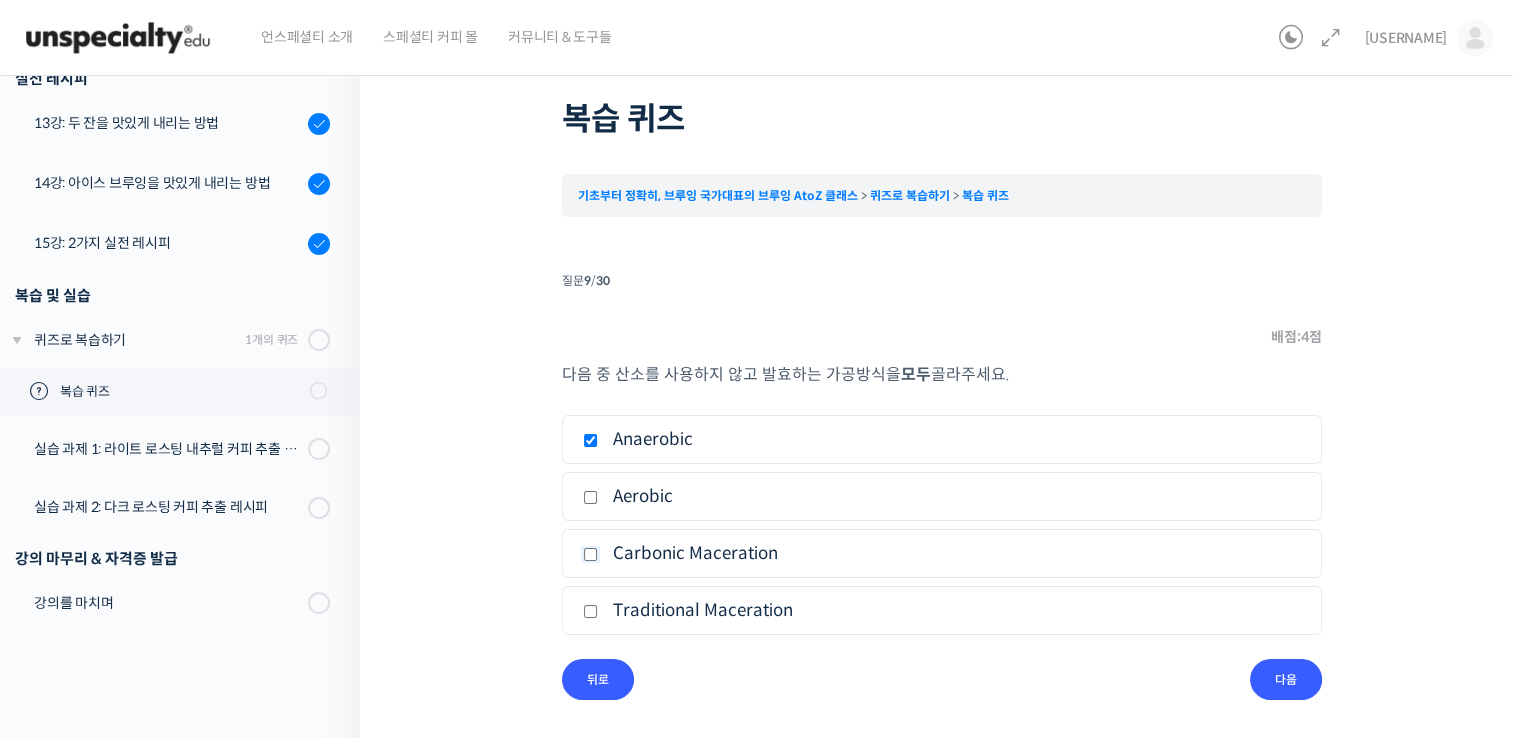 click on "Carbonic Maceration" at bounding box center (590, 440) 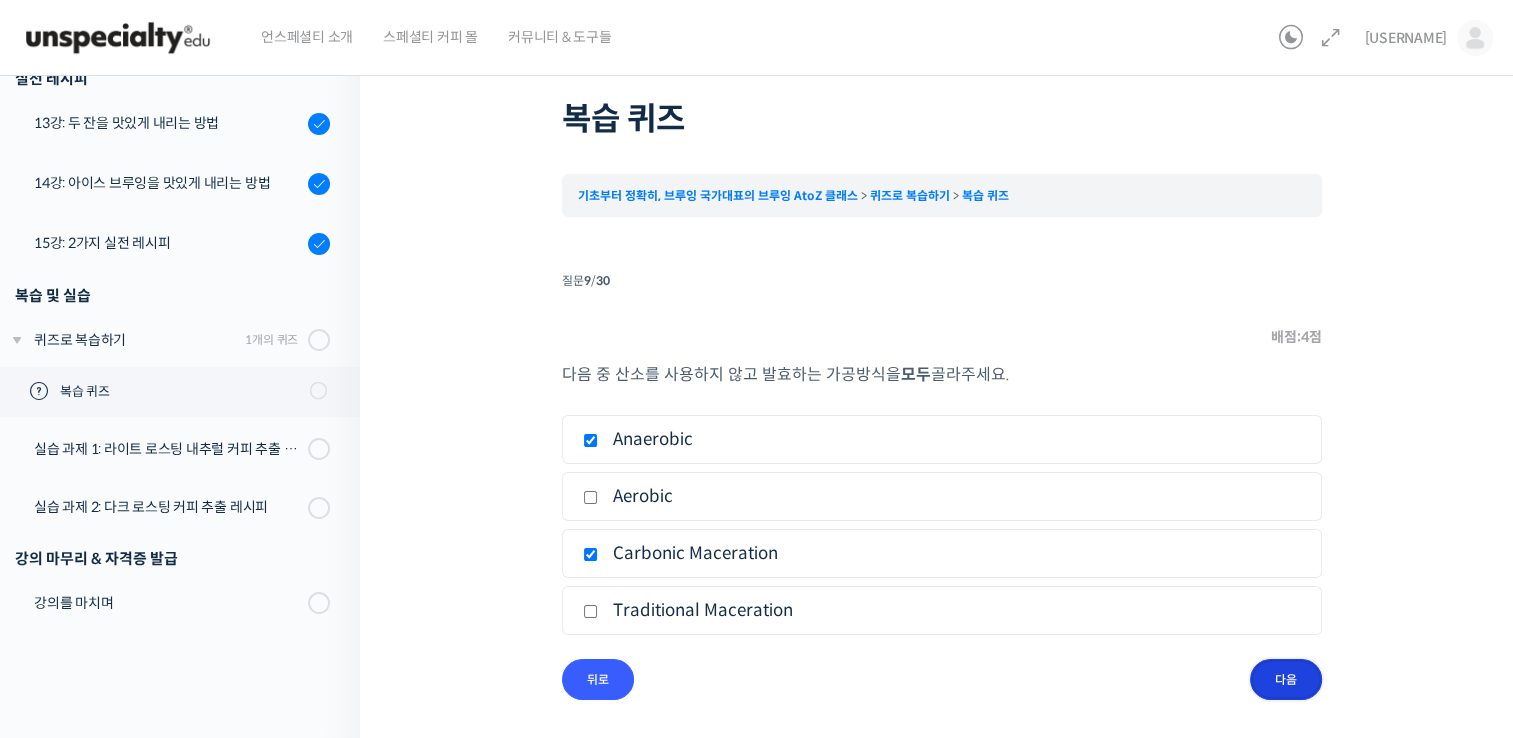 click on "다음" at bounding box center (0, 0) 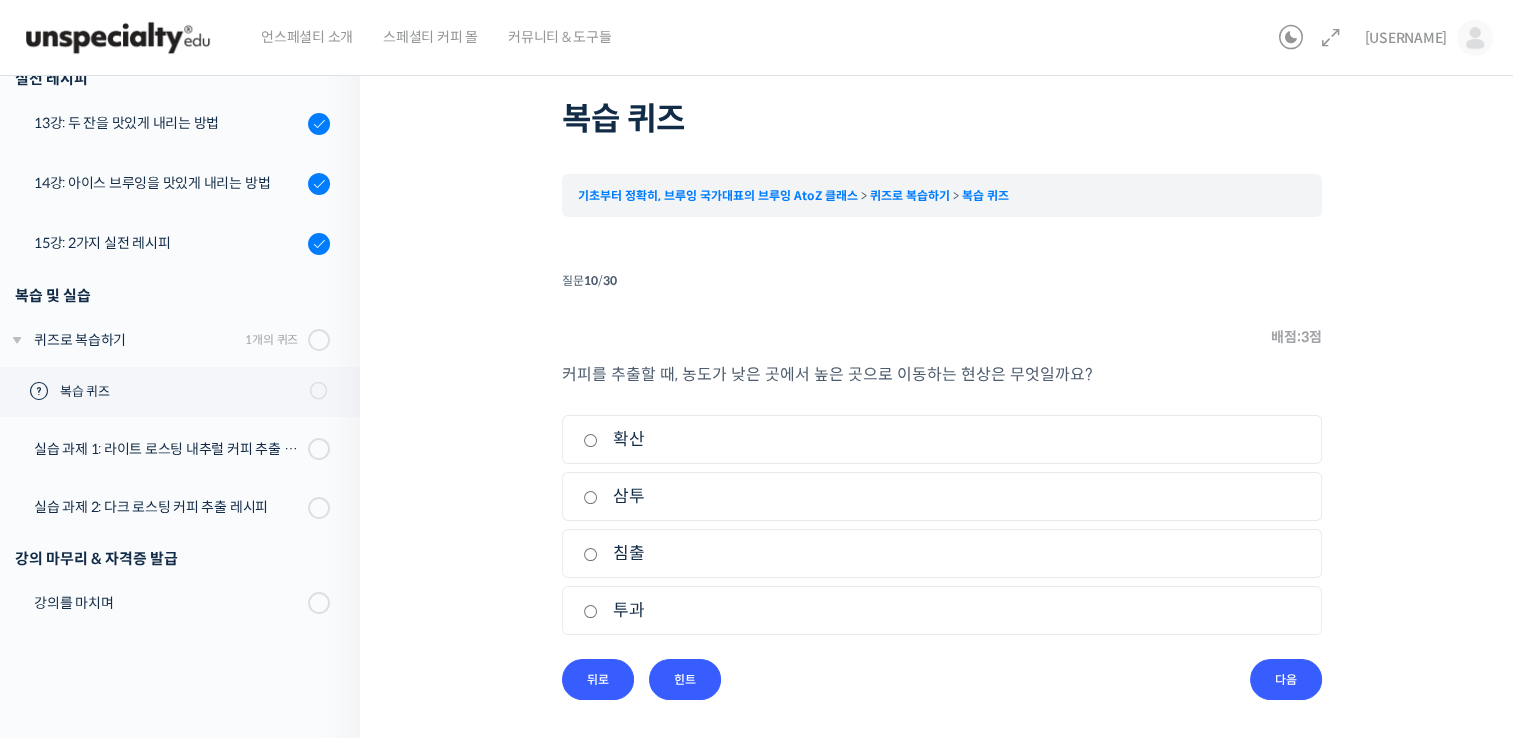 click on "1.
확산" at bounding box center (0, 0) 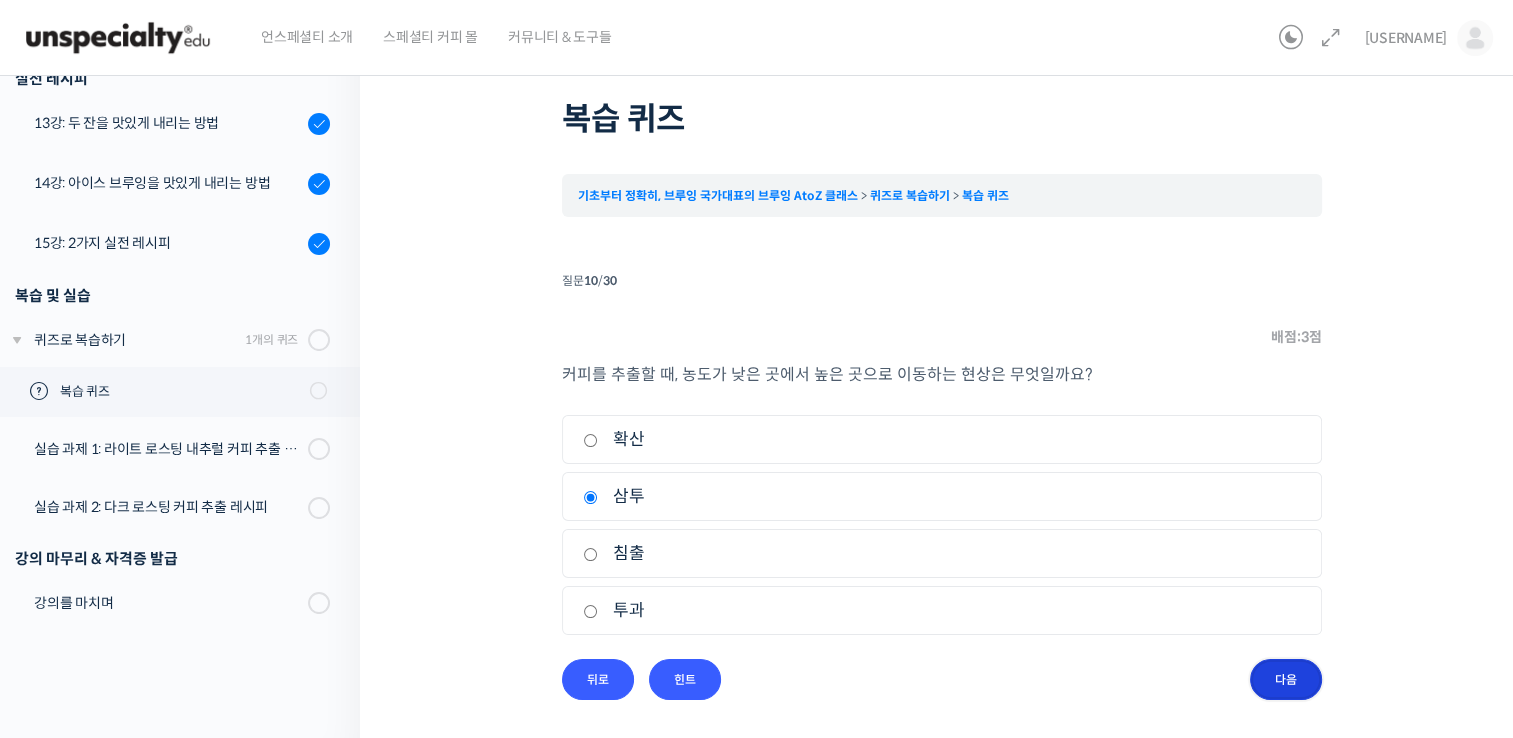 click on "다음" at bounding box center (0, 0) 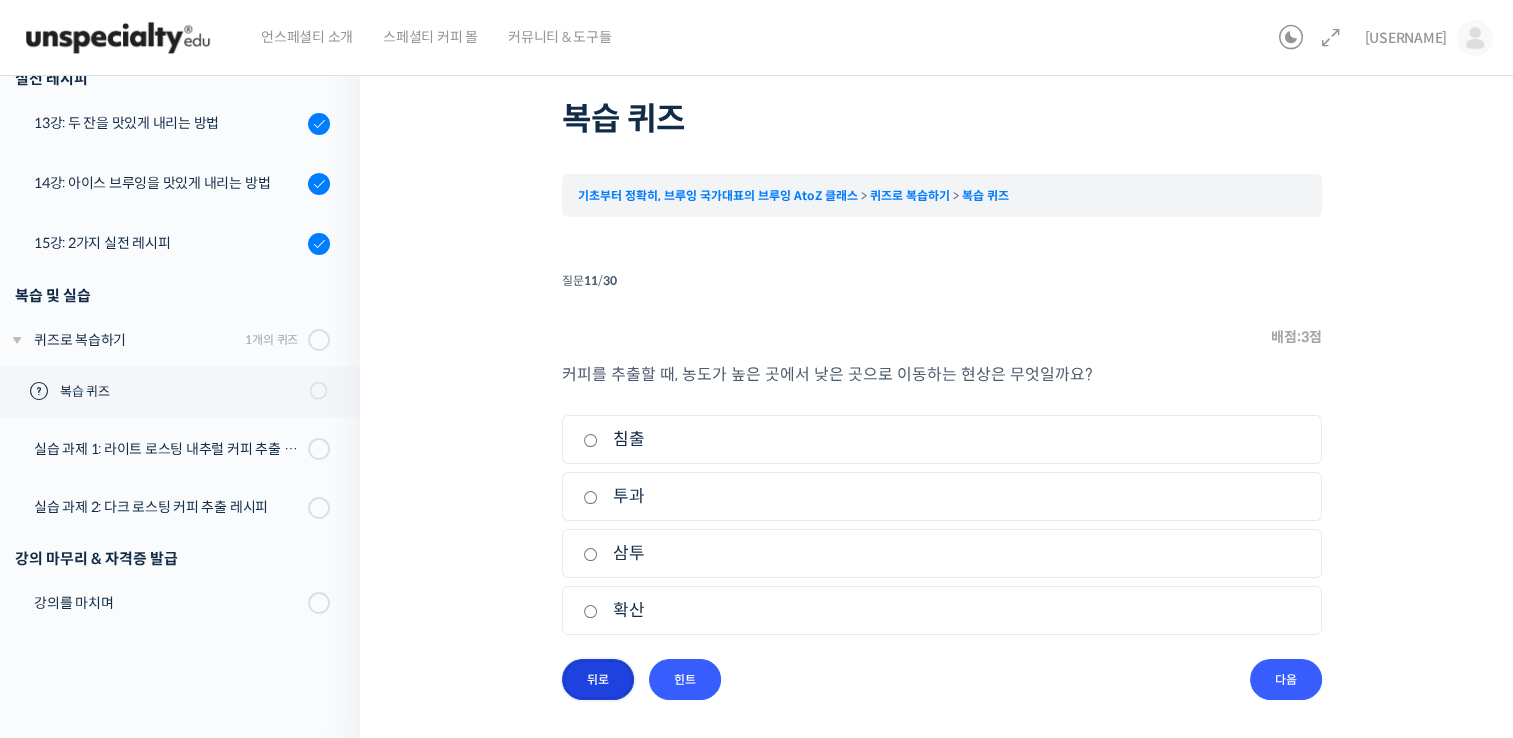 click on "뒤로" at bounding box center [0, 0] 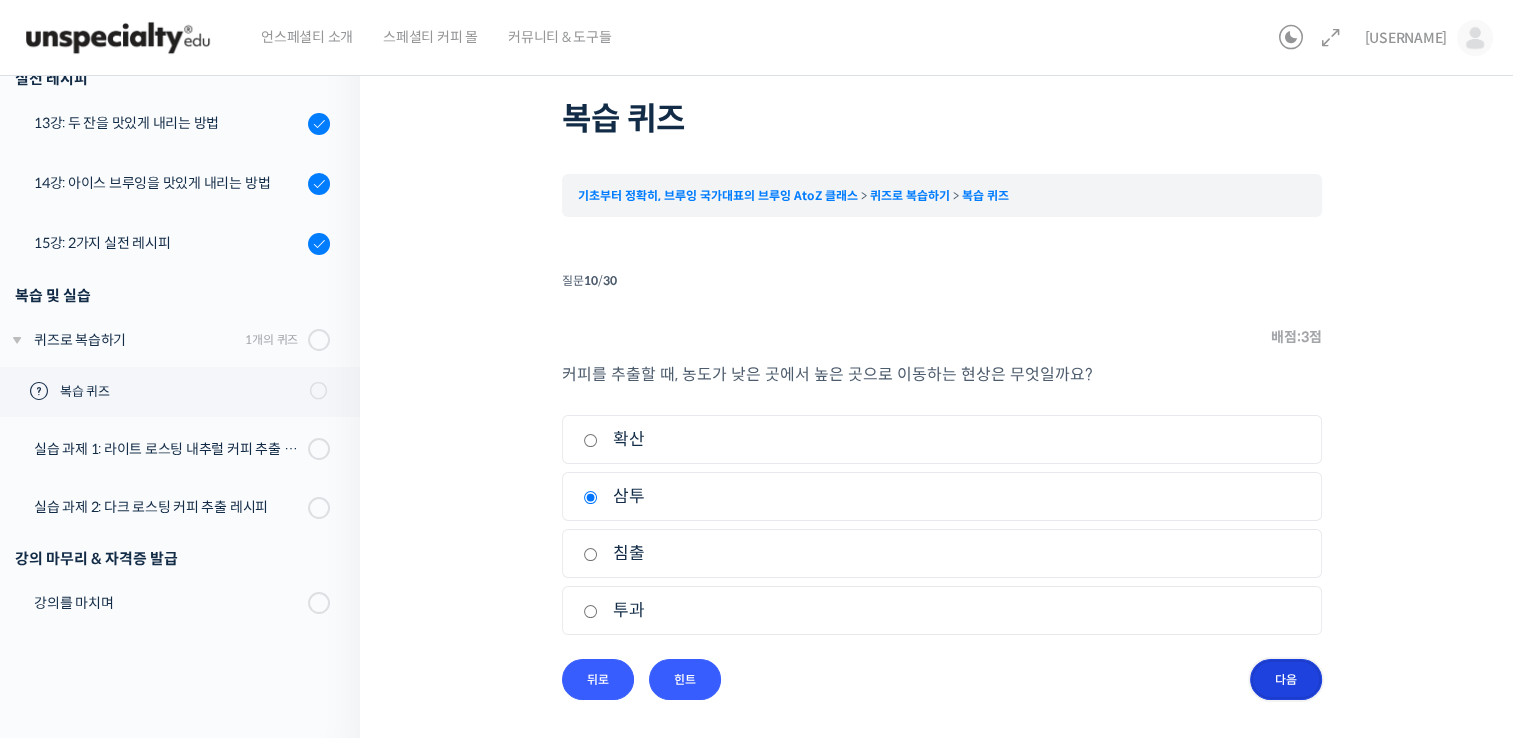 click on "다음" at bounding box center [0, 0] 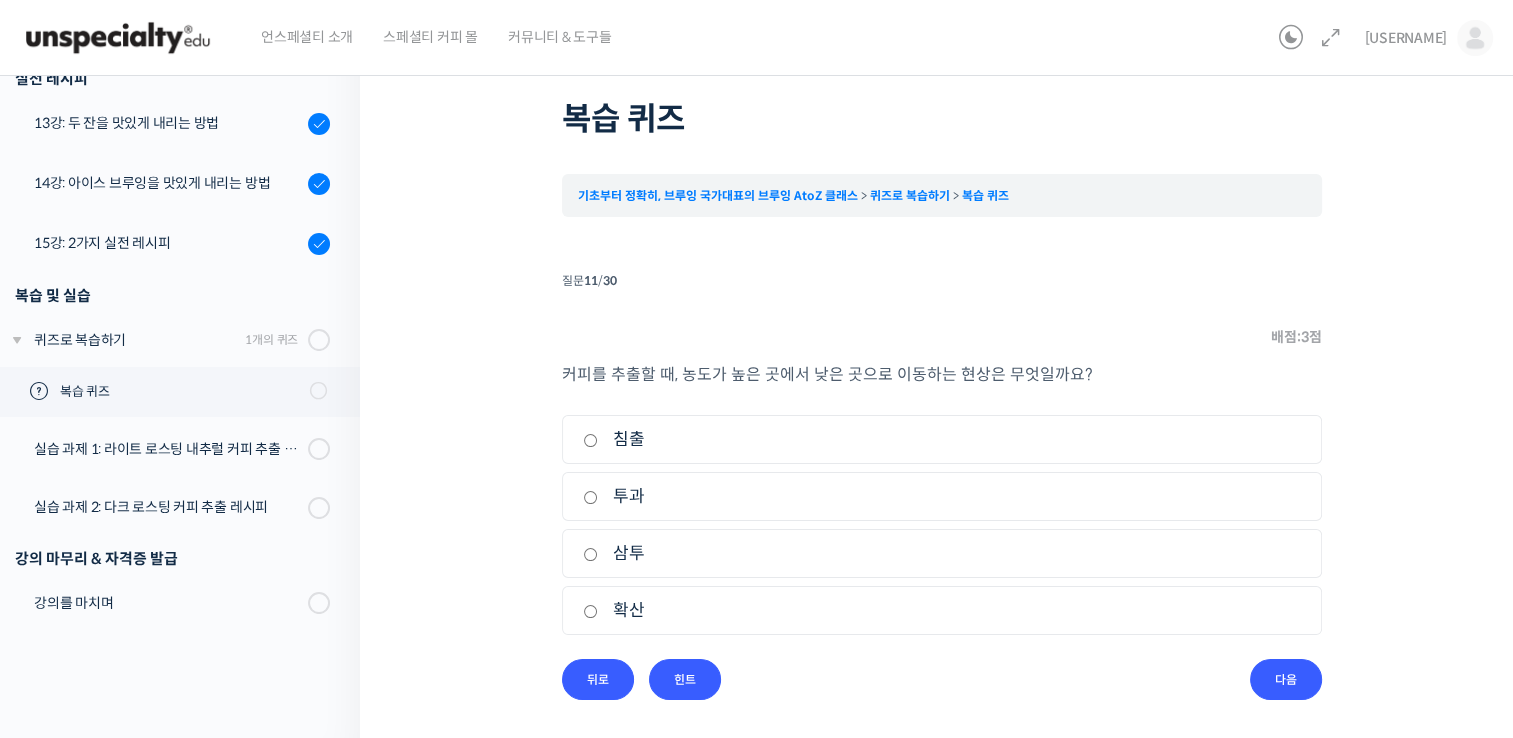 click on "확산" at bounding box center [0, 0] 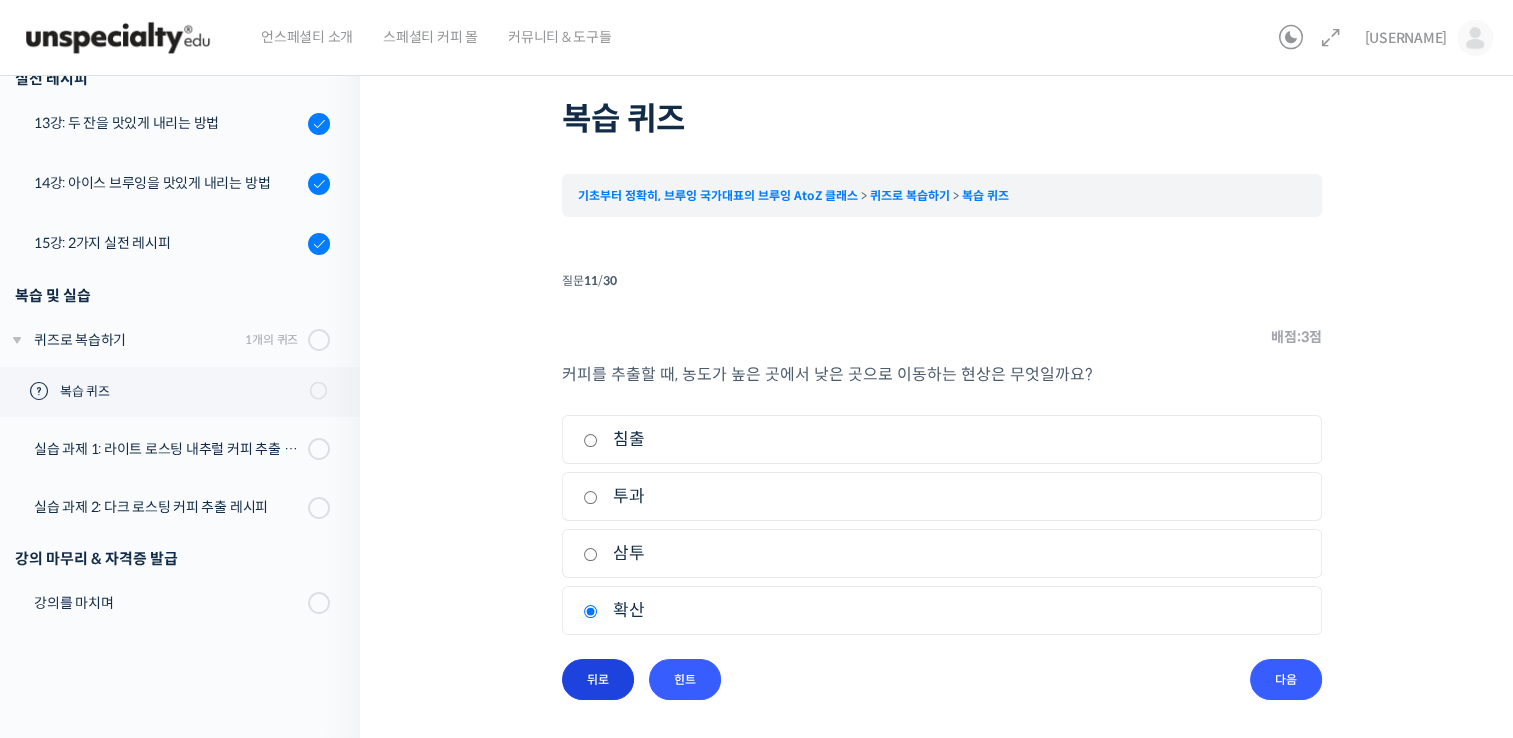 drag, startPoint x: 609, startPoint y: 702, endPoint x: 597, endPoint y: 666, distance: 37.94733 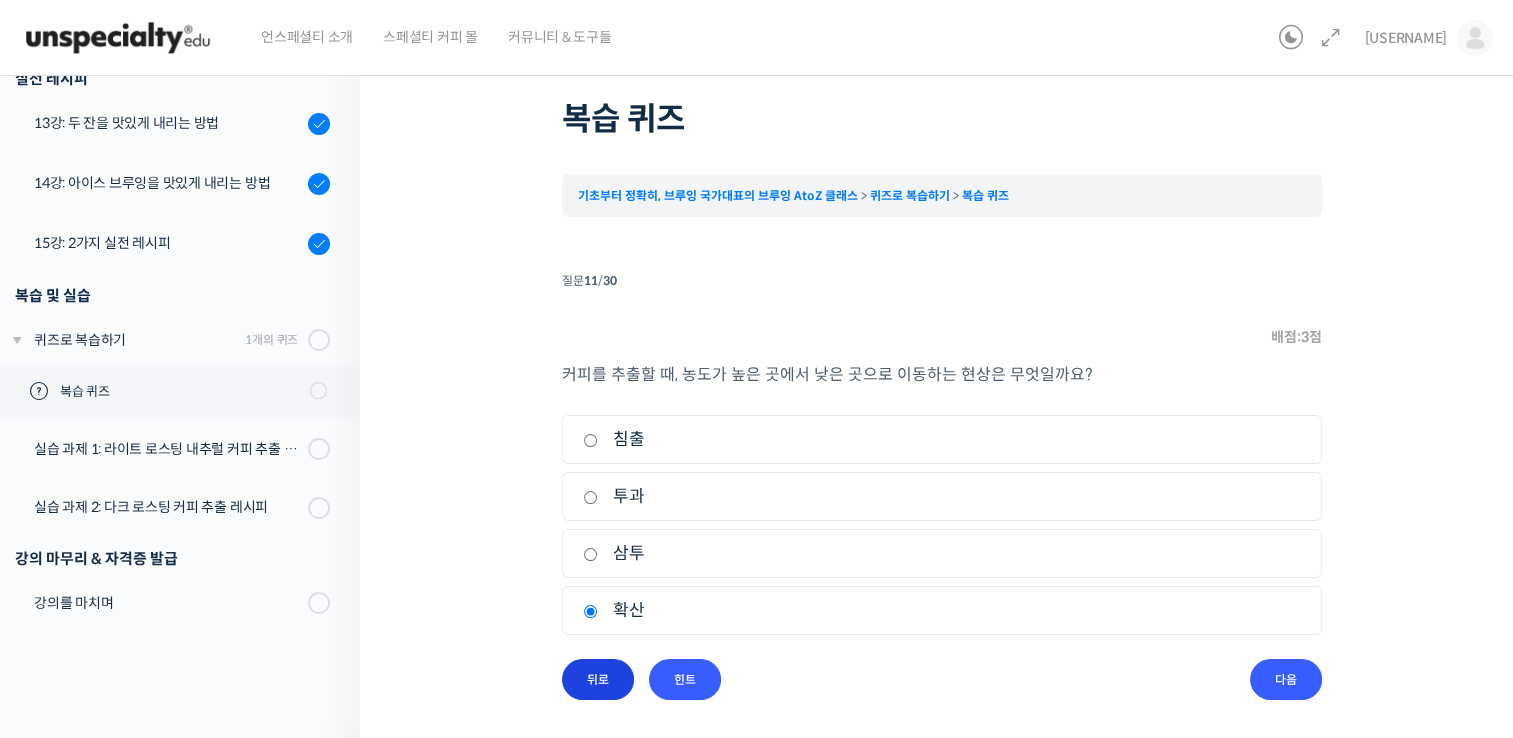click on "퀴즈 1  / 1
←  이전 										 다음 →
복습 퀴즈
기초부터 정확히, 브루잉 국가대표의 브루잉 AtoZ 클래스
퀴즈로 복습하기
복습 퀴즈
Time limit:  0
퀴즈 Summary
0  of 30 질문 completed 	 질문:
퀴즈 마치기
Information
퀴즈 마치기
퀴즈 시작하기
You have already completed the 퀴즈 before. Hence you can not start it again.
퀴즈 is loading…
결과" at bounding box center [941, 375] 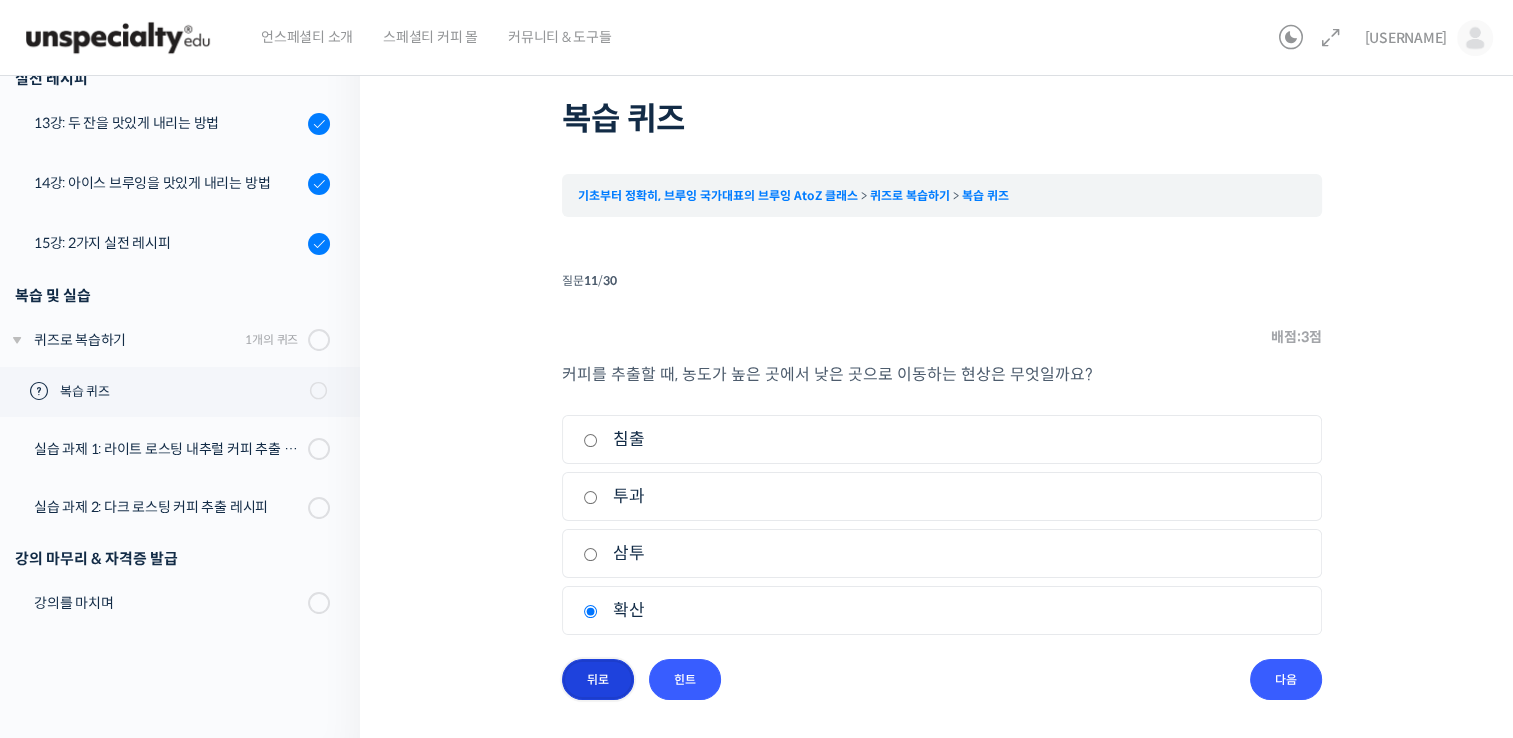 click on "뒤로" at bounding box center [0, 0] 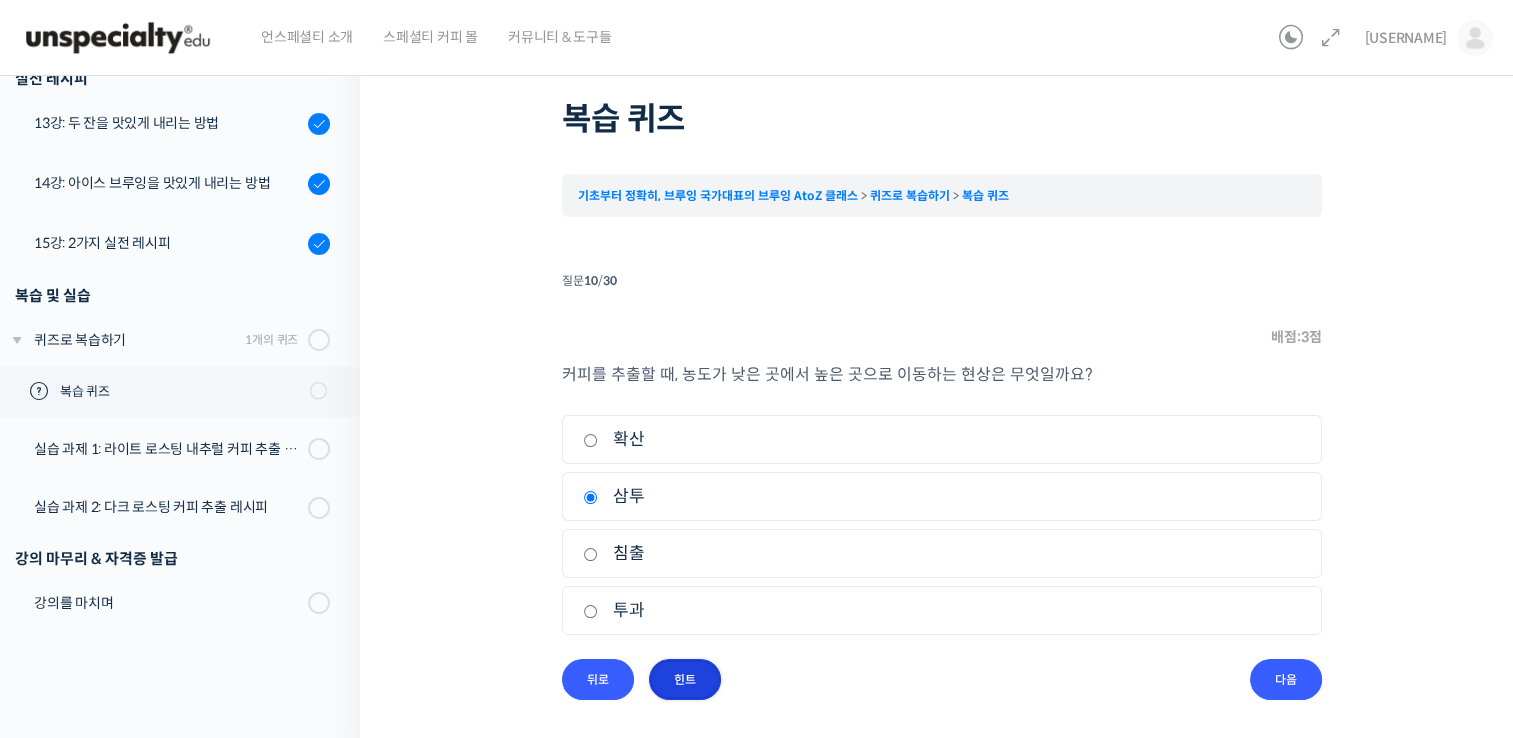 click on "힌트" at bounding box center [0, 0] 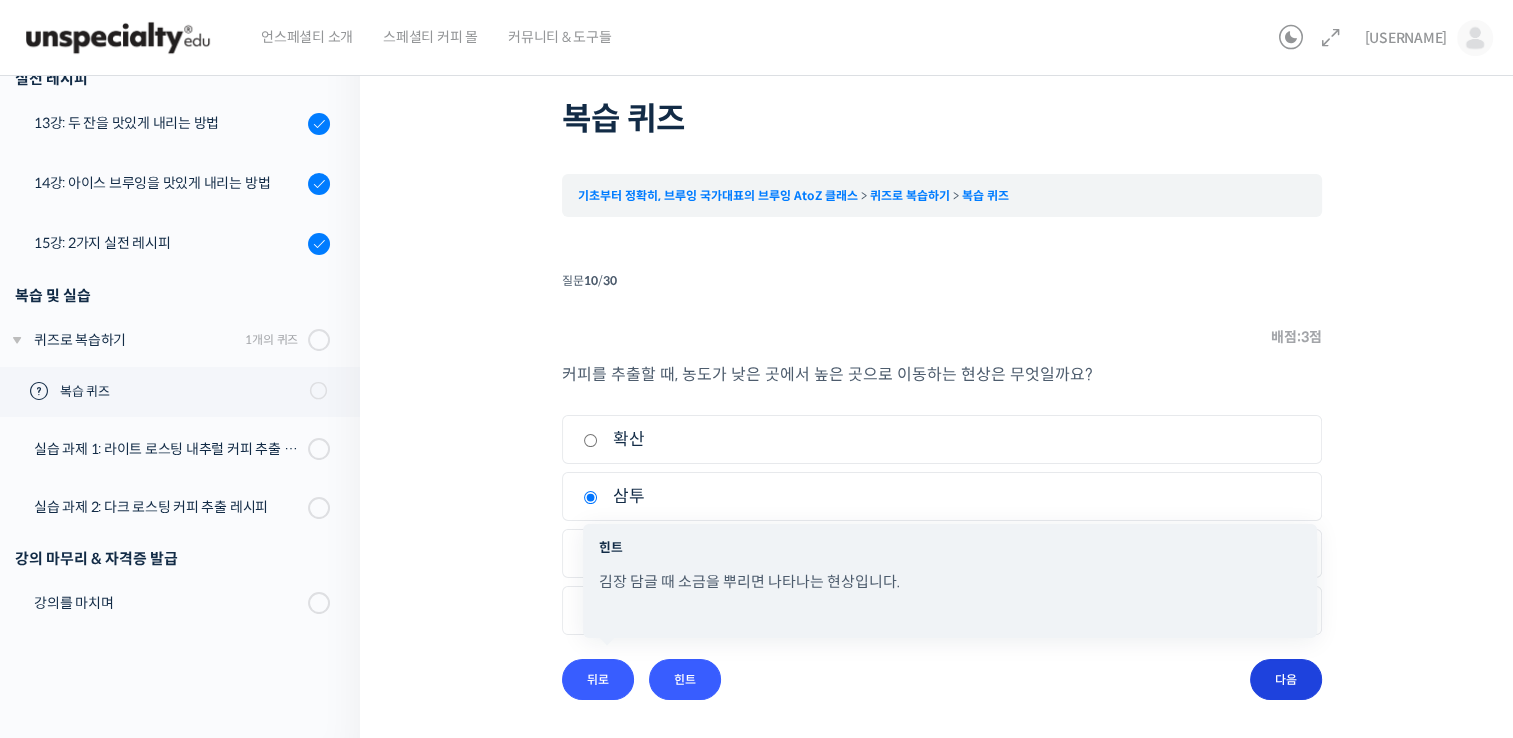 drag, startPoint x: 976, startPoint y: 678, endPoint x: 1291, endPoint y: 676, distance: 315.00635 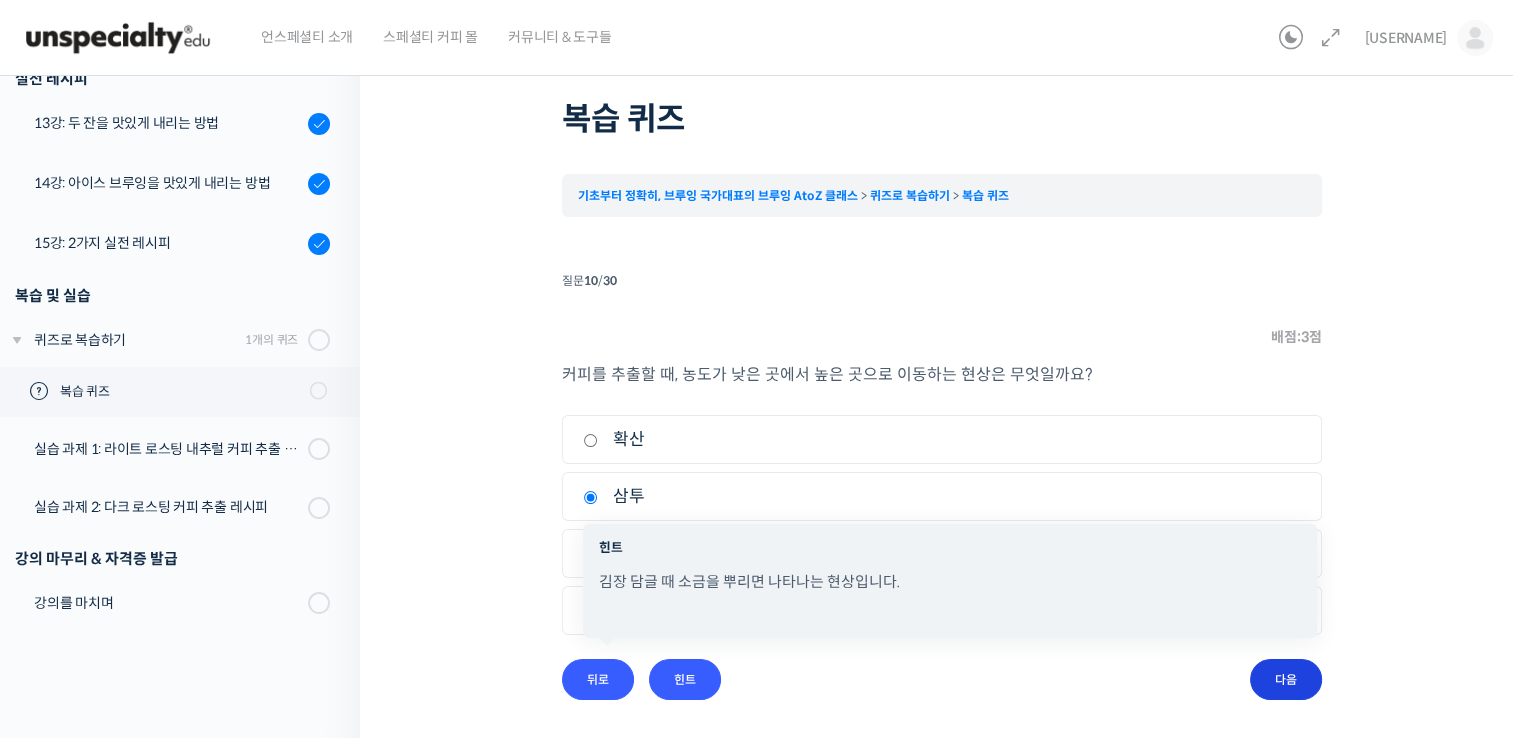 click on "질문  10  /  30
10 . 질문
배점:  3 점
커피를 추출할 때, 농도가 낮은 곳에서 높은 곳으로 이동하는 현상은 무엇일까요?
1.
확산
2.
삼투
3.
침출
4.
투과
힌트
김장 담글 때 소금을 뿌리면 나타나는 현상입니다.
뒤로  													 힌트  								 Check  								 다음" at bounding box center [942, 483] 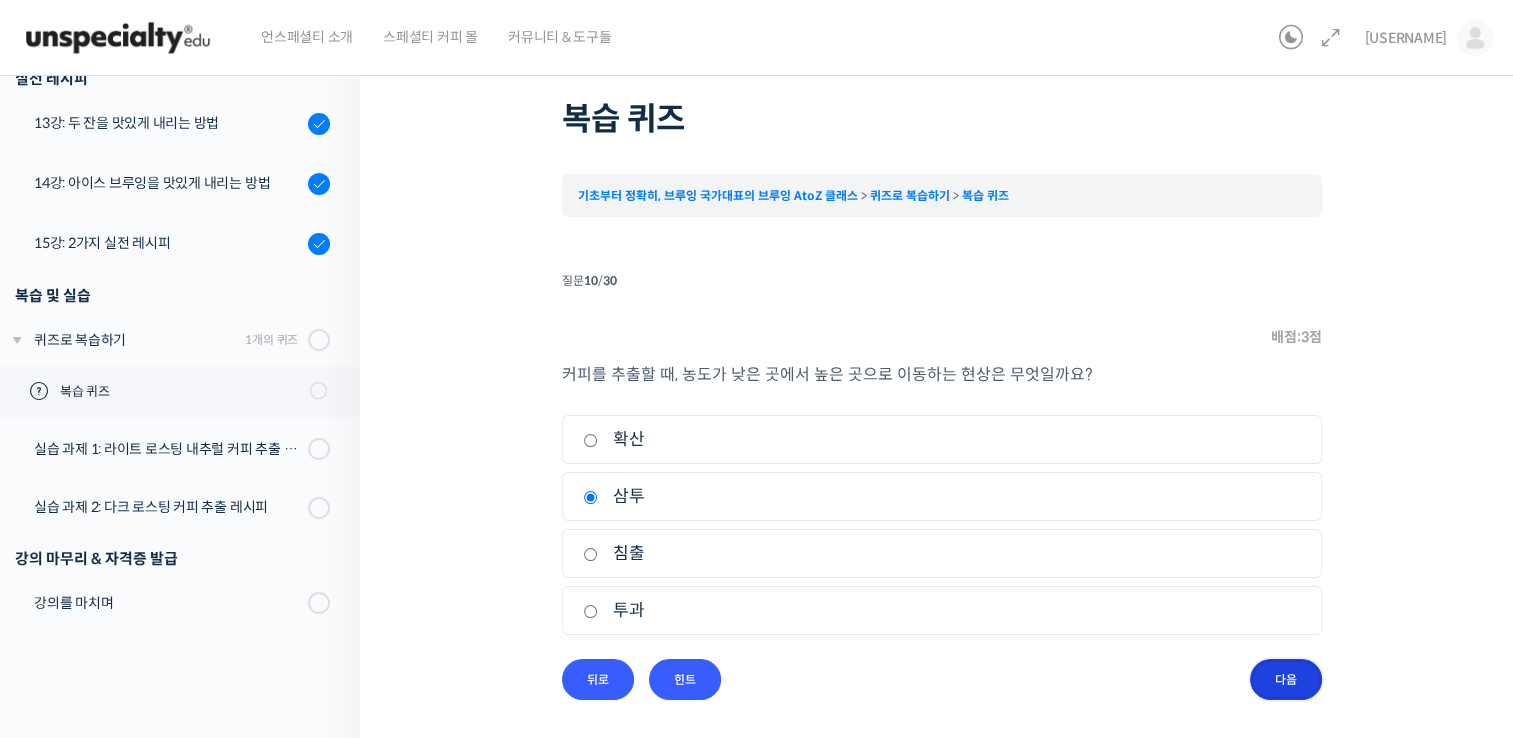 click on "다음" at bounding box center [0, 0] 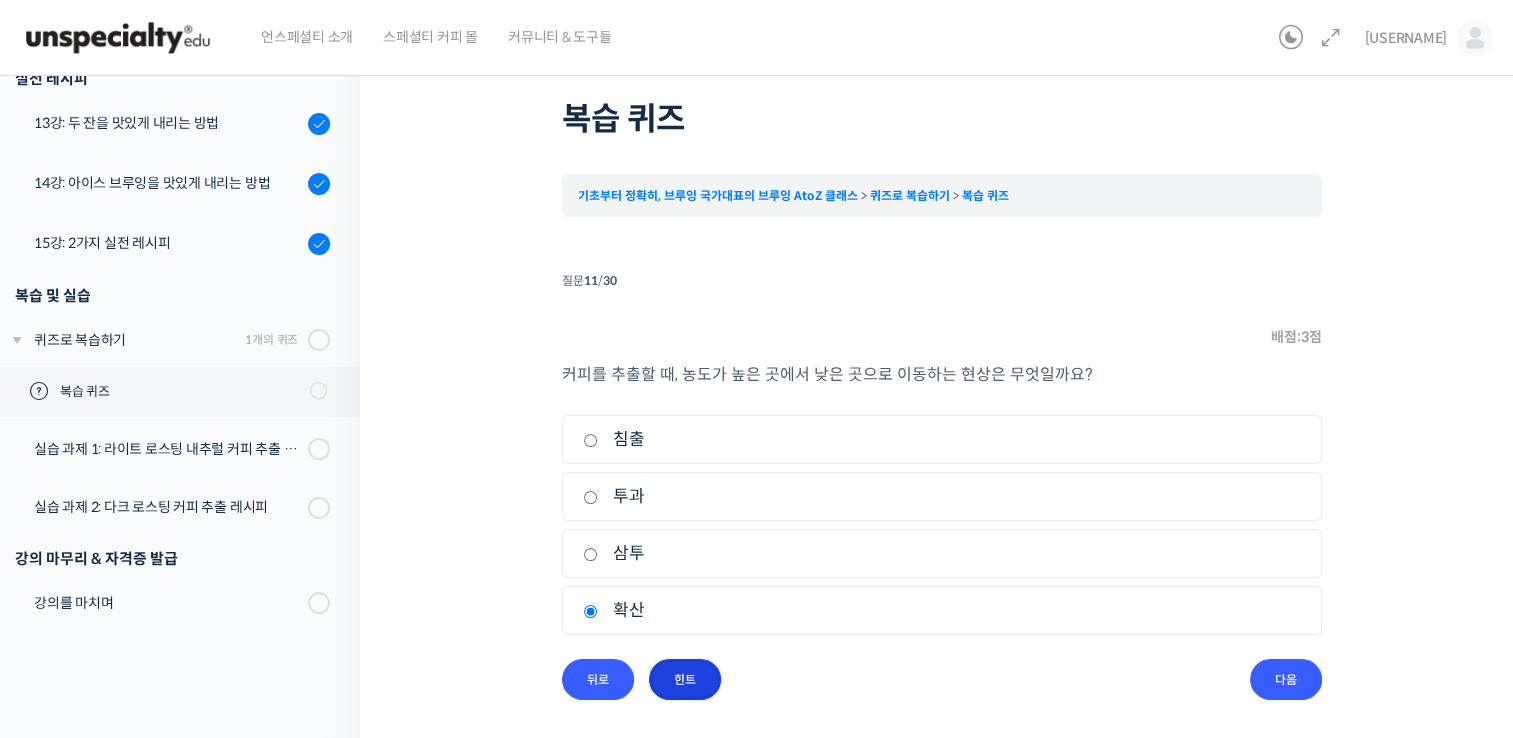 click on "힌트" at bounding box center (0, 0) 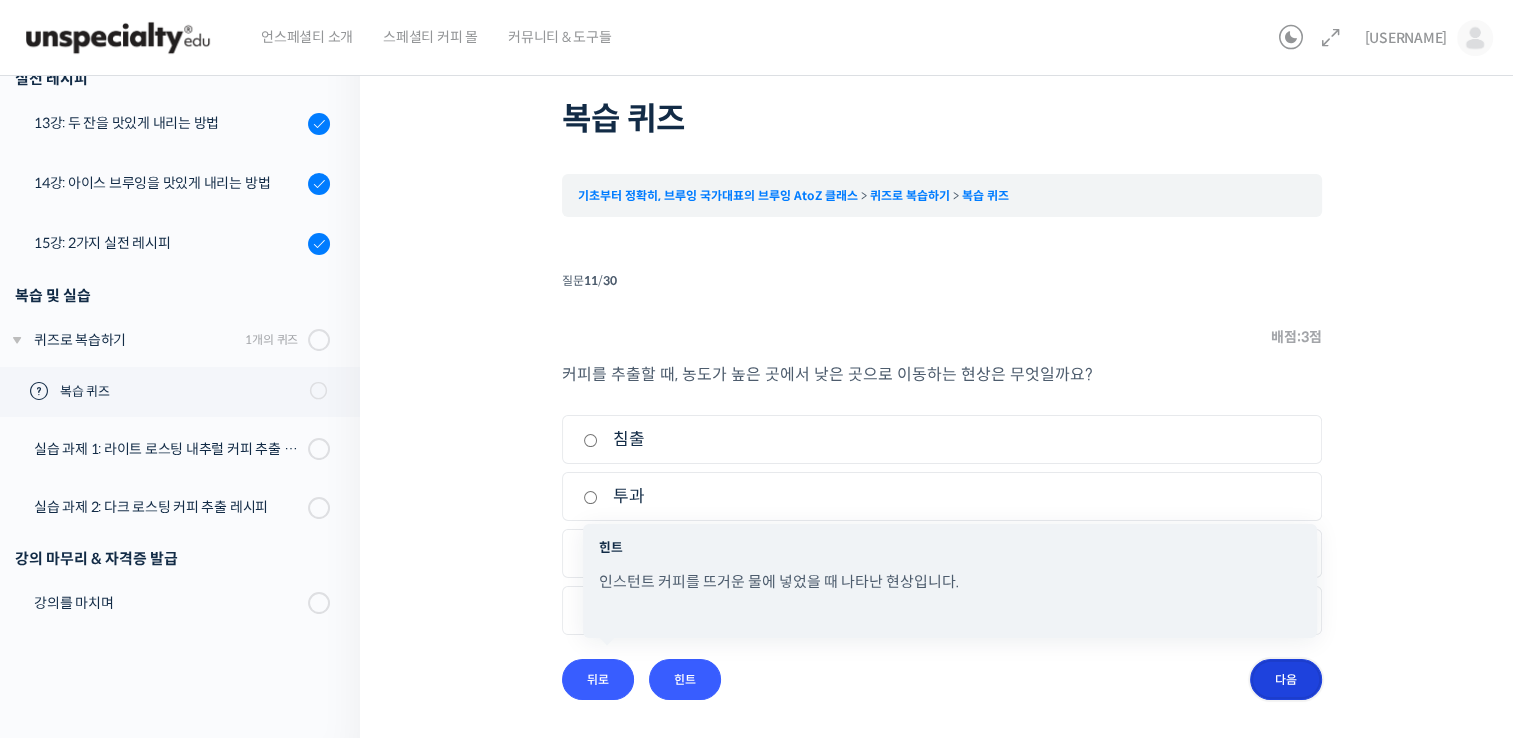 click on "다음" at bounding box center (0, 0) 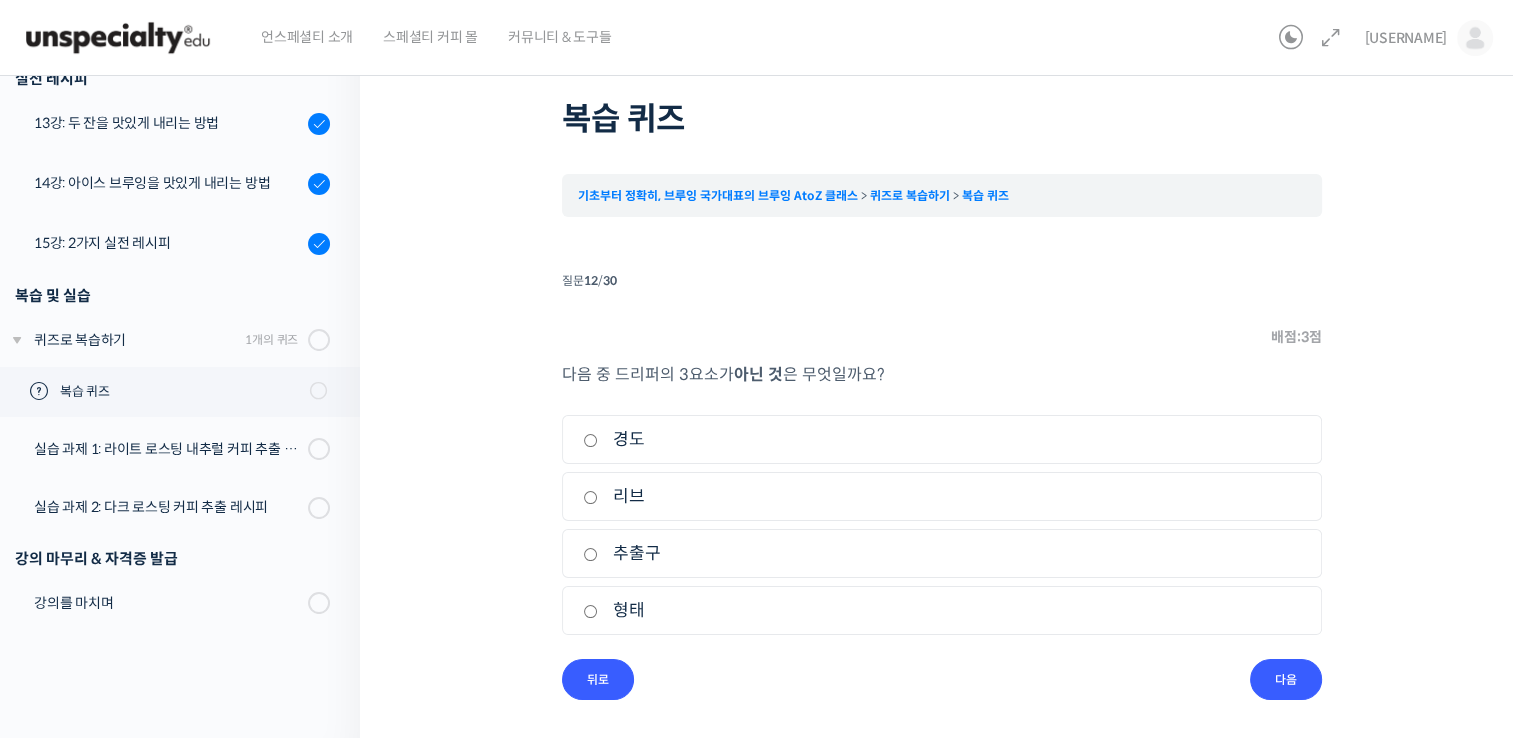 click on "경도" at bounding box center (0, 0) 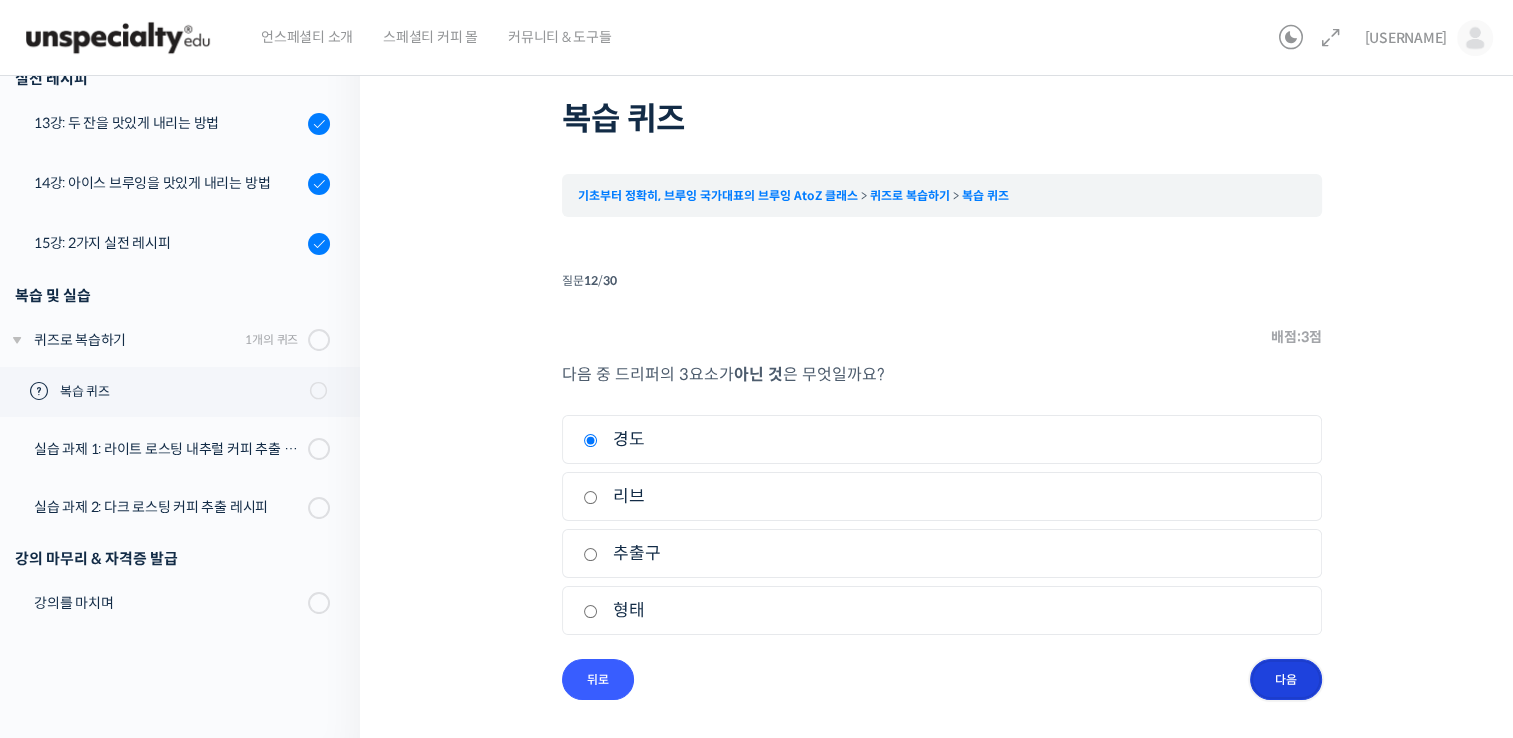 click on "다음" at bounding box center (0, 0) 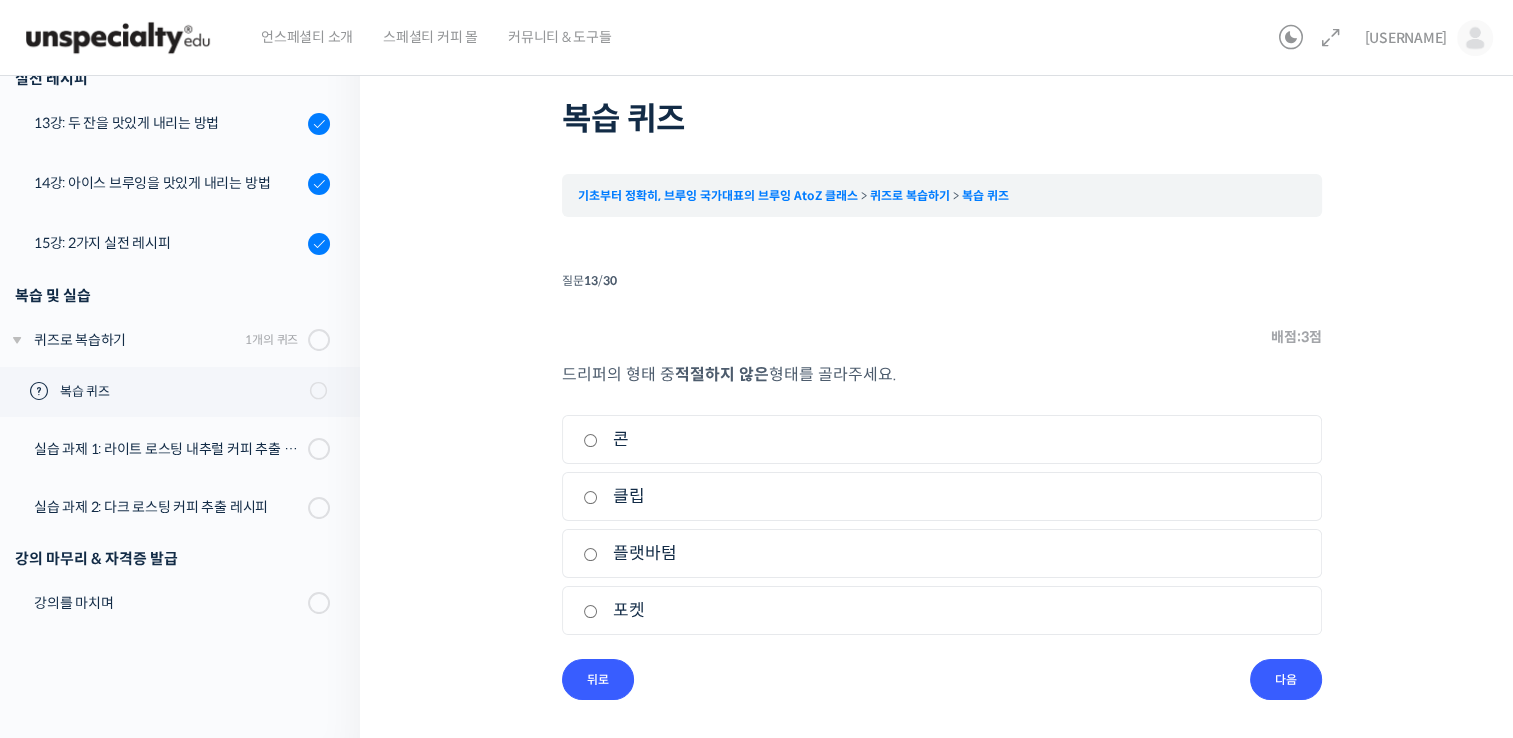 click on "클립" at bounding box center [0, 0] 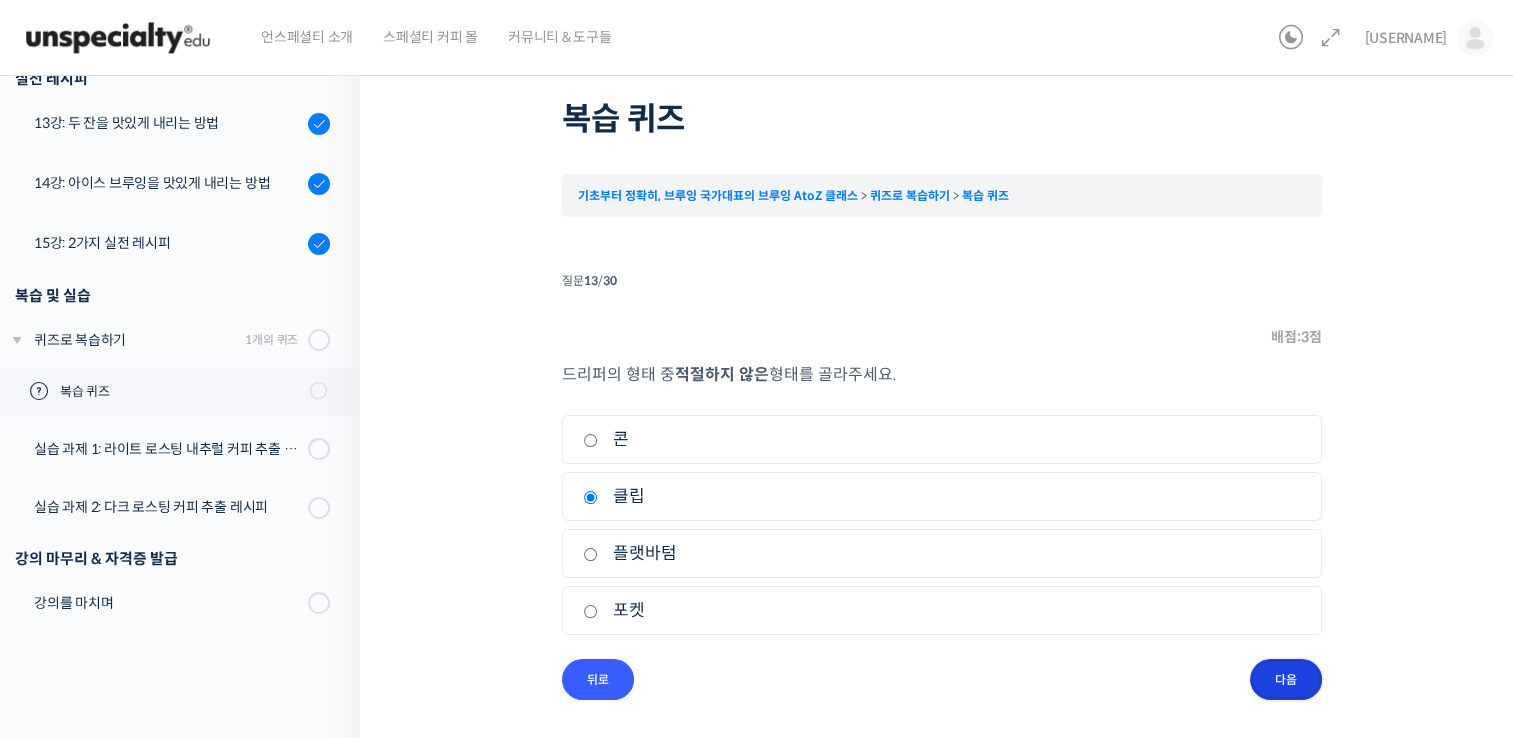 click on "다음" at bounding box center (0, 0) 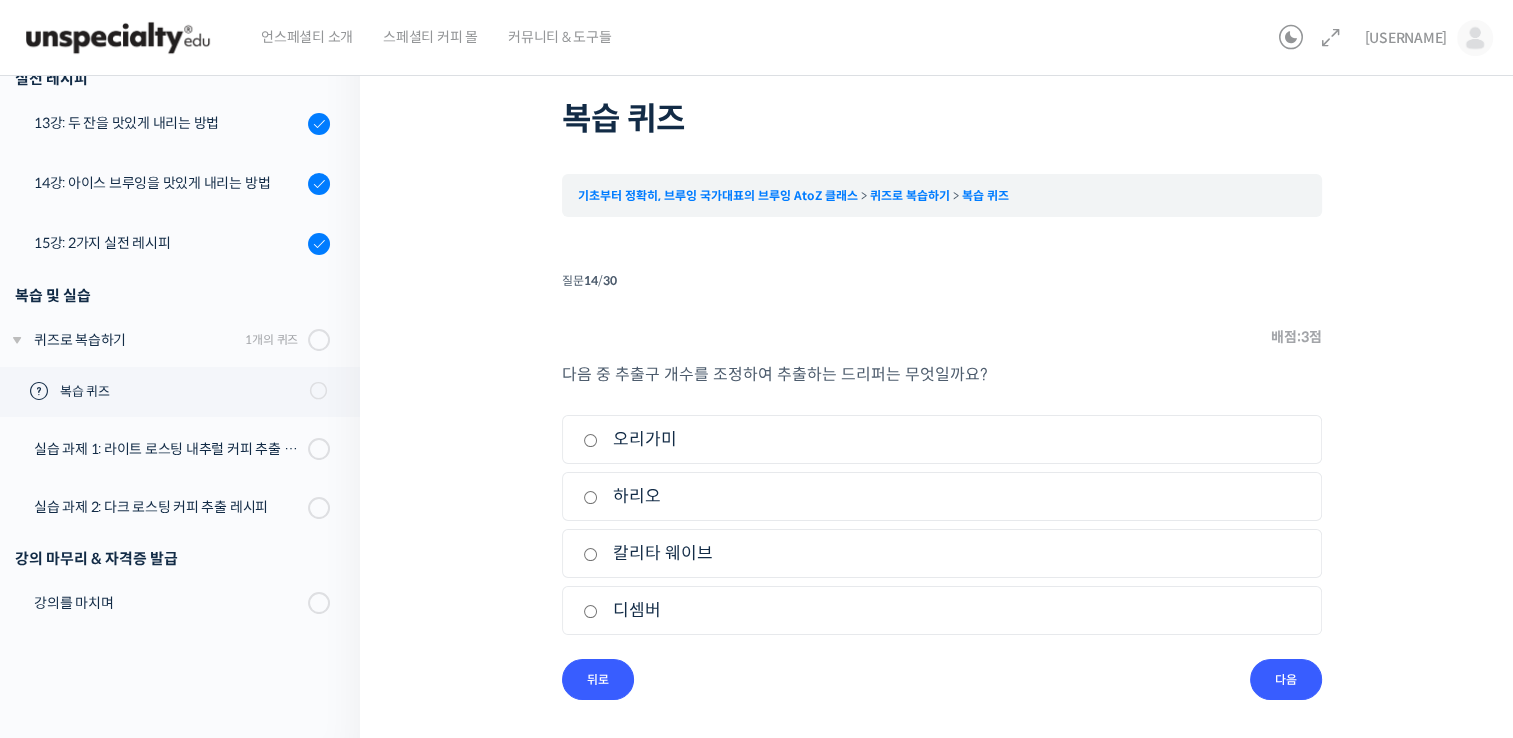 click on "3.
칼리타 웨이브" at bounding box center (0, 0) 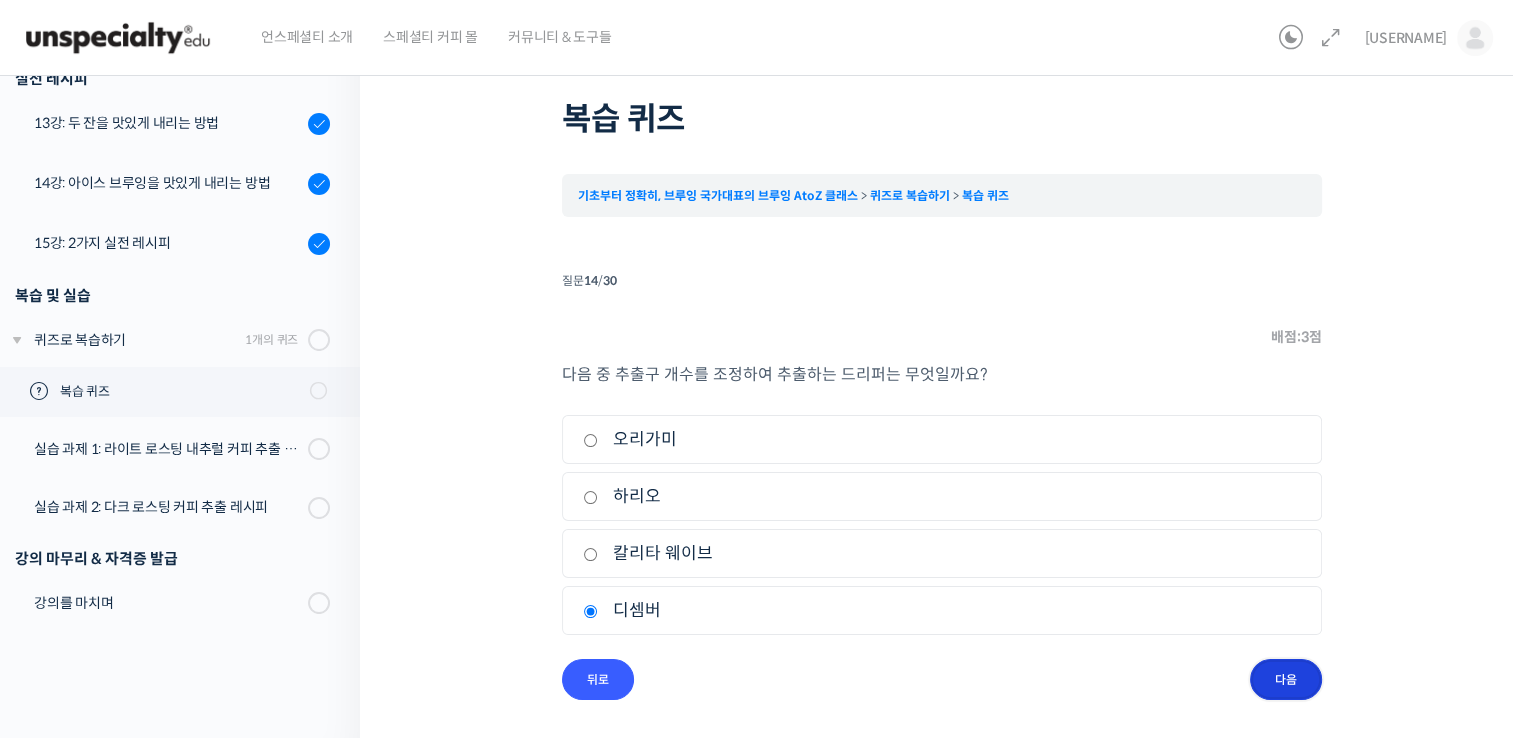 click on "다음" at bounding box center [0, 0] 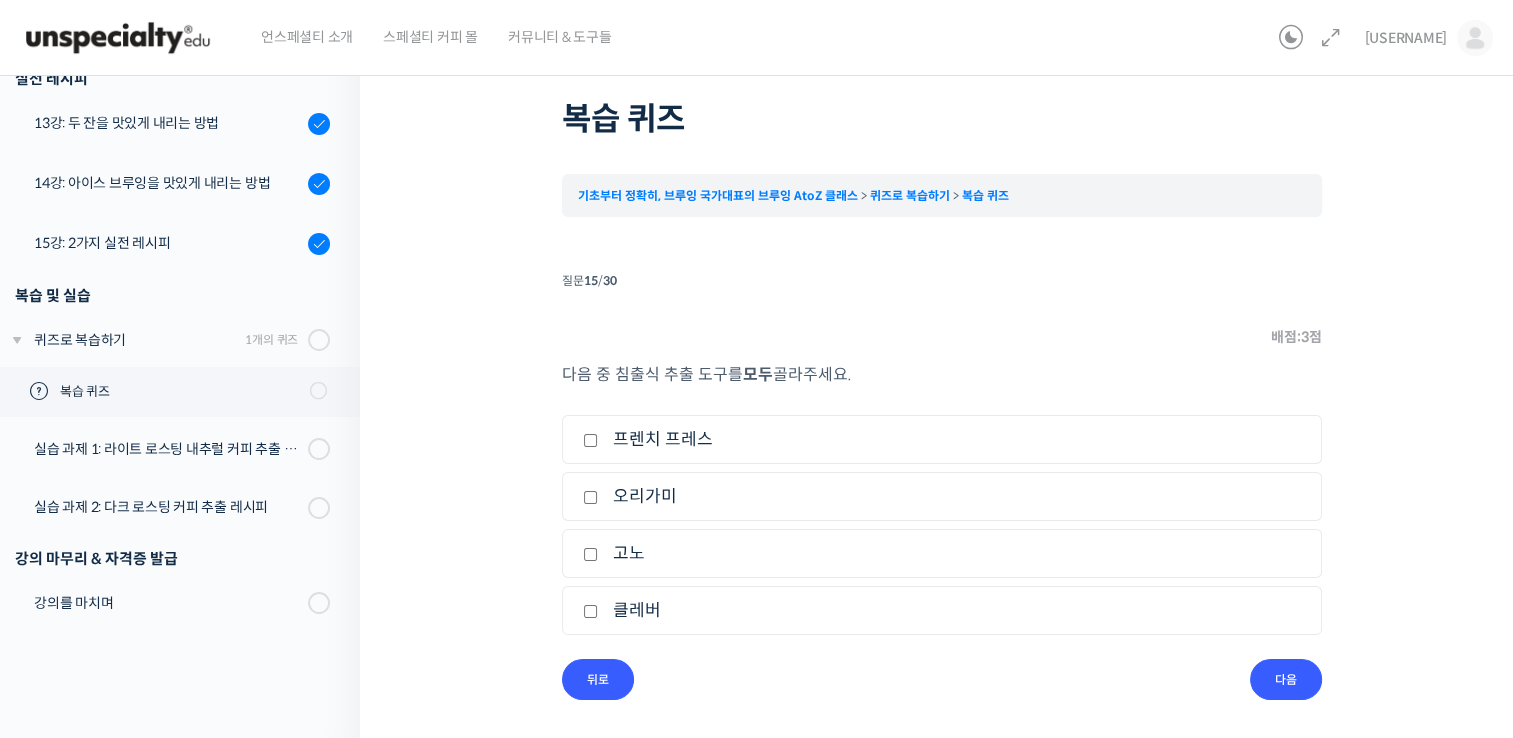 click on "프렌치 프레스" at bounding box center [0, 0] 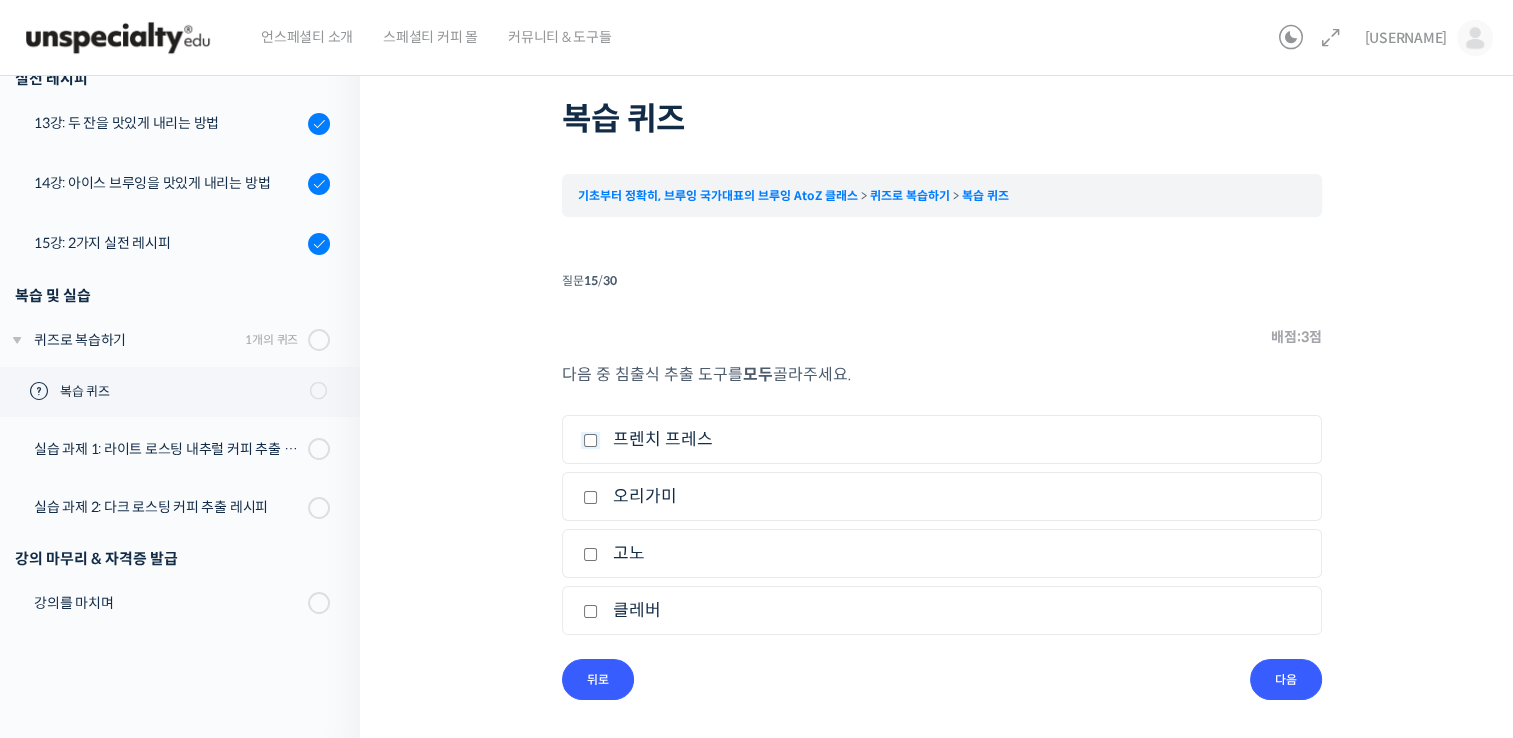 click on "프렌치 프레스" at bounding box center (590, 440) 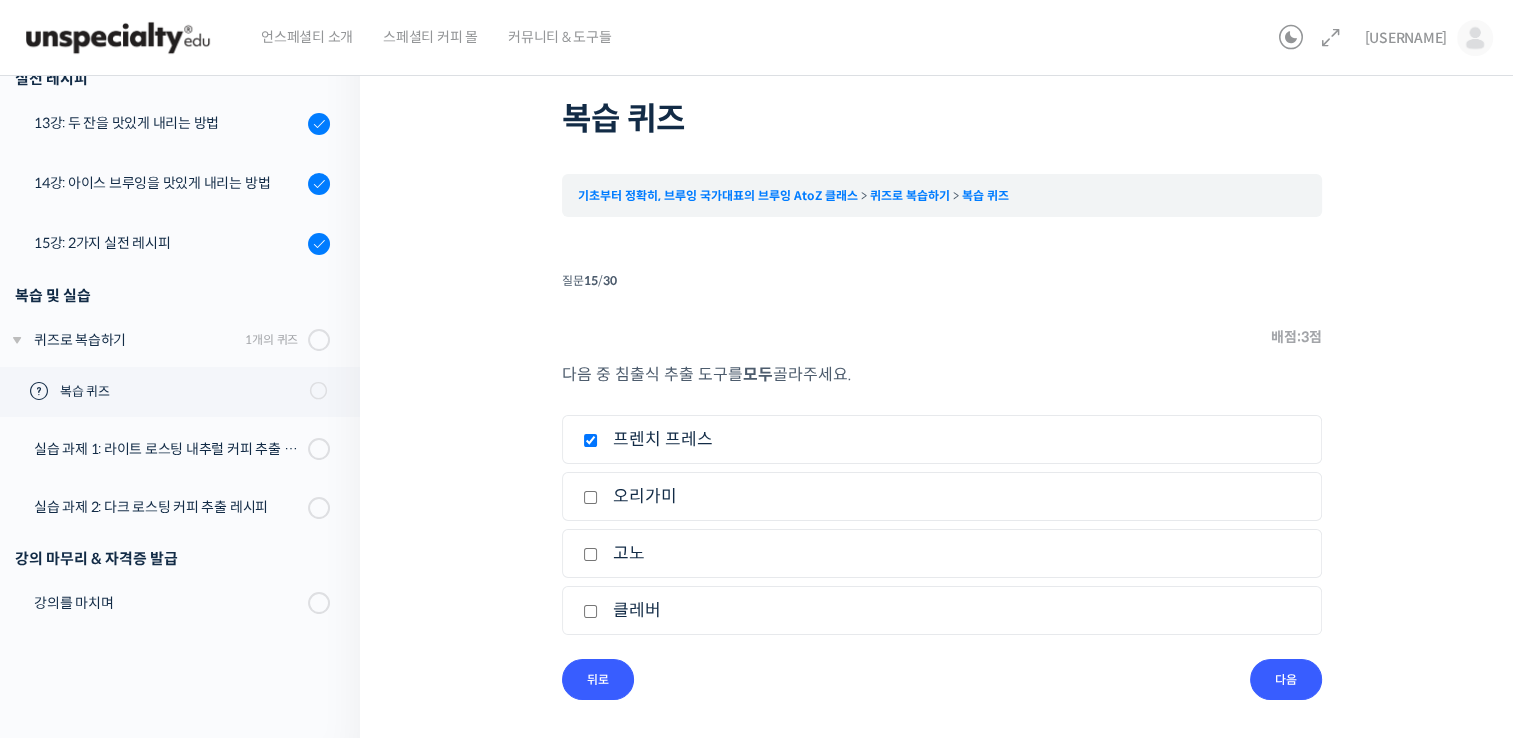 click on "클레버" at bounding box center (0, 0) 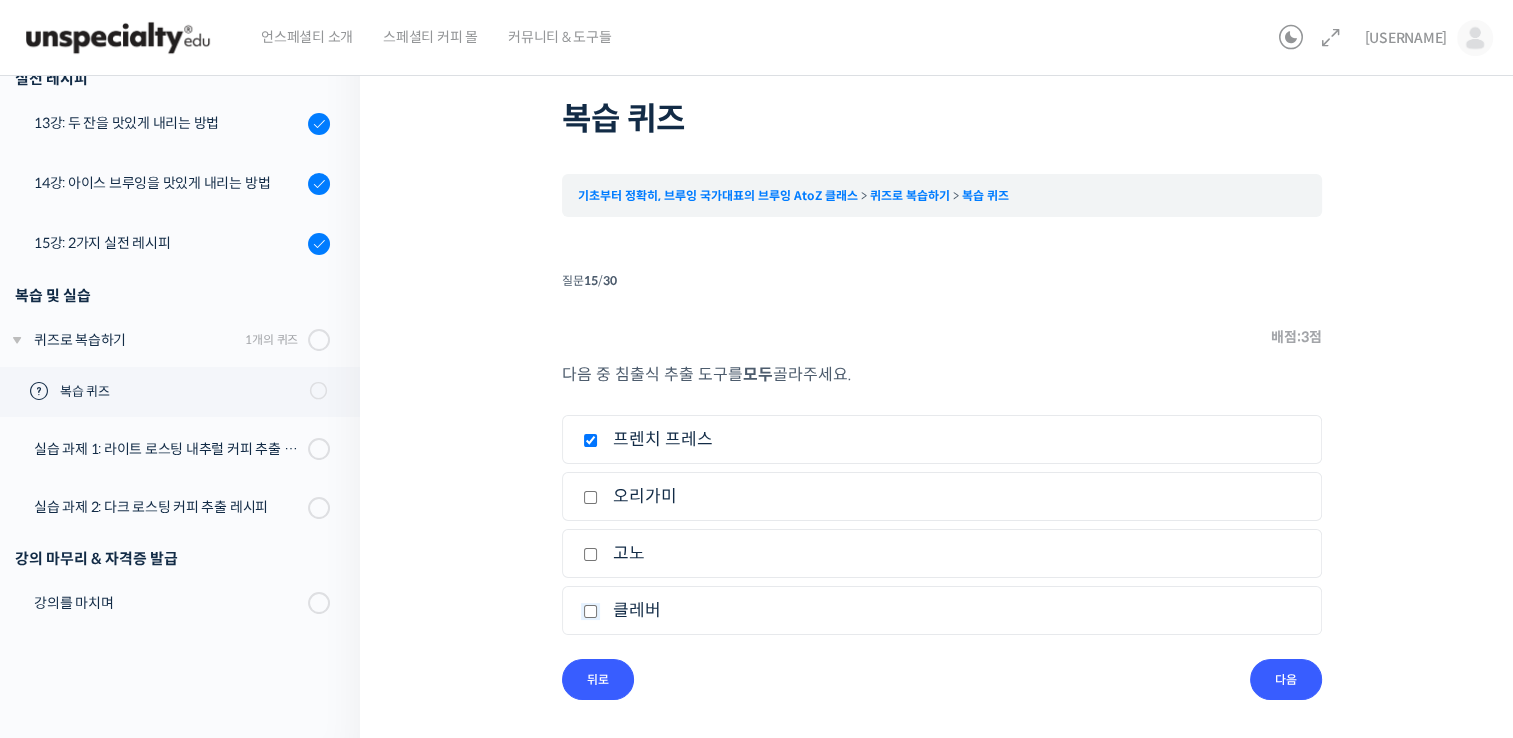click on "클레버" at bounding box center [590, 440] 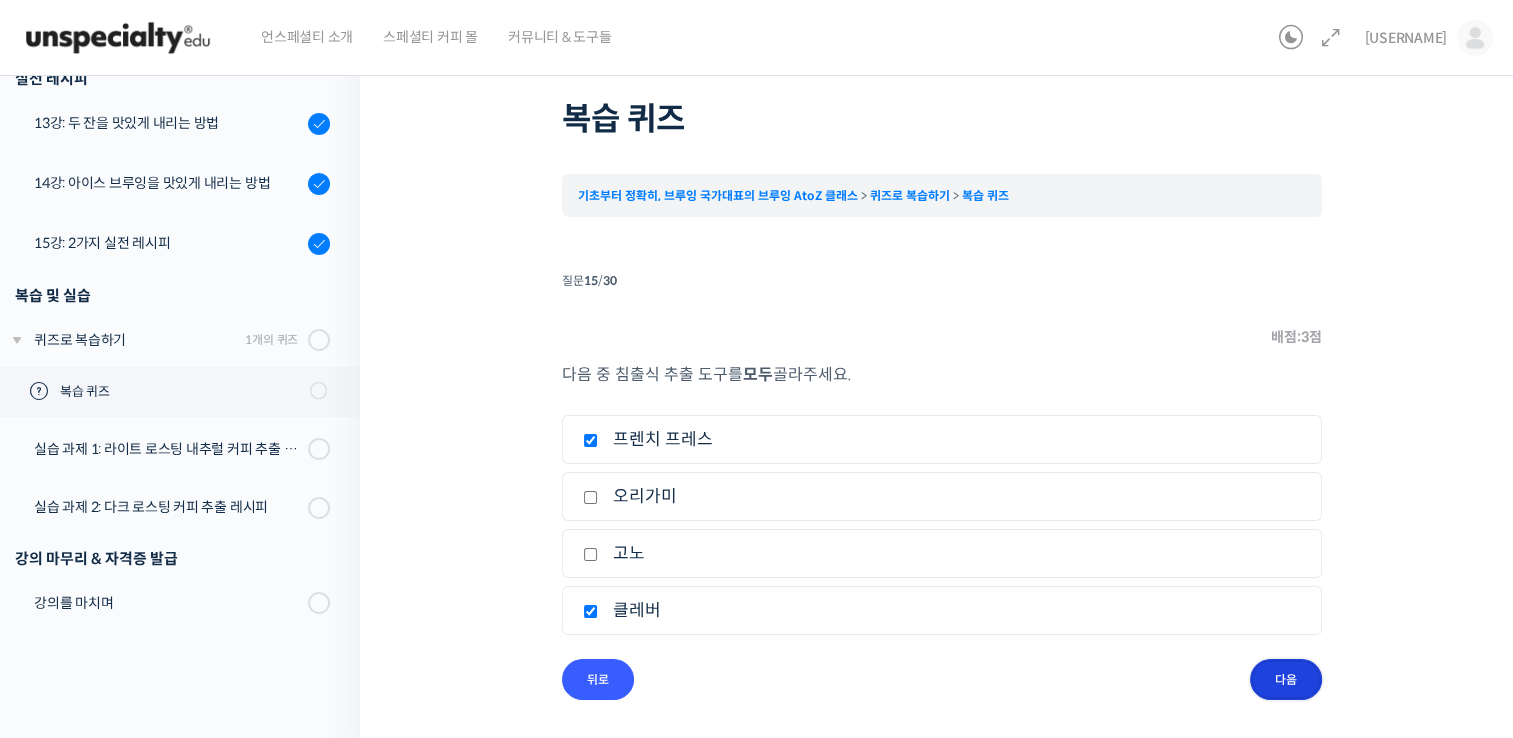 click on "다음" at bounding box center [0, 0] 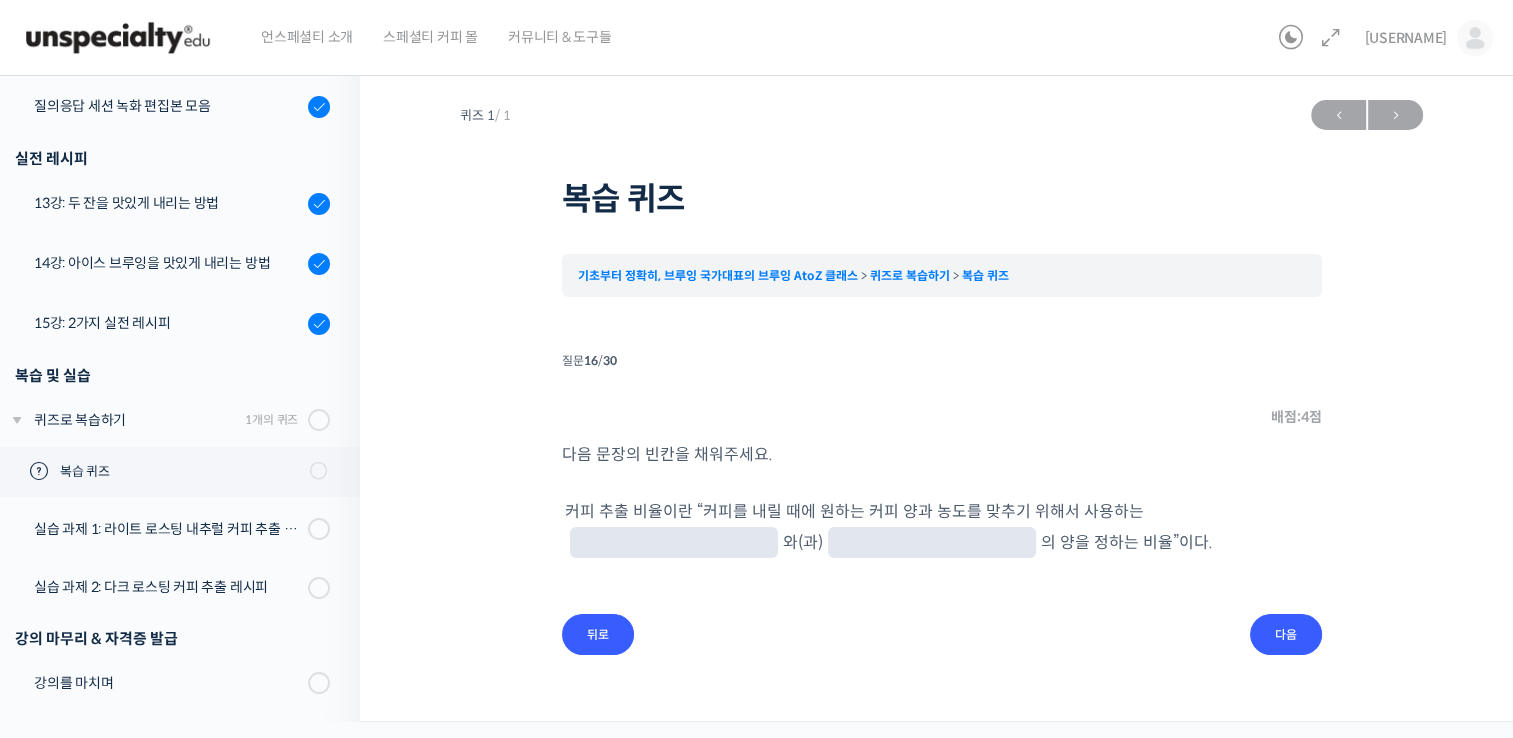 scroll, scrollTop: 0, scrollLeft: 0, axis: both 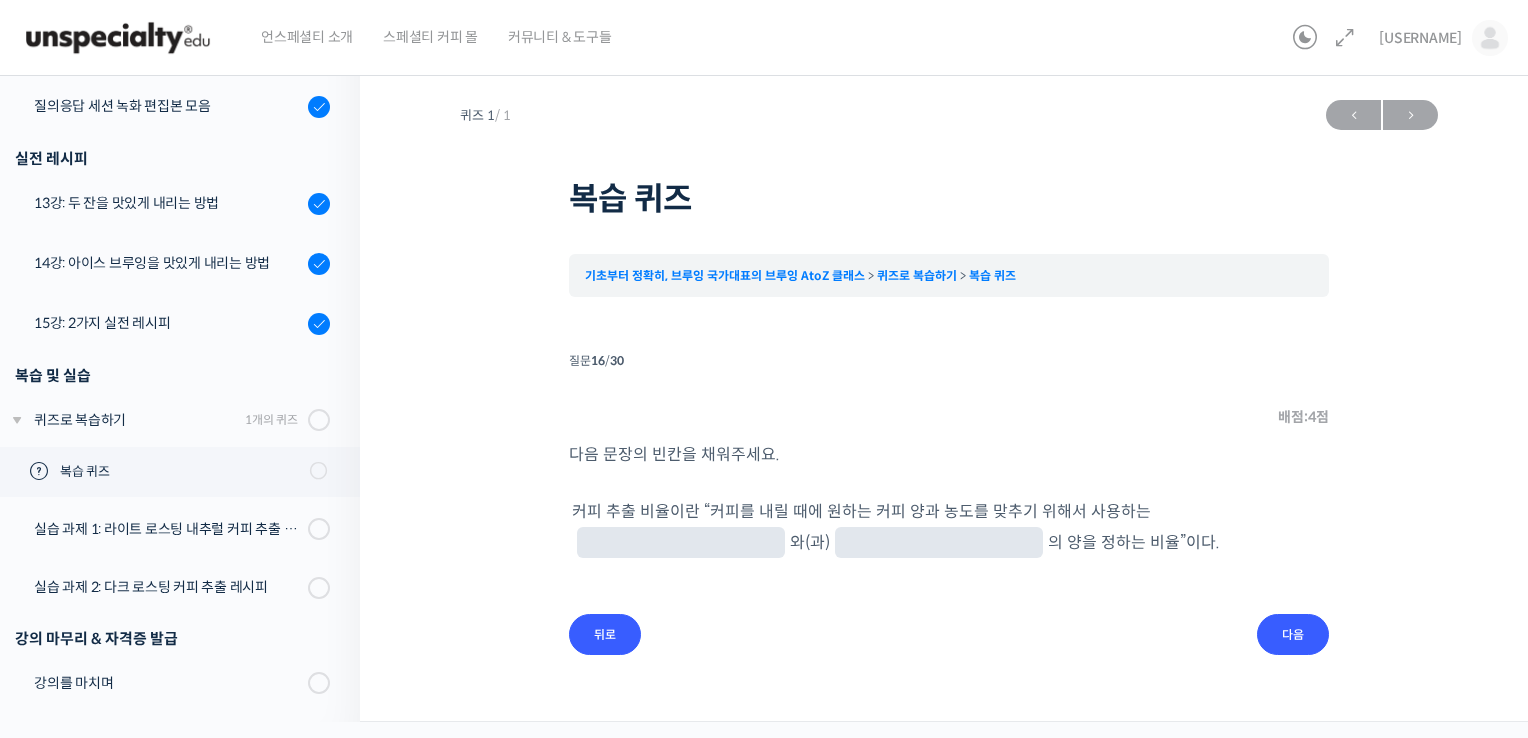 click at bounding box center [681, 544] 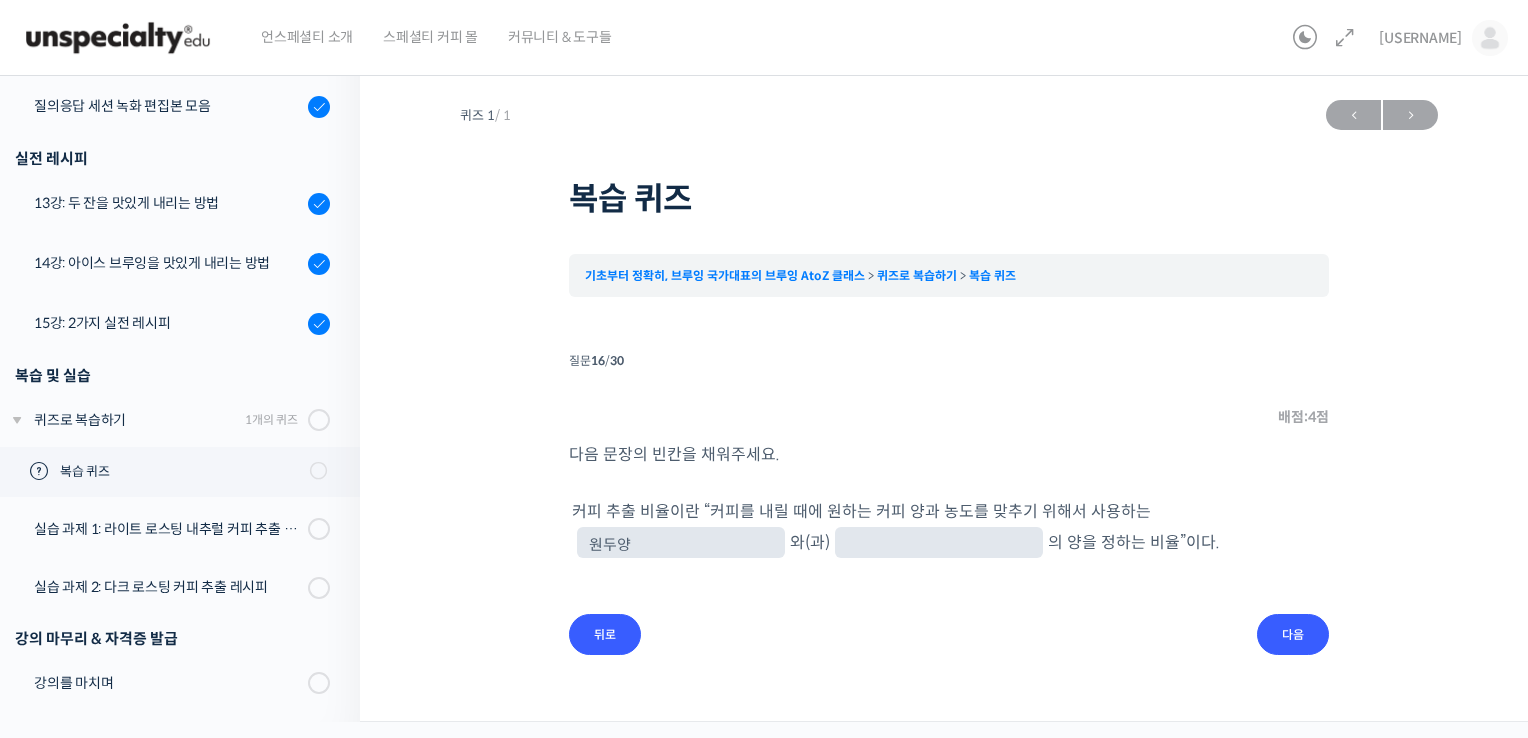 type on "원두양" 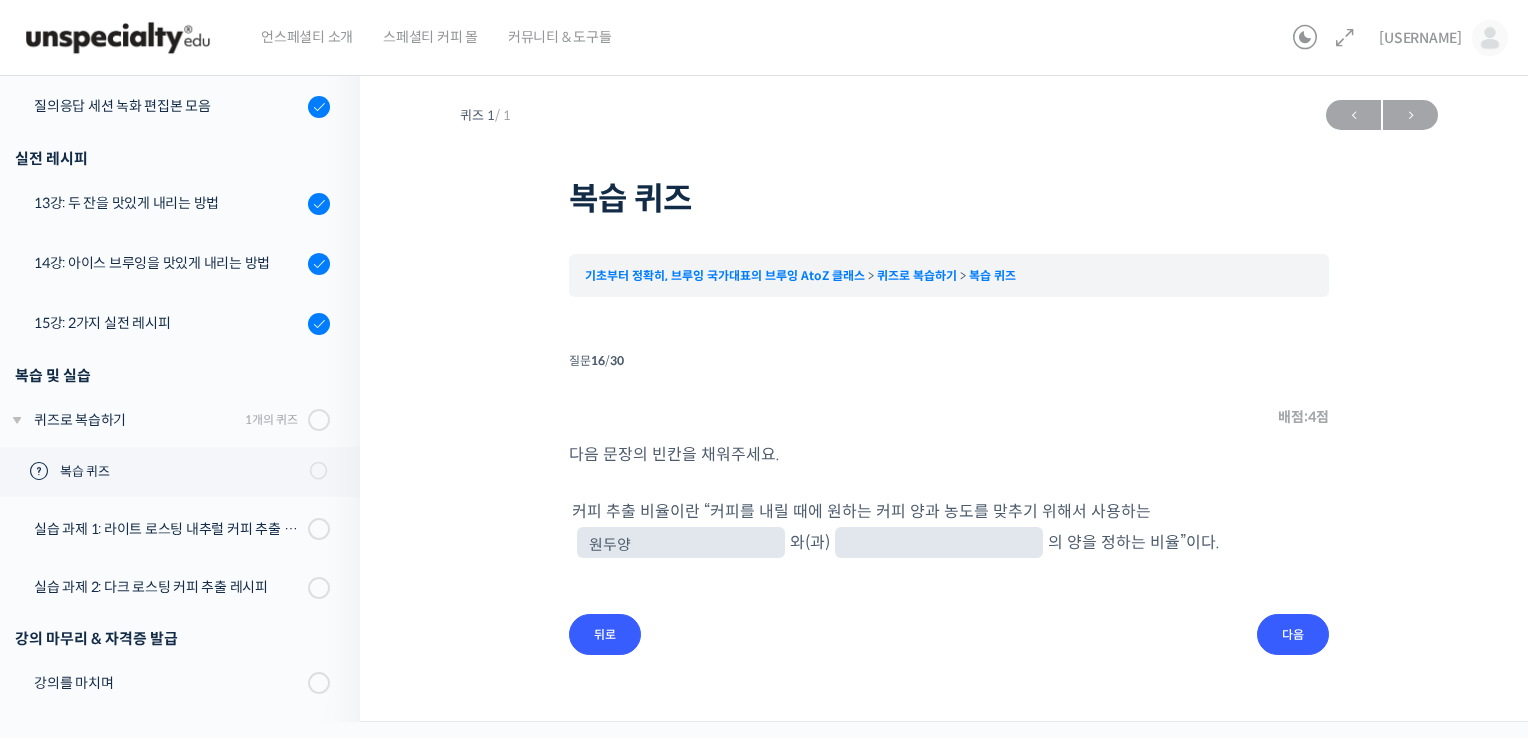click at bounding box center [681, 544] 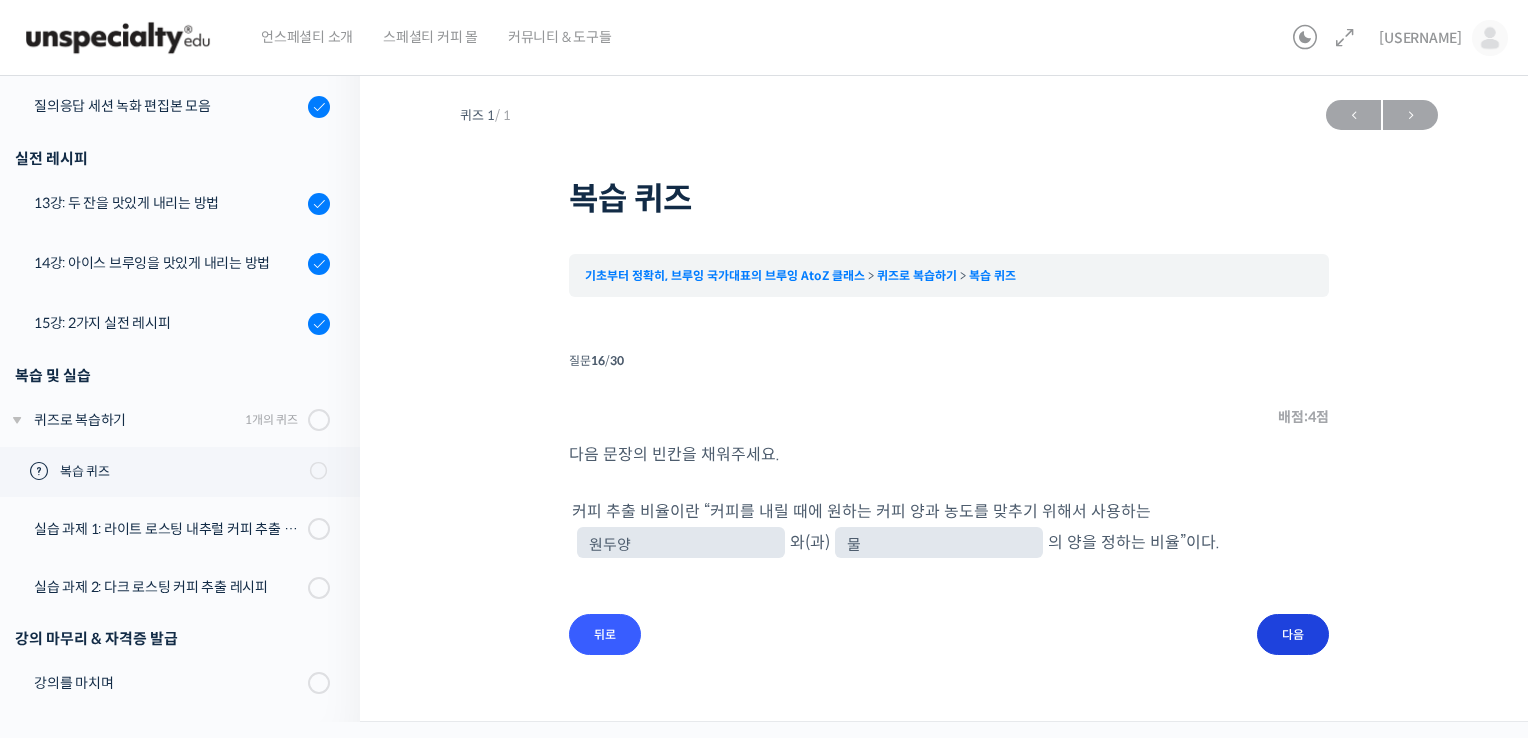 type on "물" 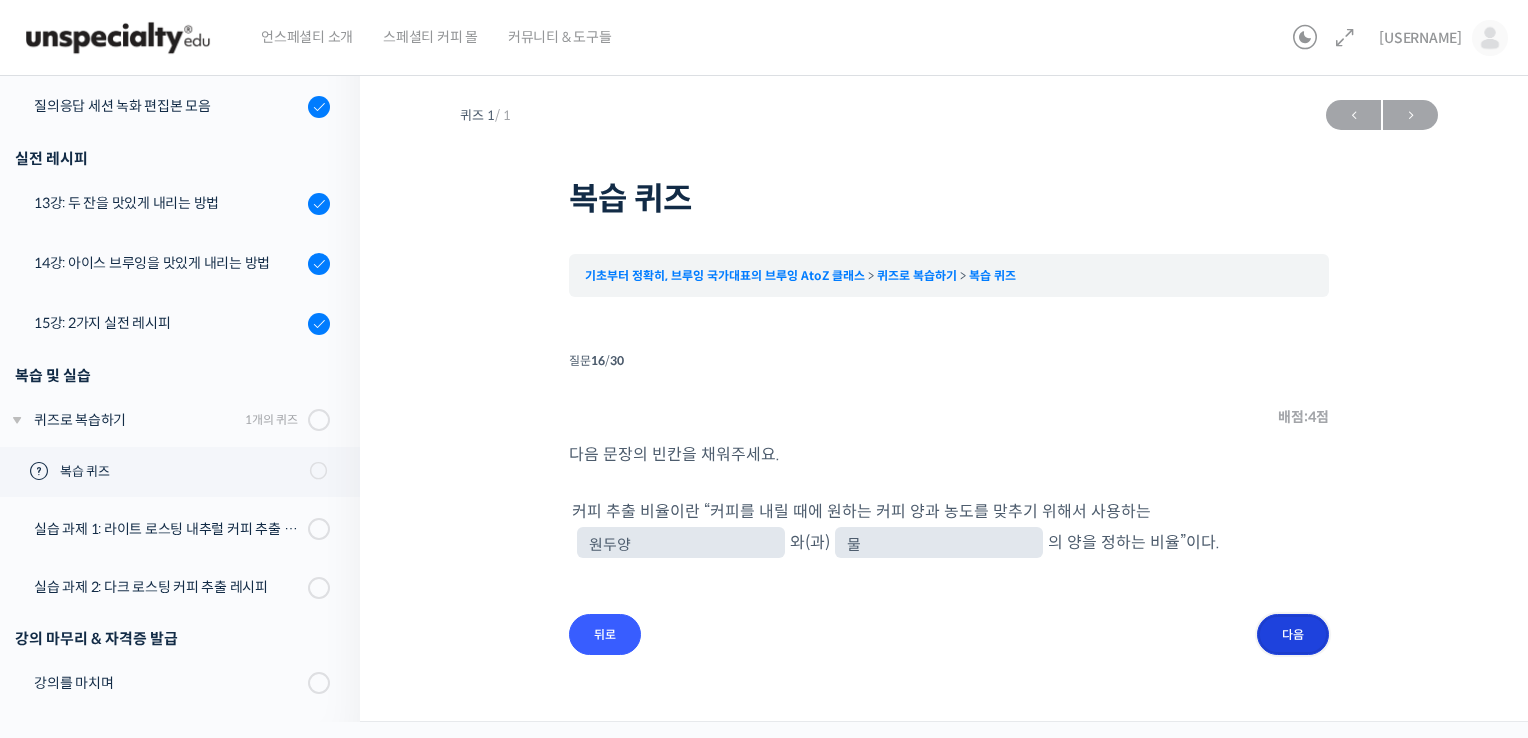 click on "다음" at bounding box center (0, 0) 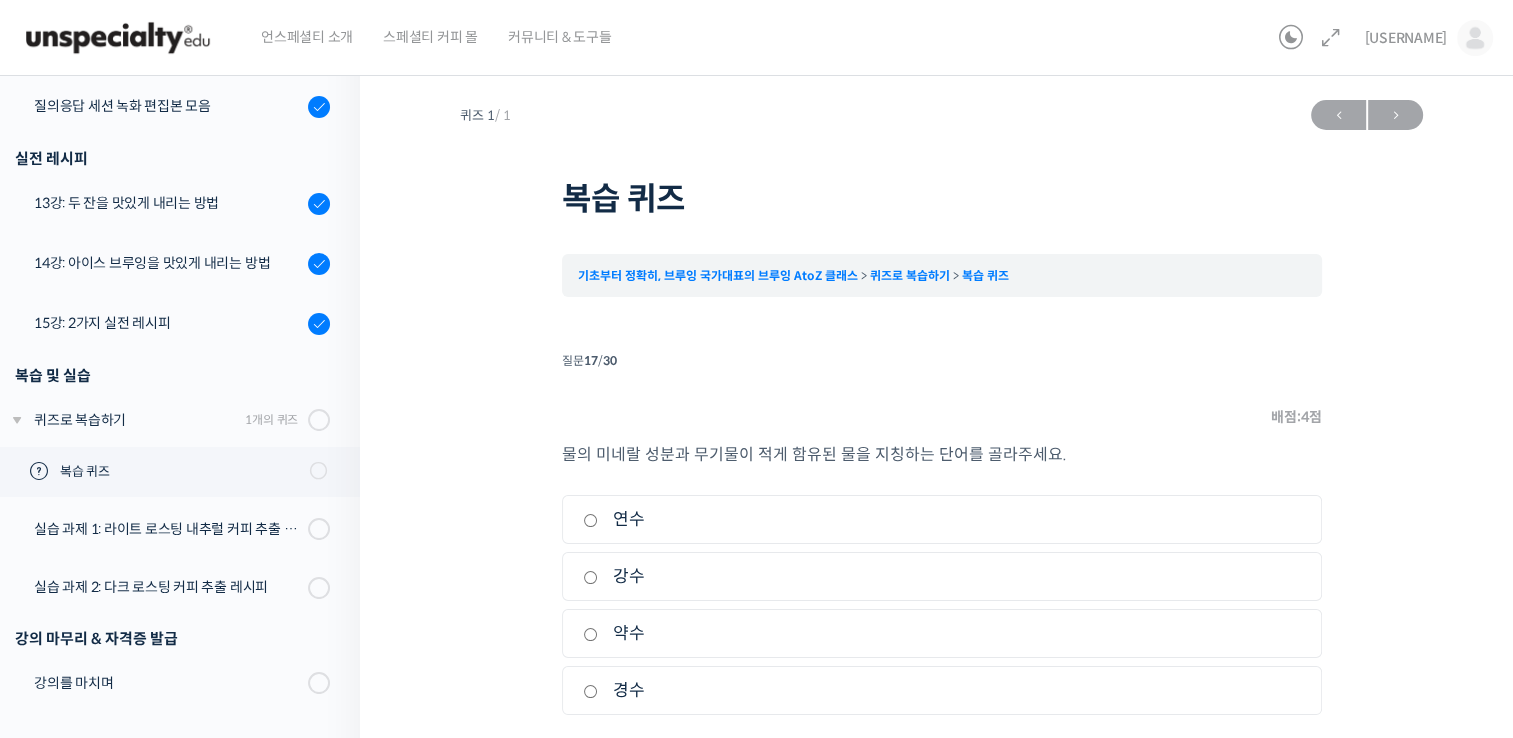 scroll, scrollTop: 80, scrollLeft: 0, axis: vertical 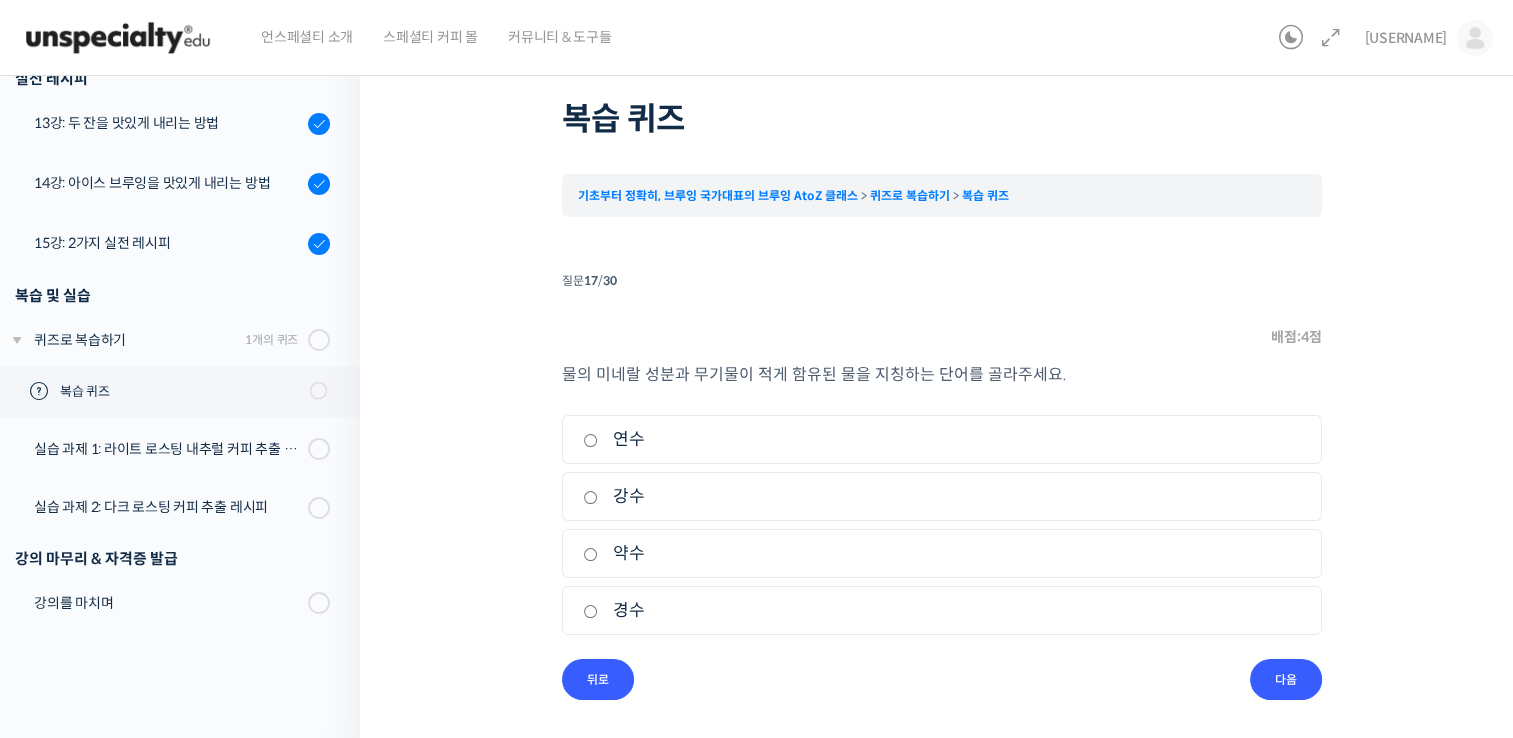 click on "물의 미네랄 성분과 무기물이 적게 함유된 물을 지칭하는 단어를 골라주세요.
1.
연수
2.
강수
3.
약수
4.
경수" at bounding box center (0, 0) 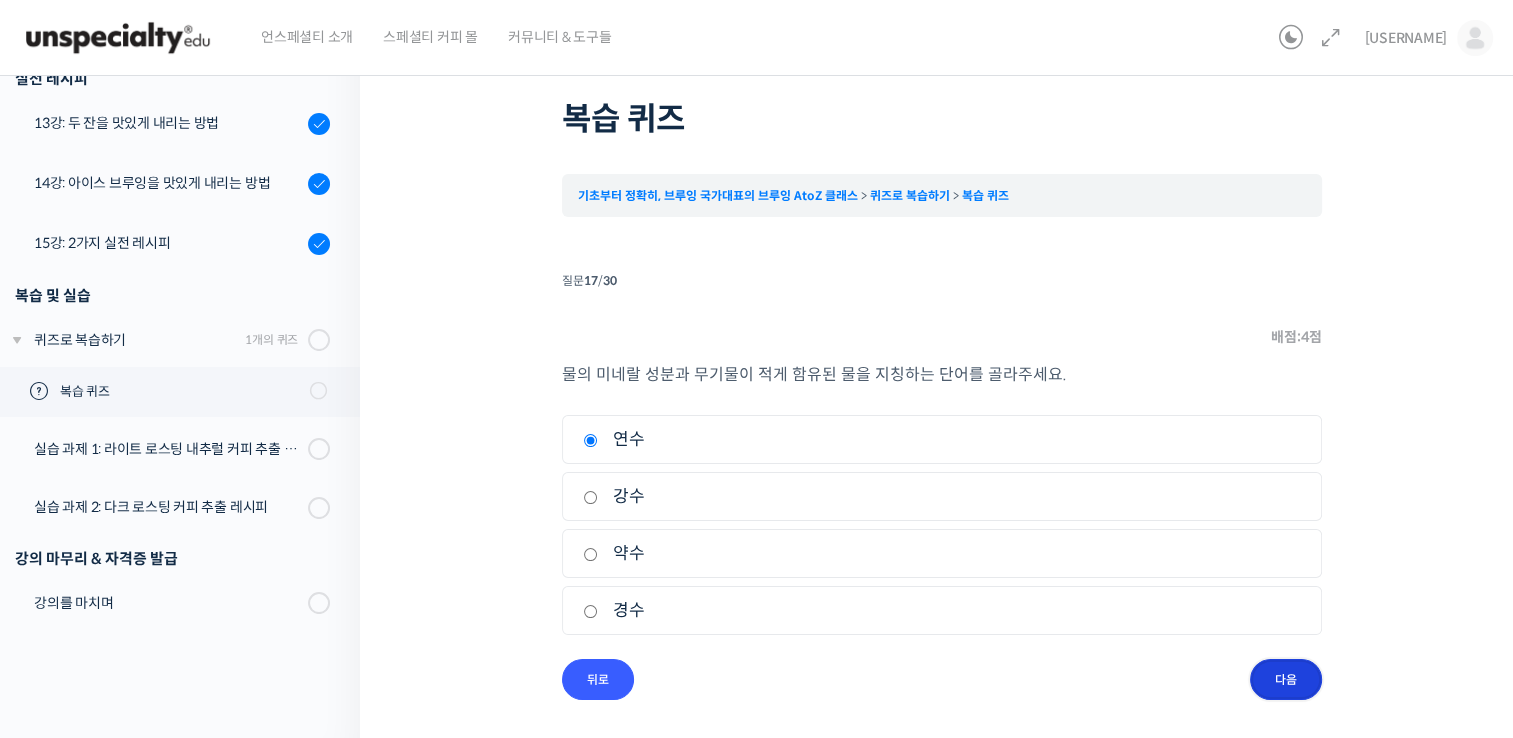 click on "다음" at bounding box center [0, 0] 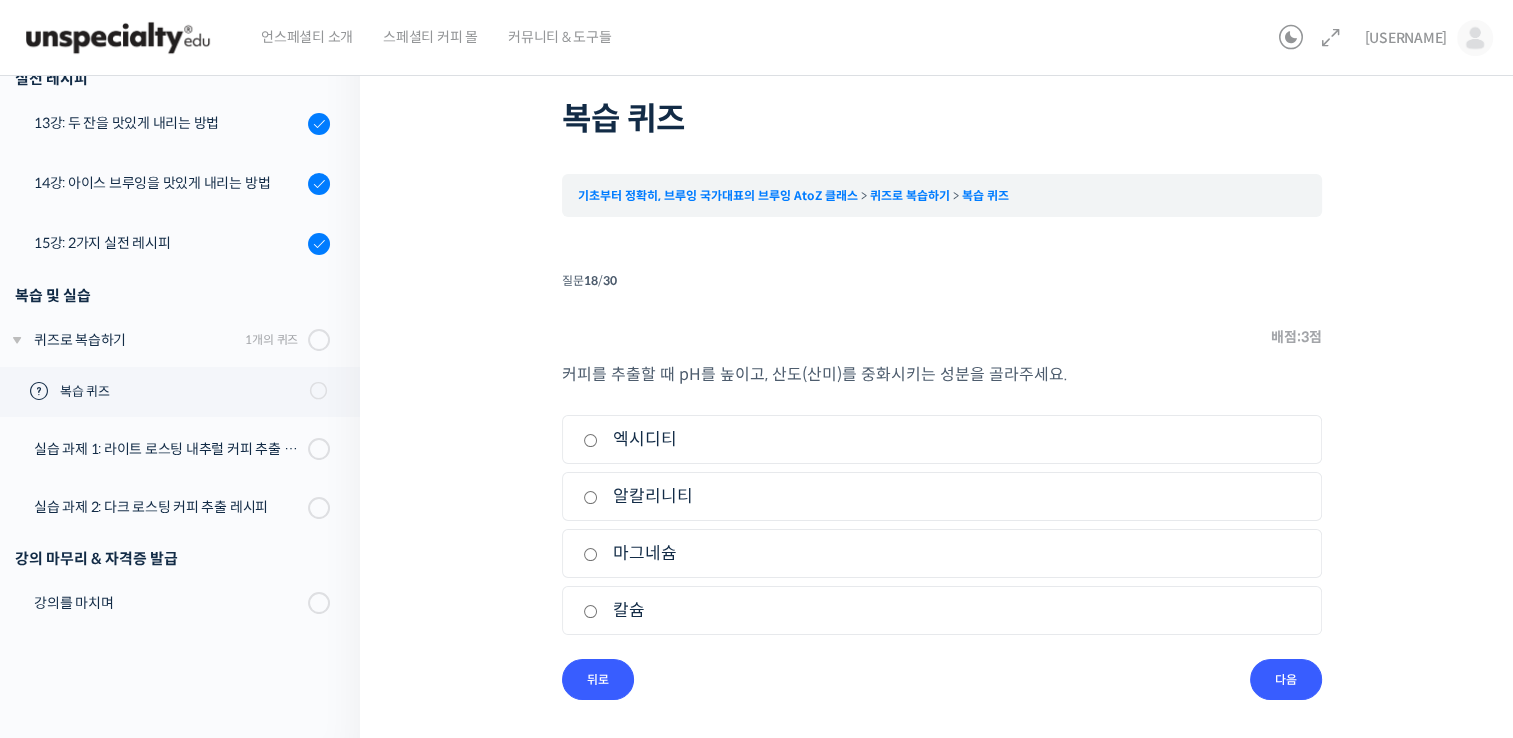 click on "알칼리니티" at bounding box center [0, 0] 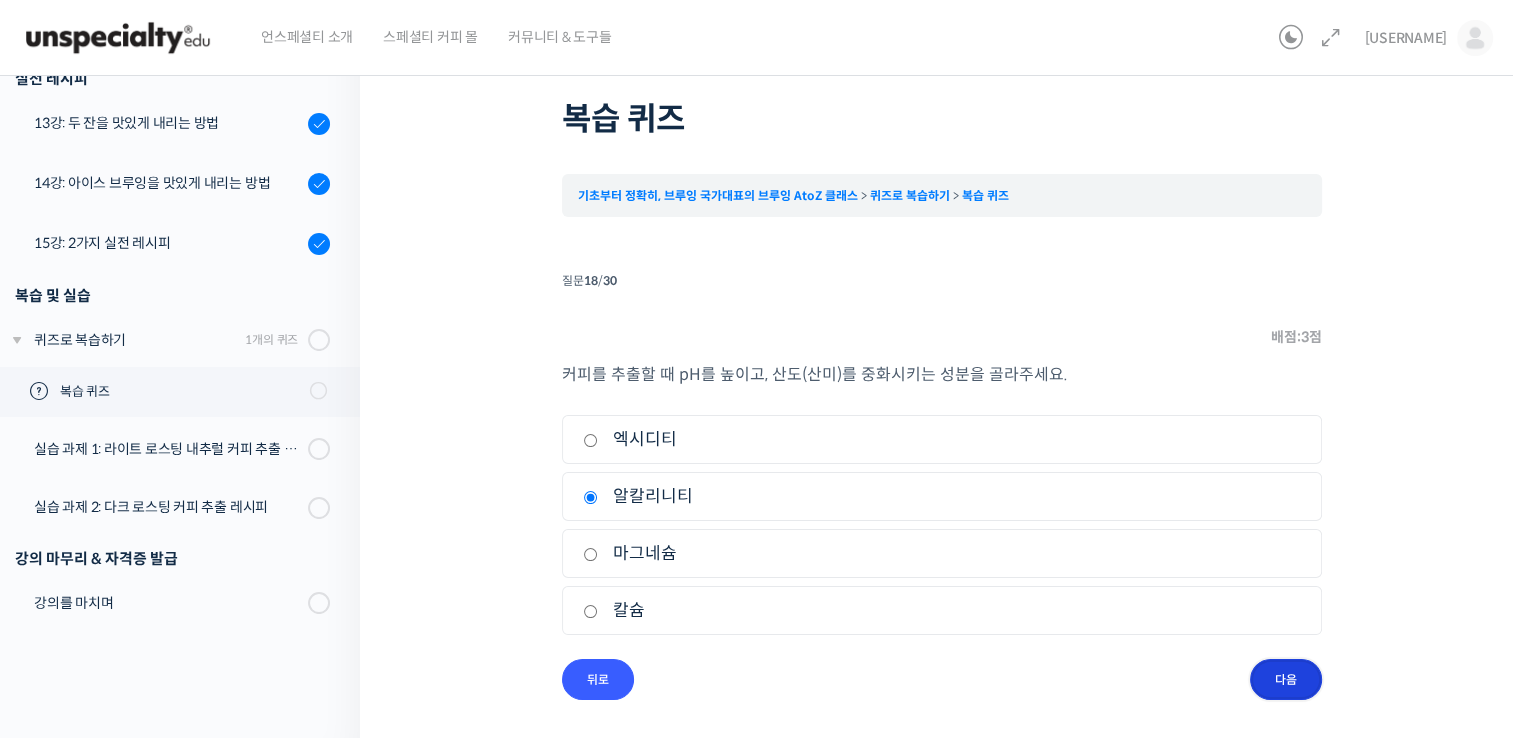 click on "다음" at bounding box center (0, 0) 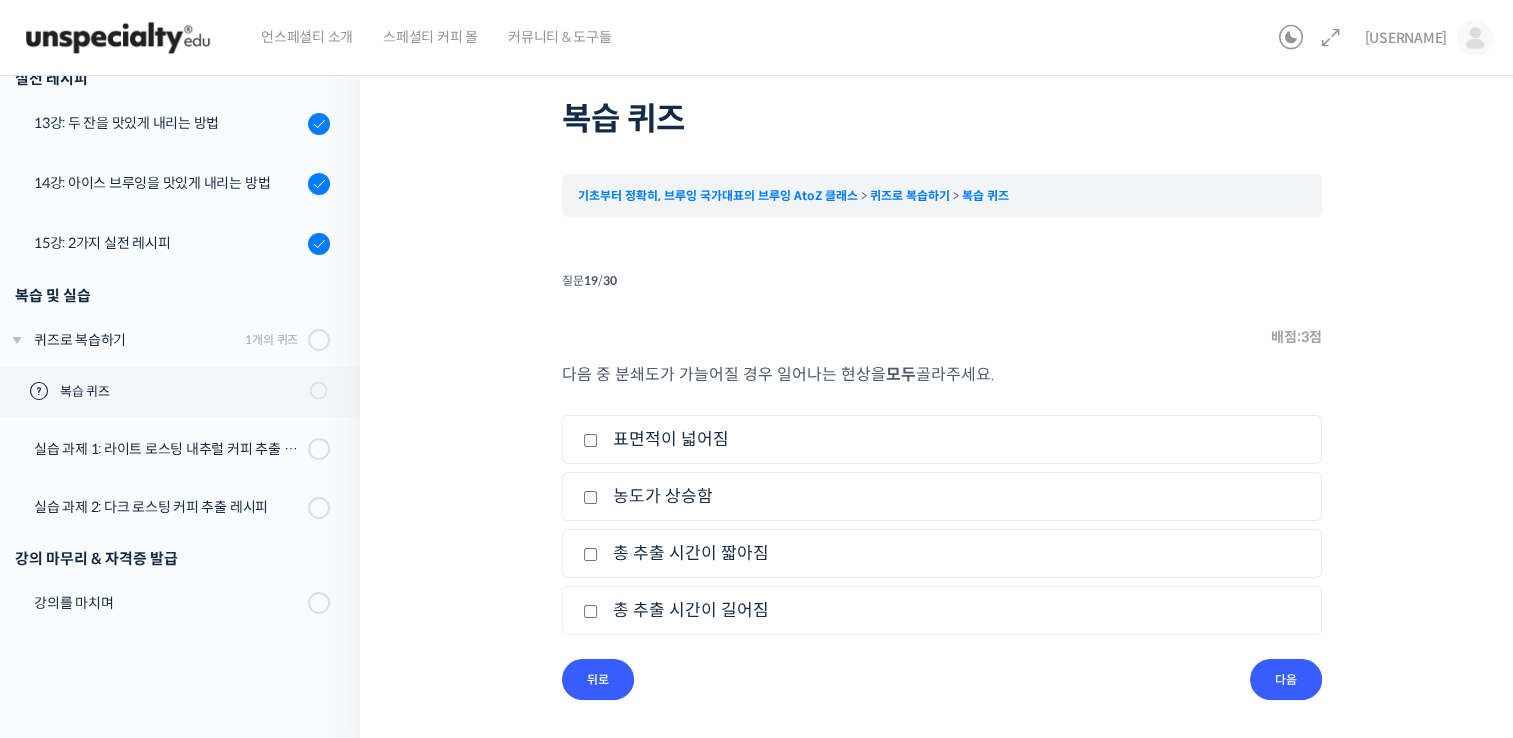 click on "표면적이 넓어짐" at bounding box center (0, 0) 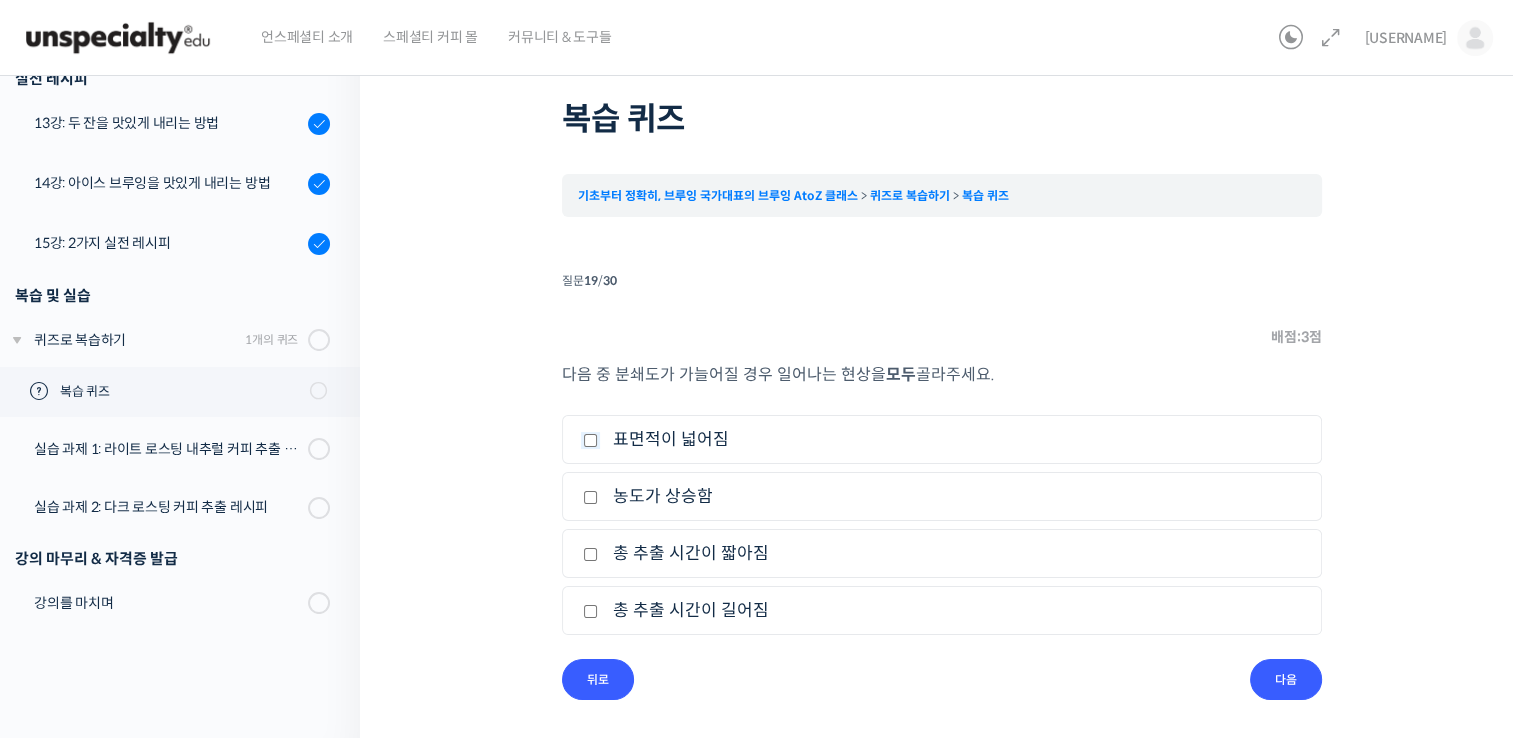 click on "표면적이 넓어짐" at bounding box center [590, 440] 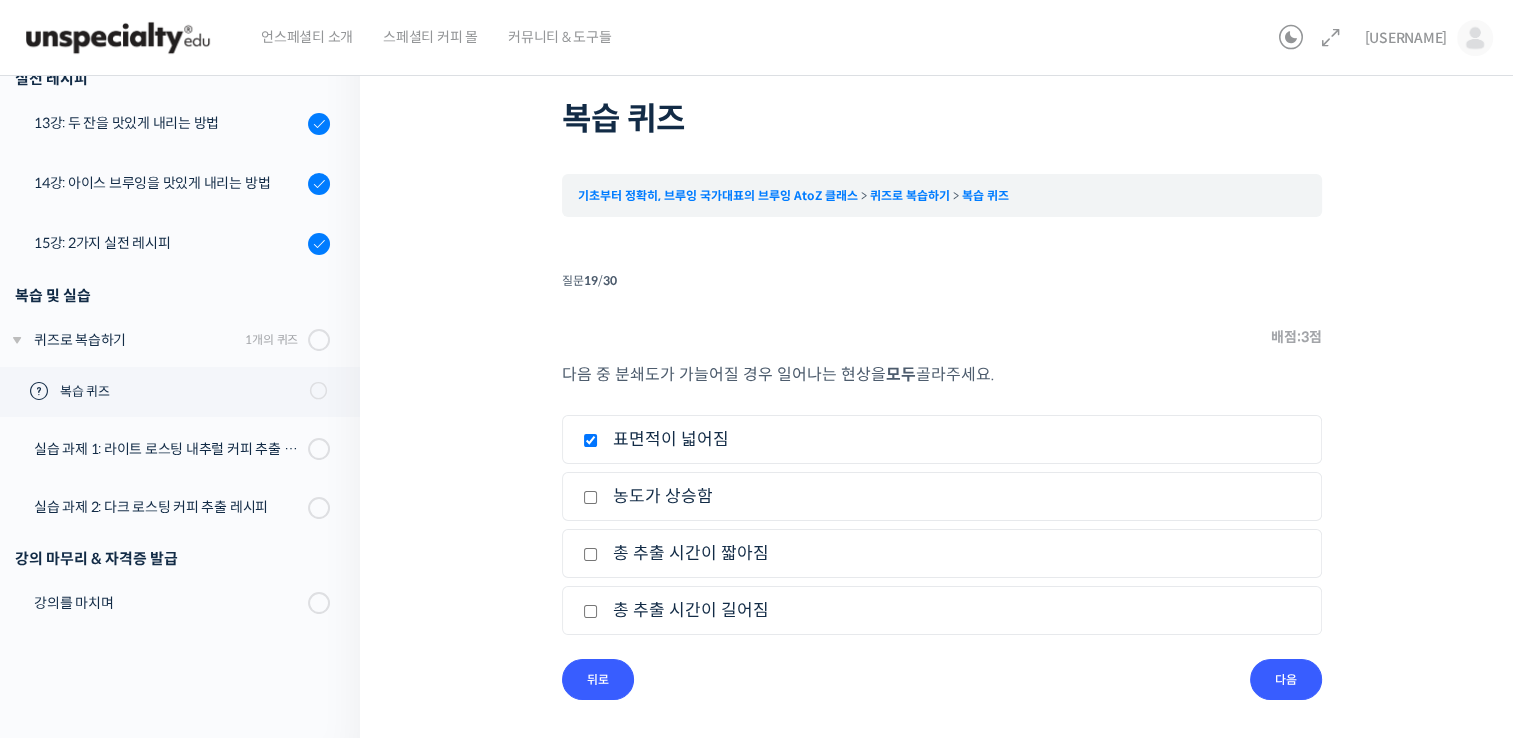 click on "2.
농도가 상승함" at bounding box center [0, 0] 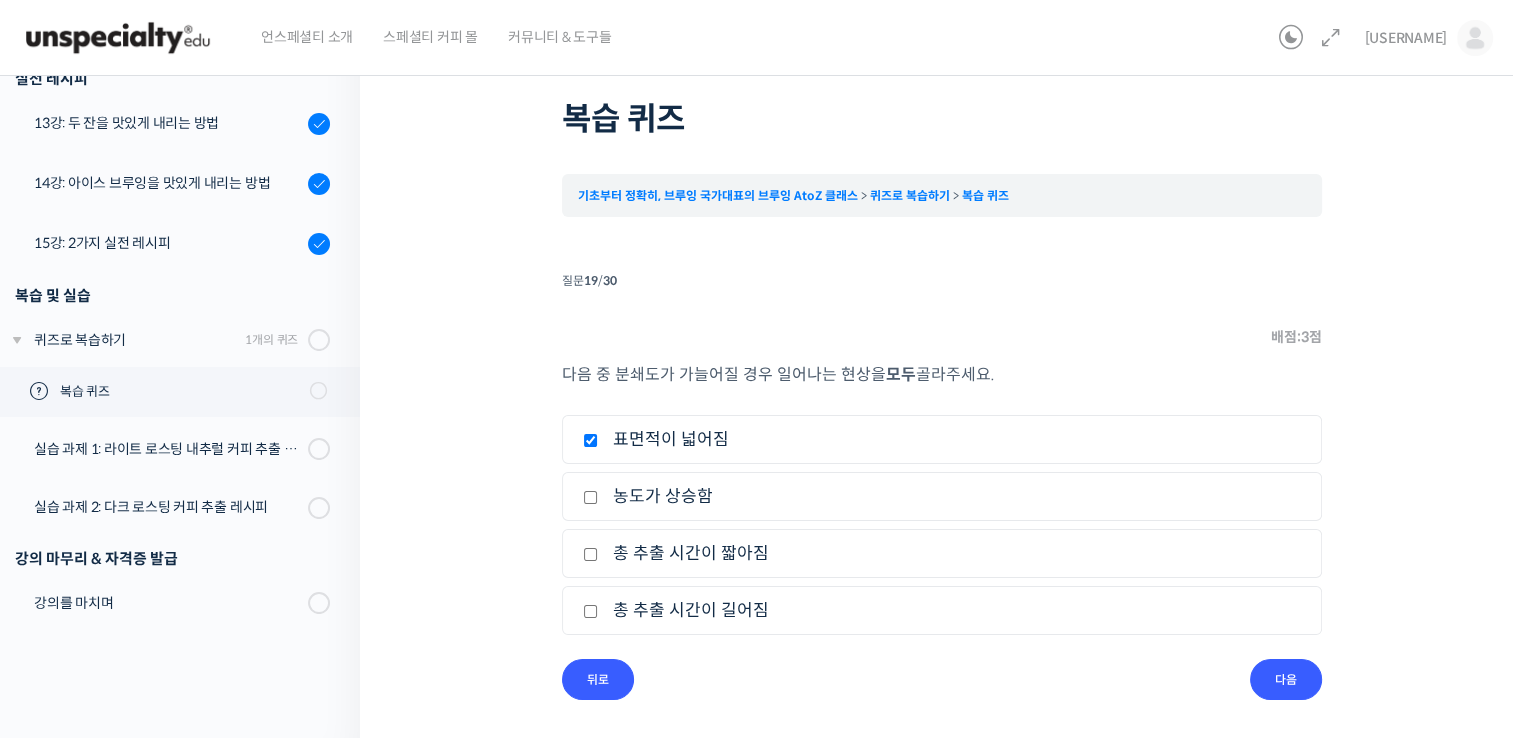 click on "총 추출 시간이 길어짐" at bounding box center (0, 0) 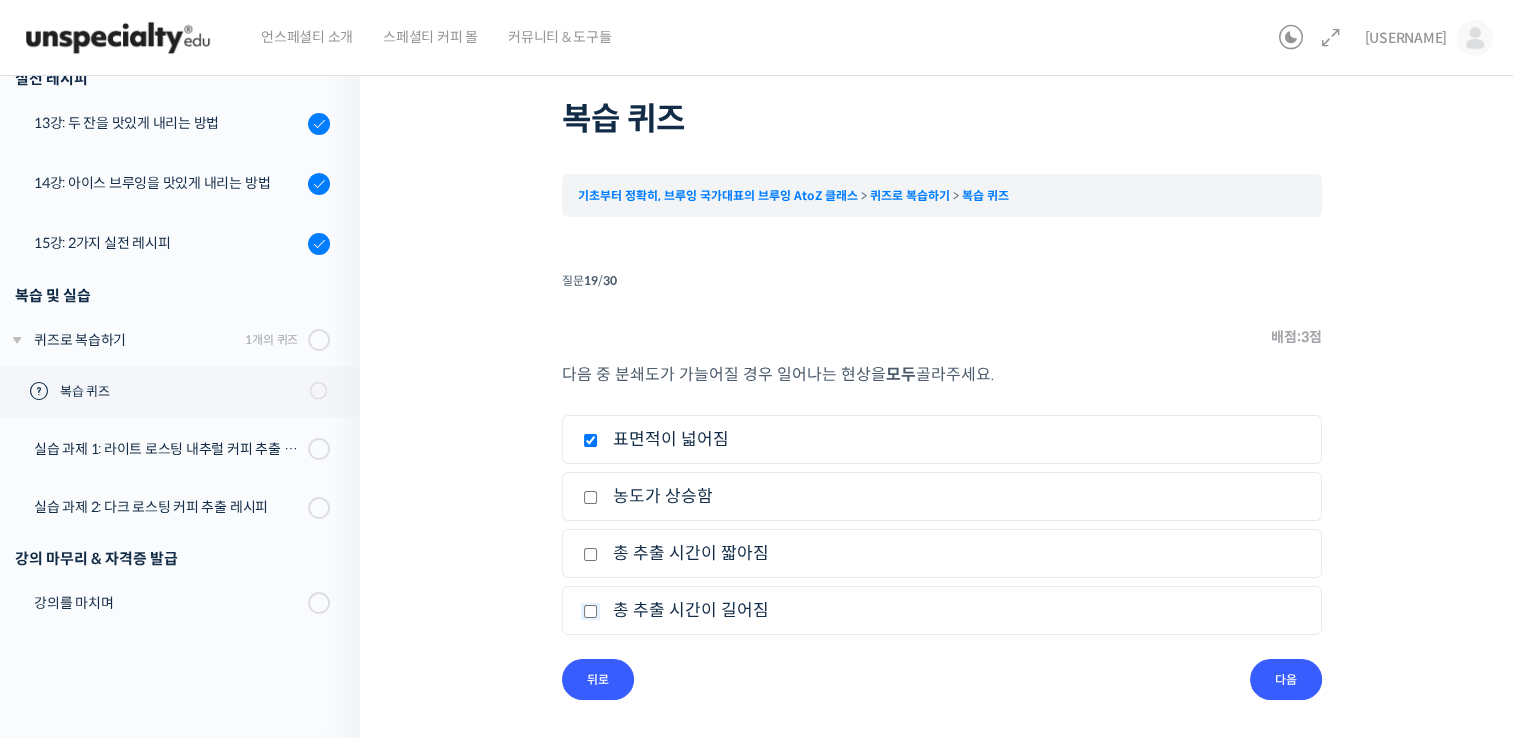 click on "총 추출 시간이 길어짐" at bounding box center [590, 440] 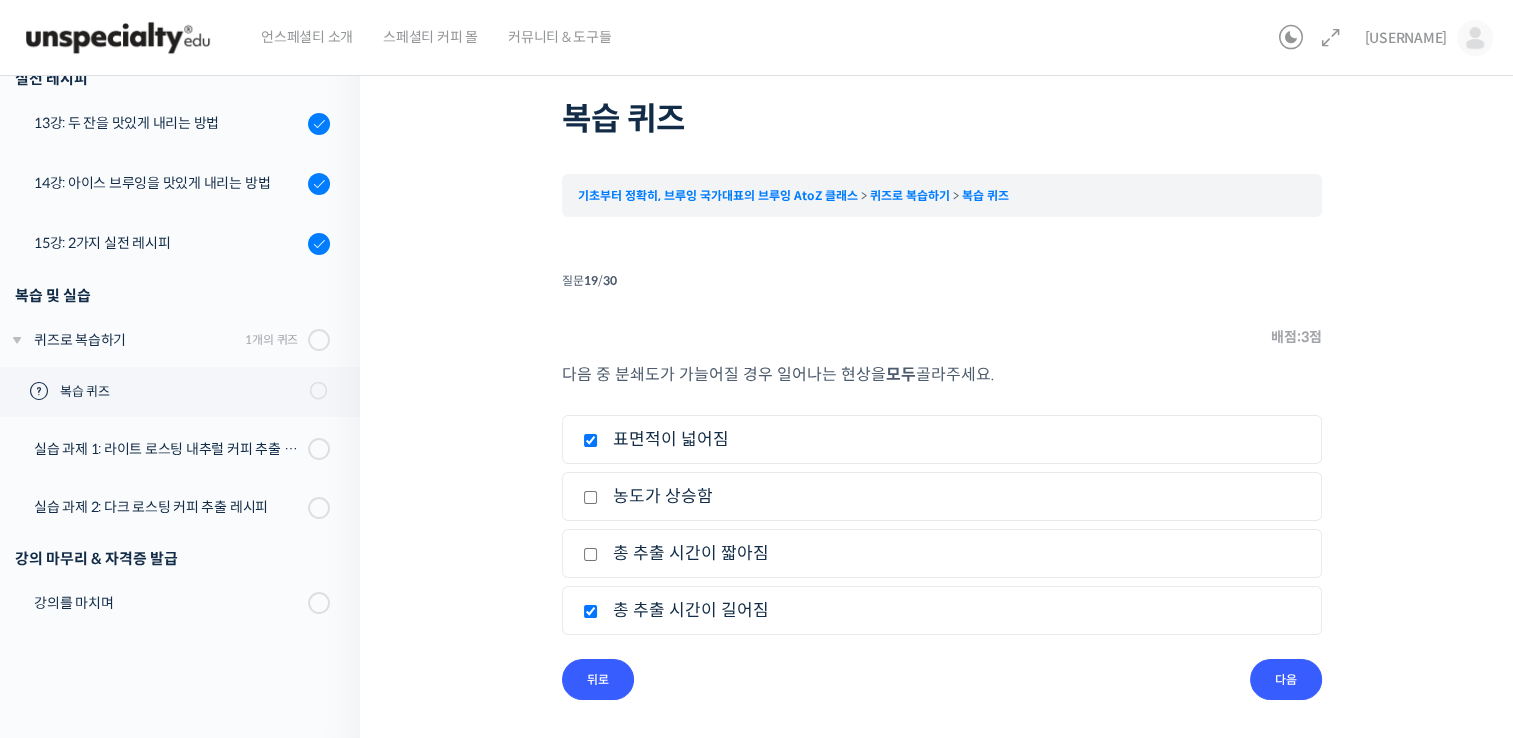 click on "농도가 상승함" at bounding box center (0, 0) 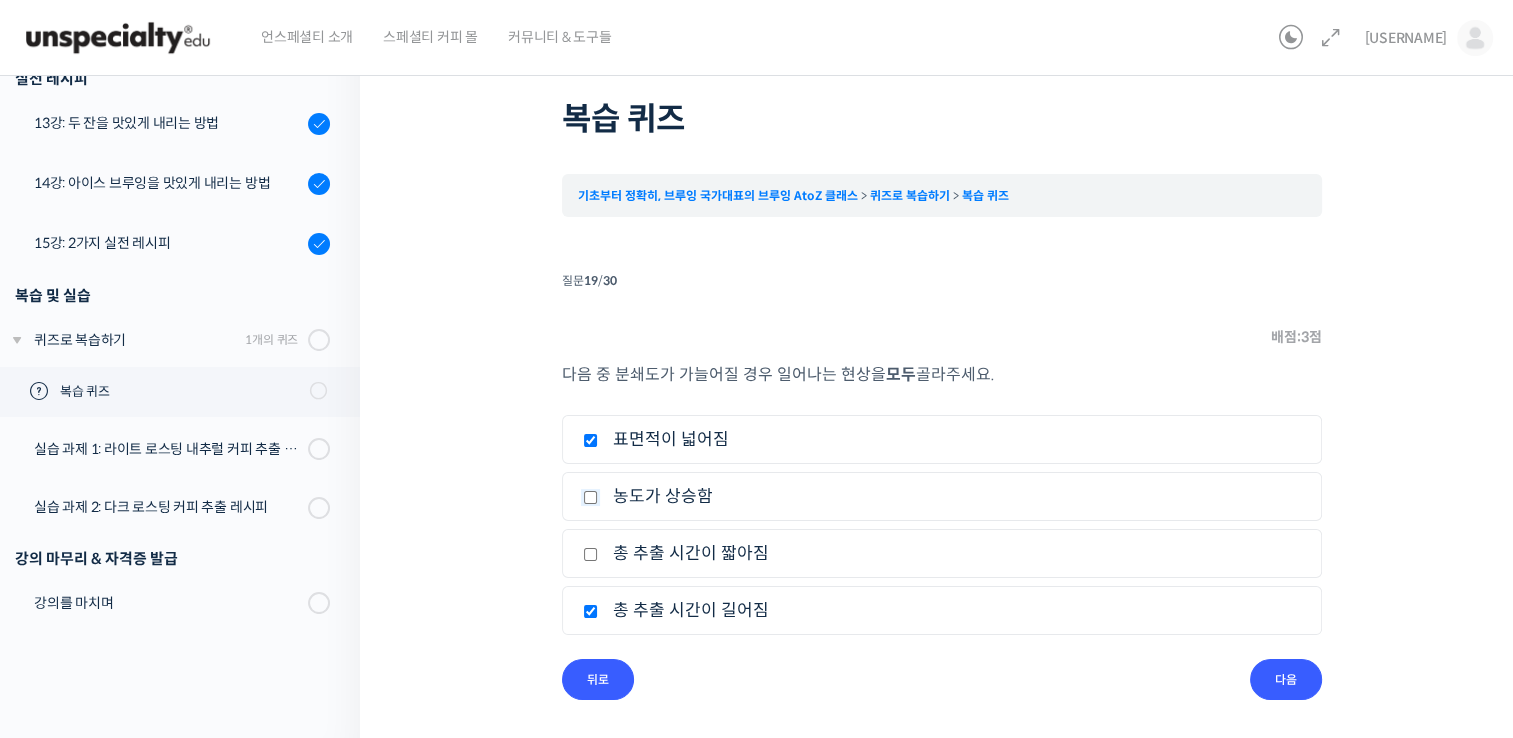 click on "농도가 상승함" at bounding box center (590, 440) 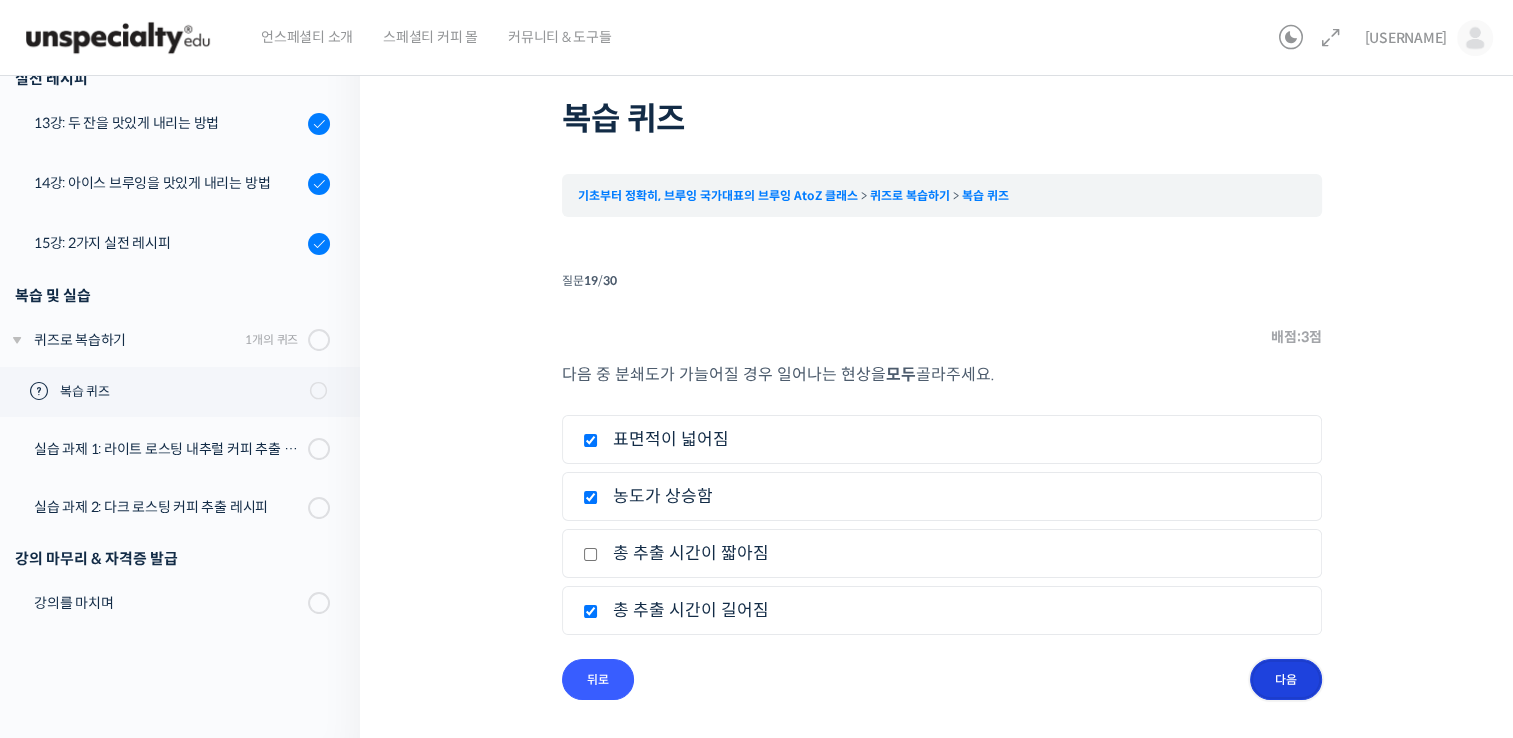 click on "다음" at bounding box center (0, 0) 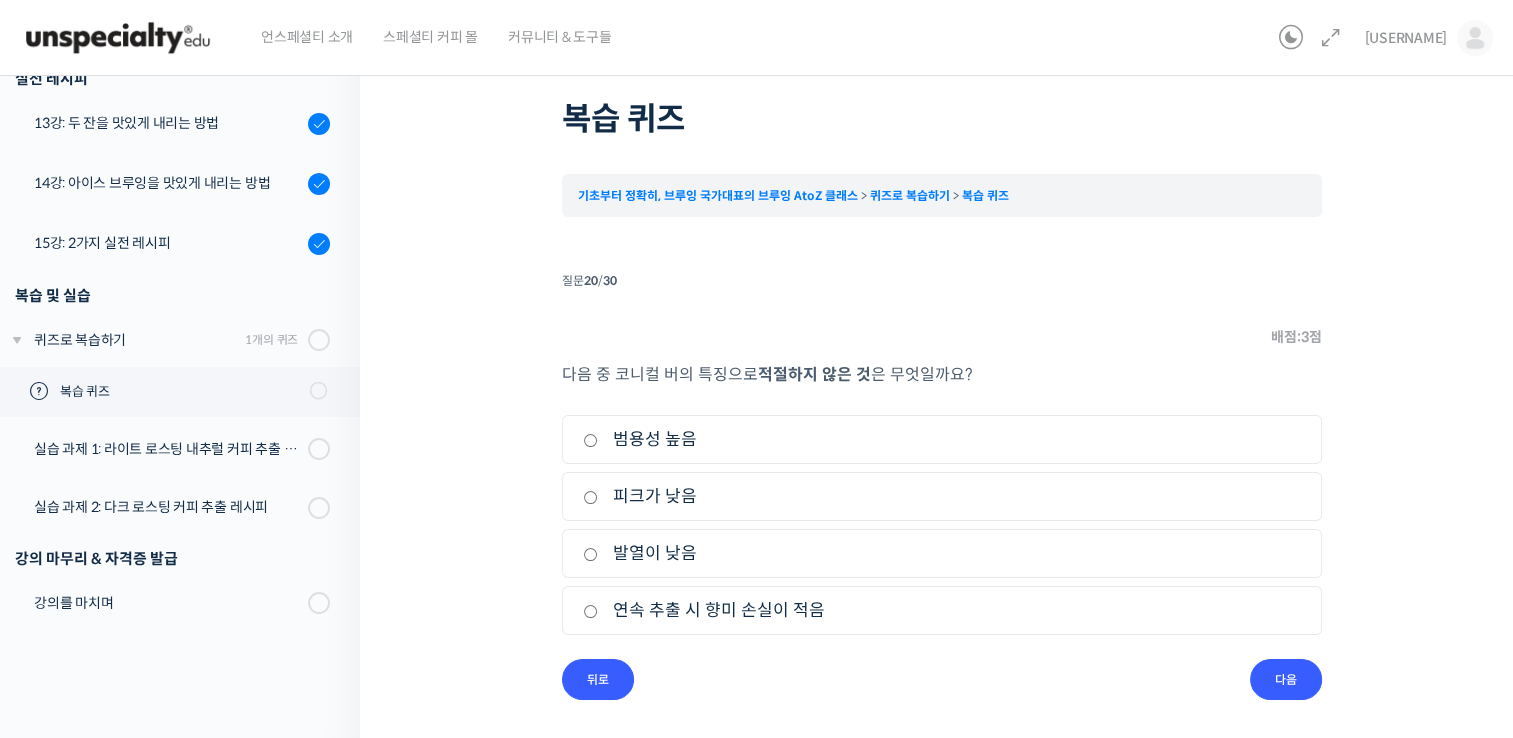 click on "범용성 높음" at bounding box center (0, 0) 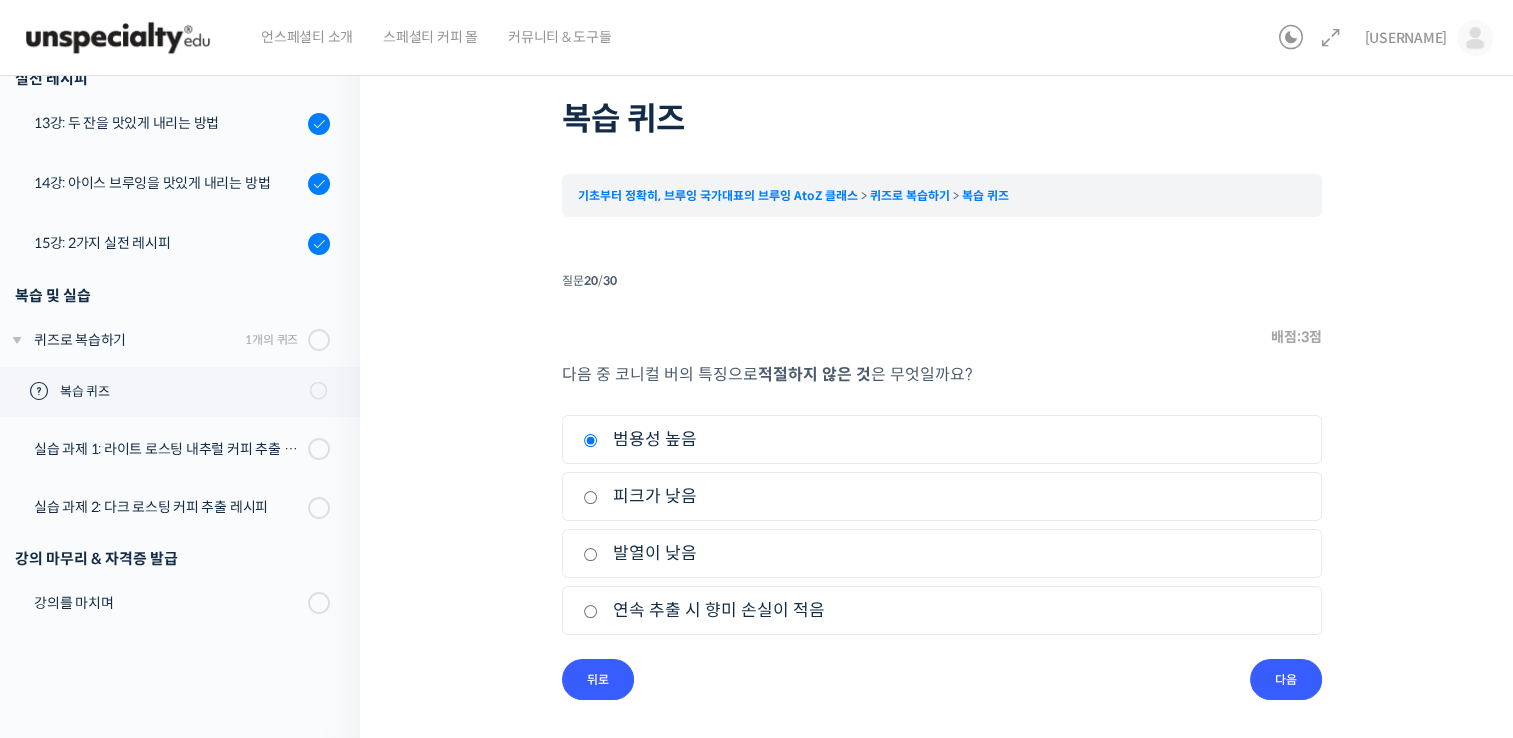 click on "발열이 낮음" at bounding box center (0, 0) 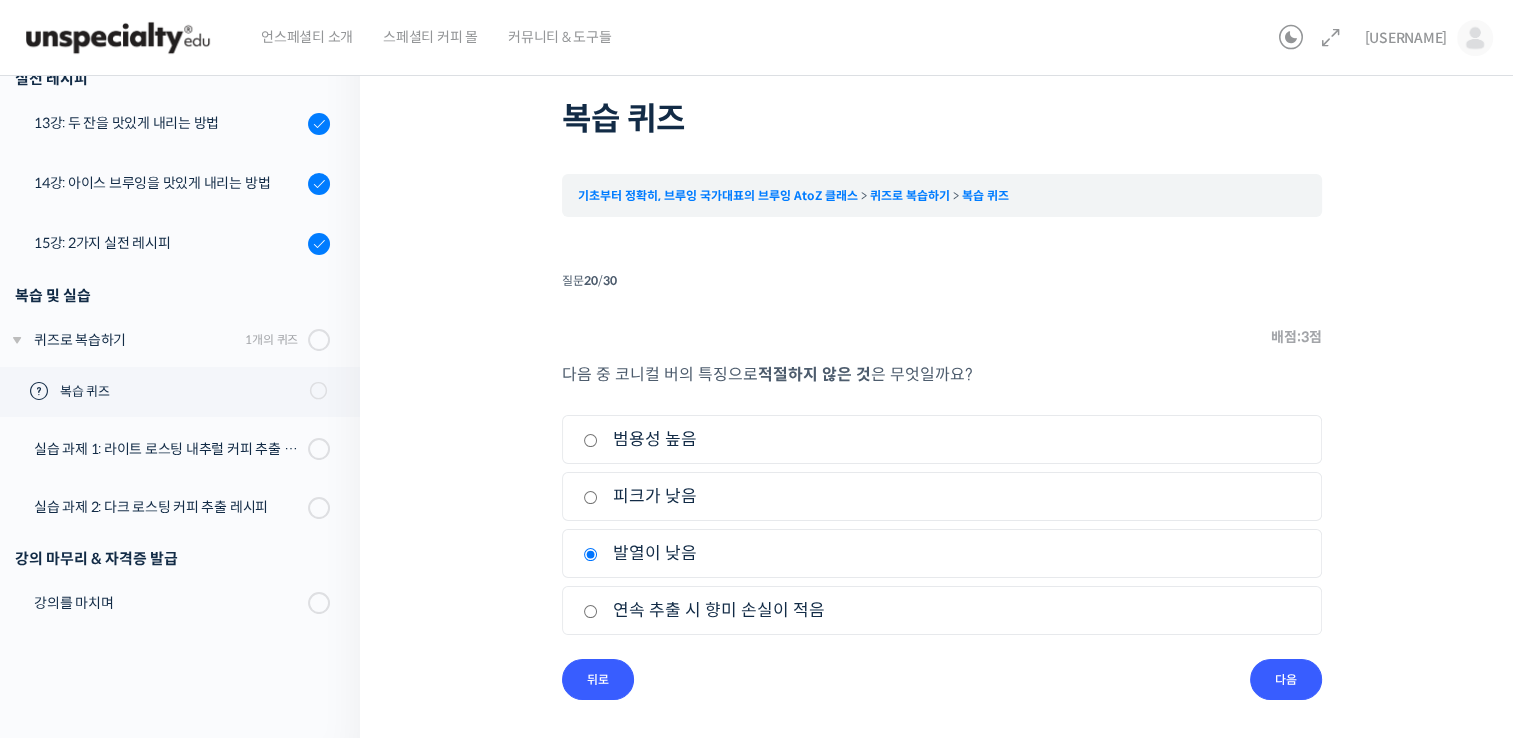 click on "범용성 높음" at bounding box center (0, 0) 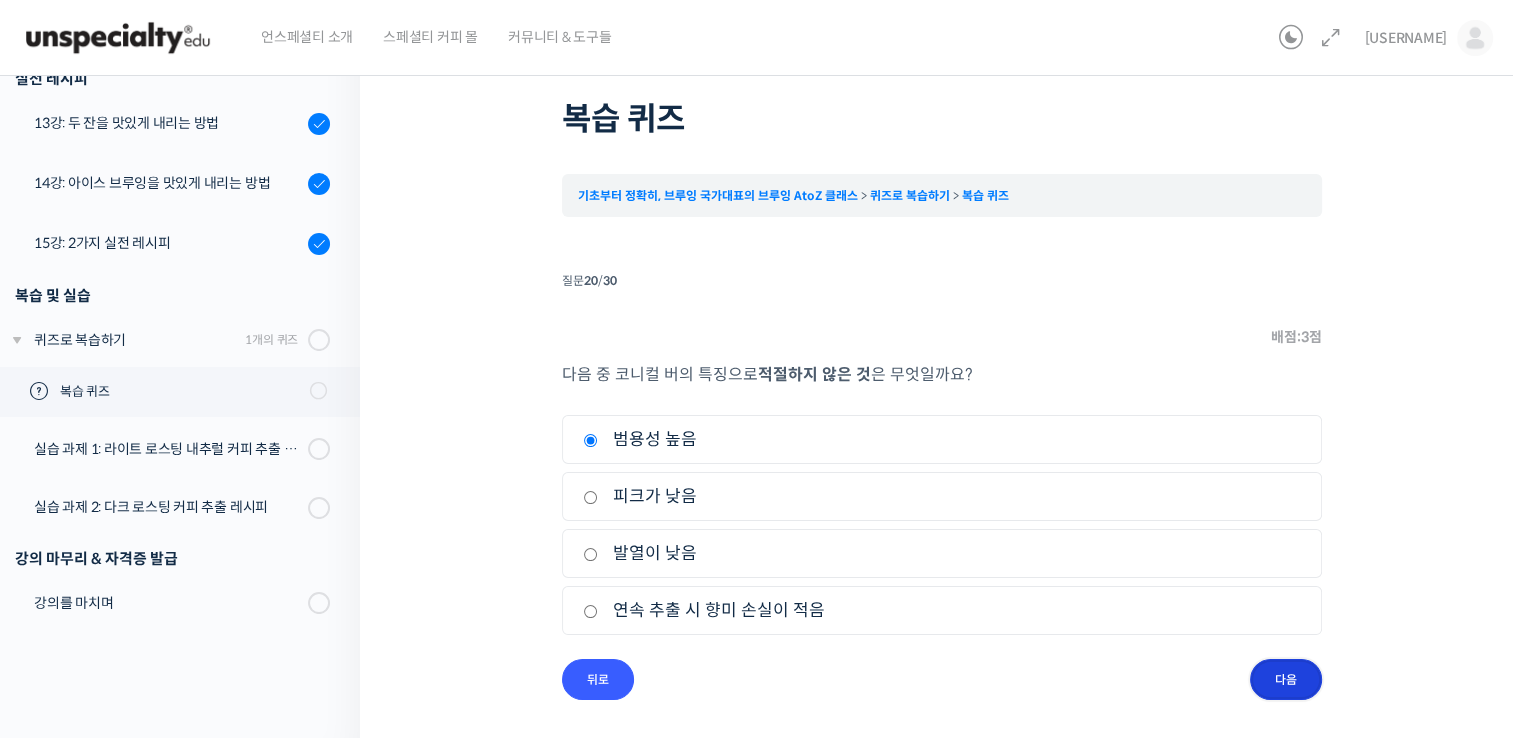 click on "다음" at bounding box center (0, 0) 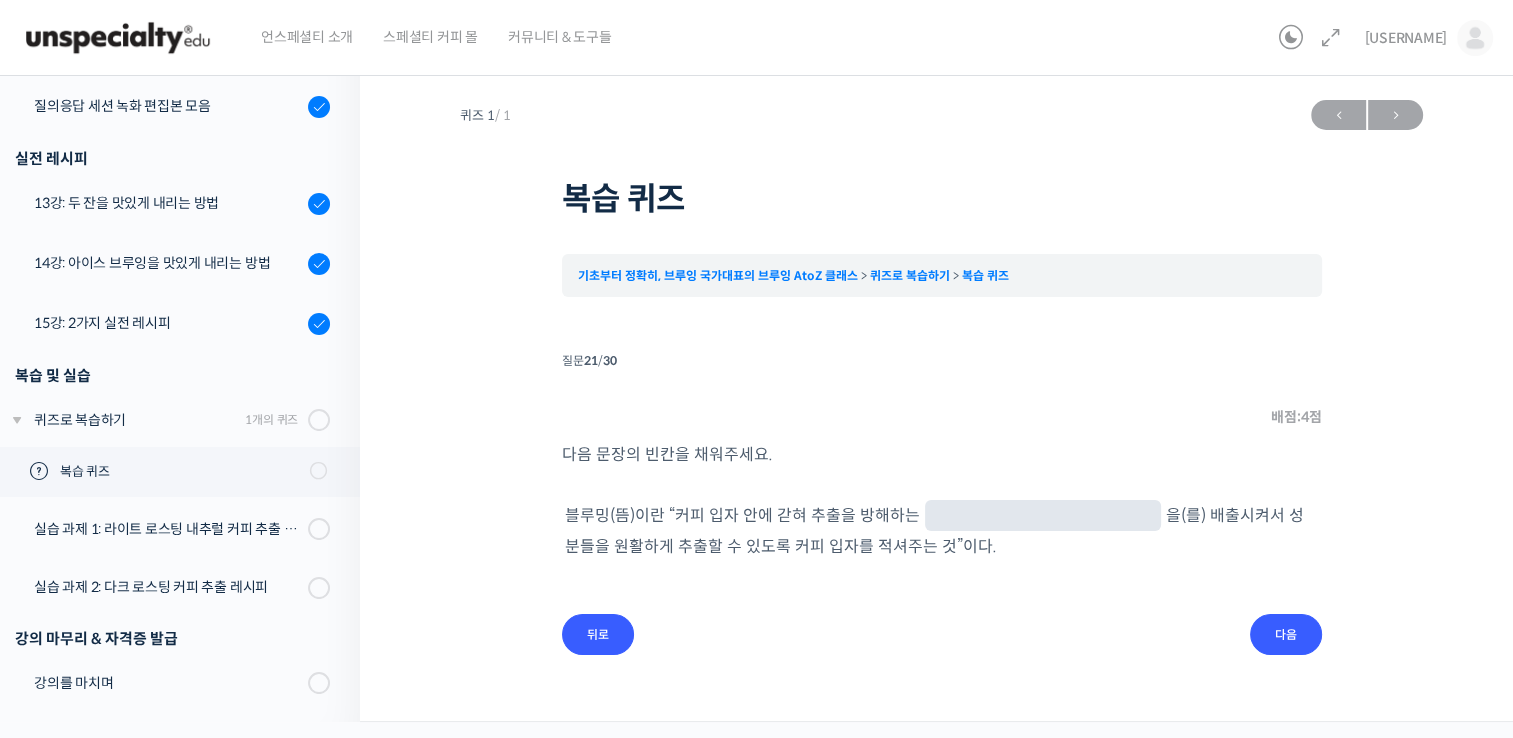 scroll, scrollTop: 0, scrollLeft: 0, axis: both 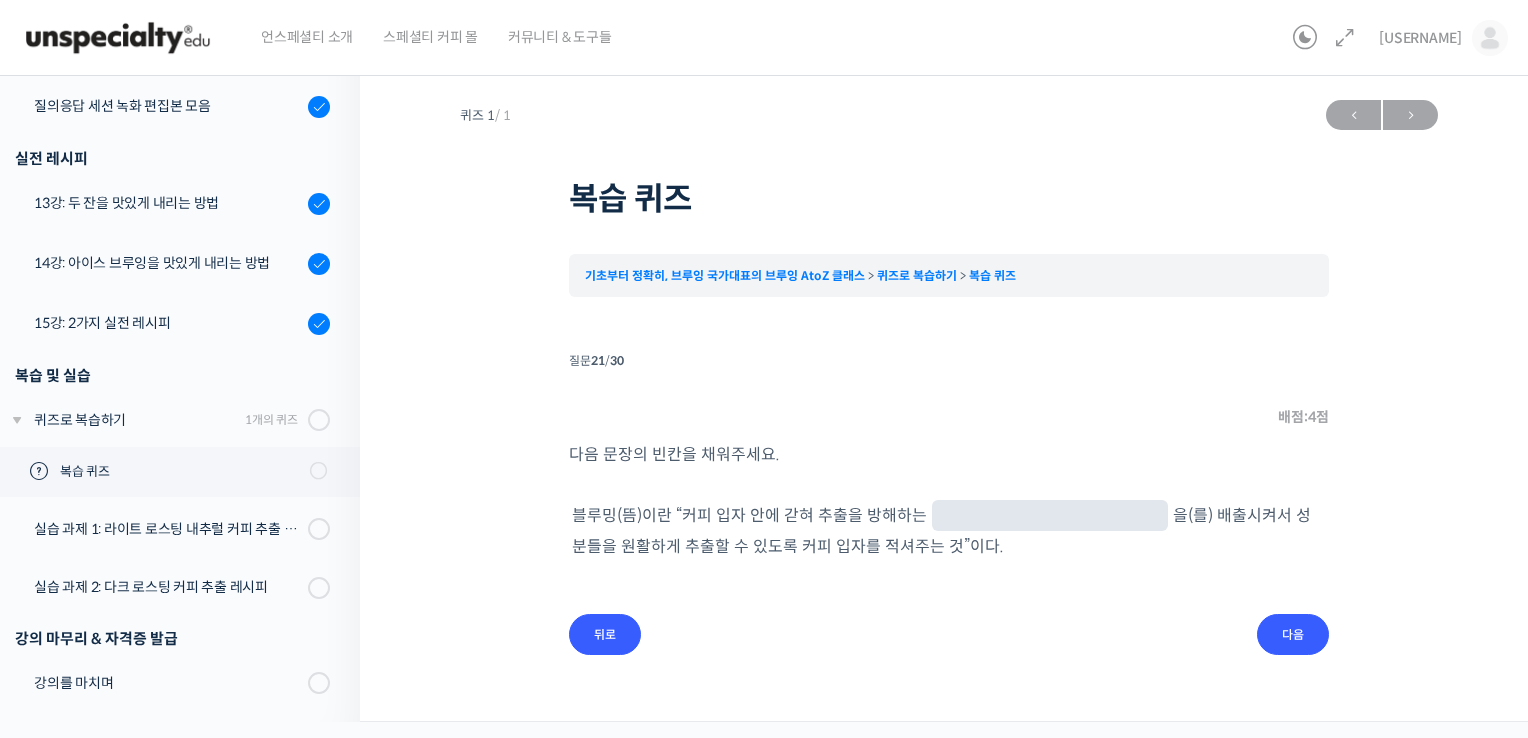 click at bounding box center [0, 0] 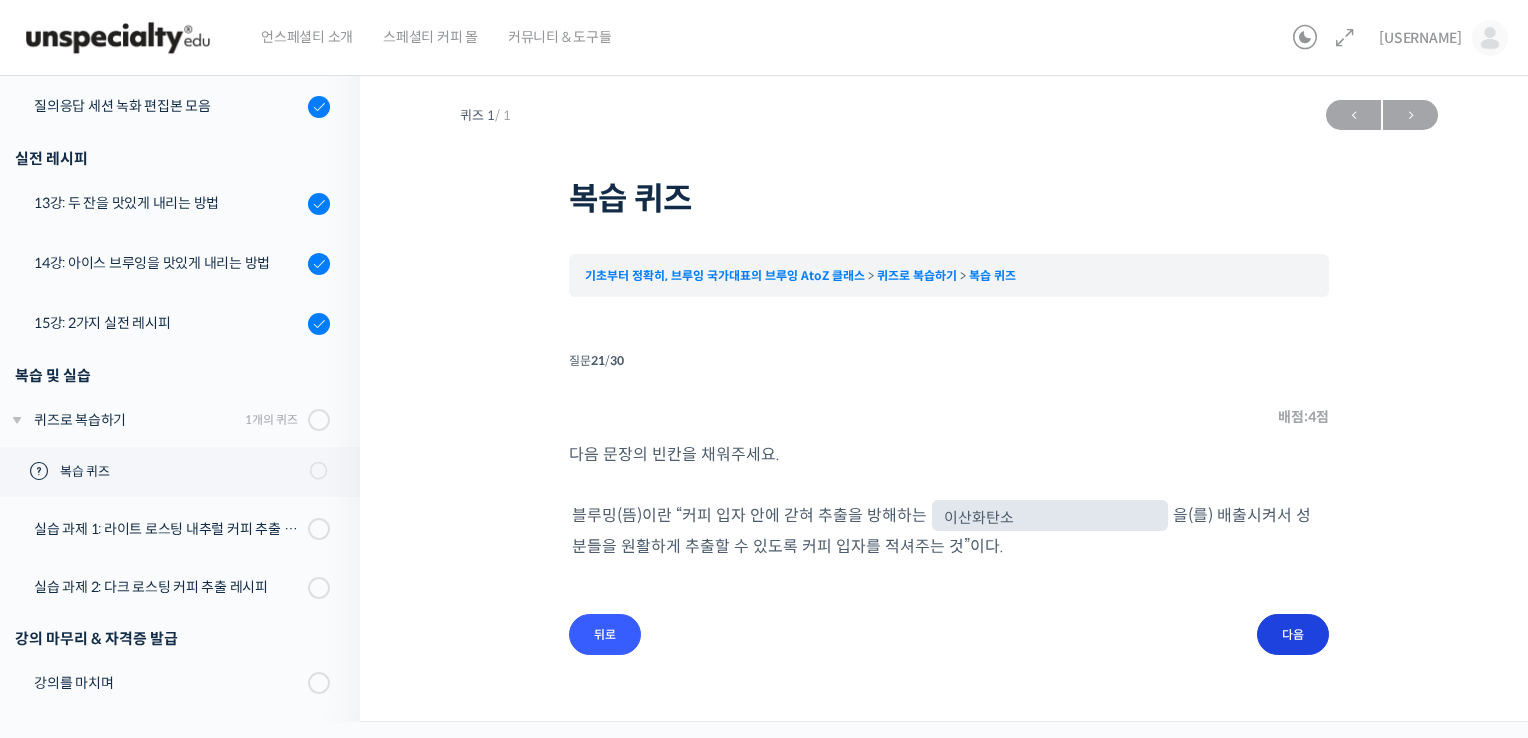 type on "이산화탄소" 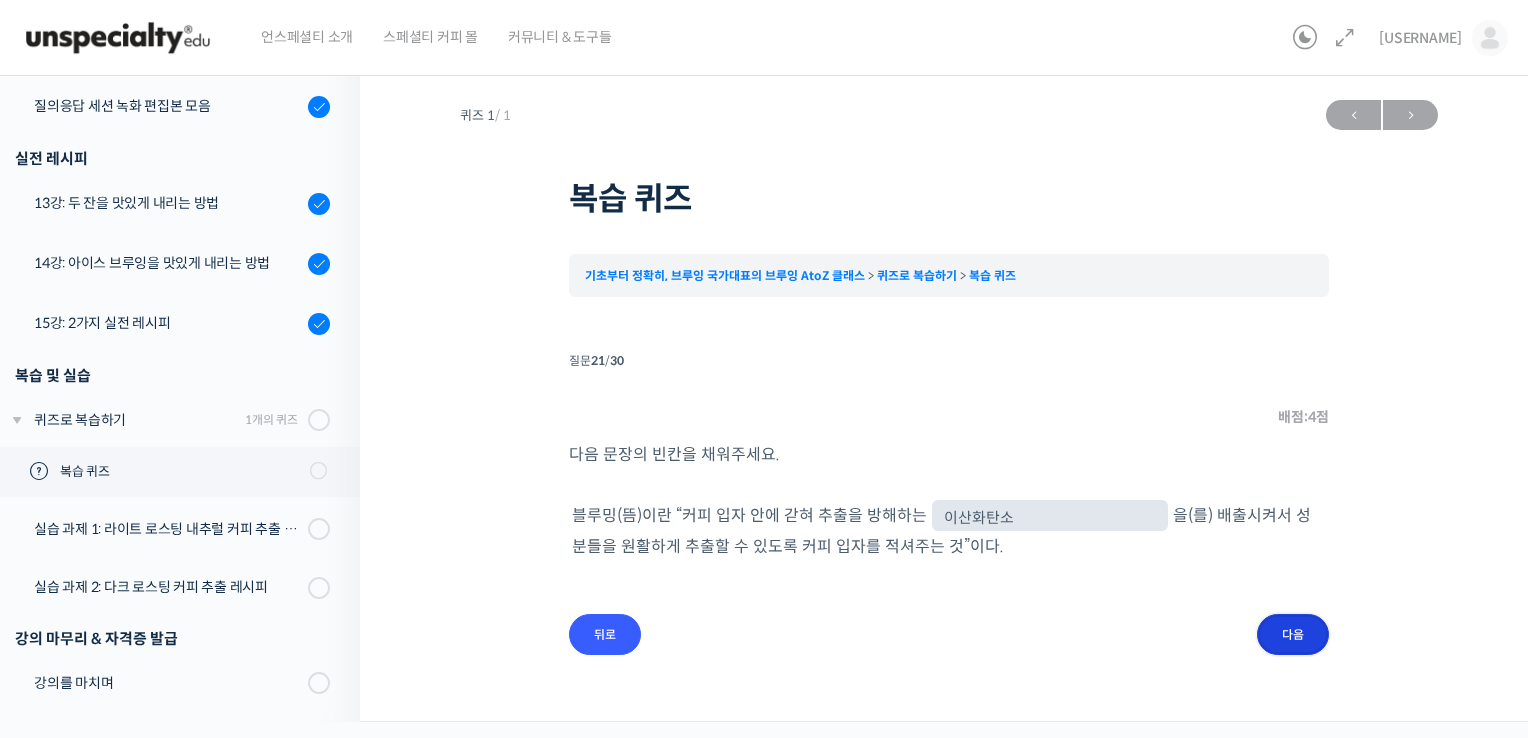 click on "다음" at bounding box center [0, 0] 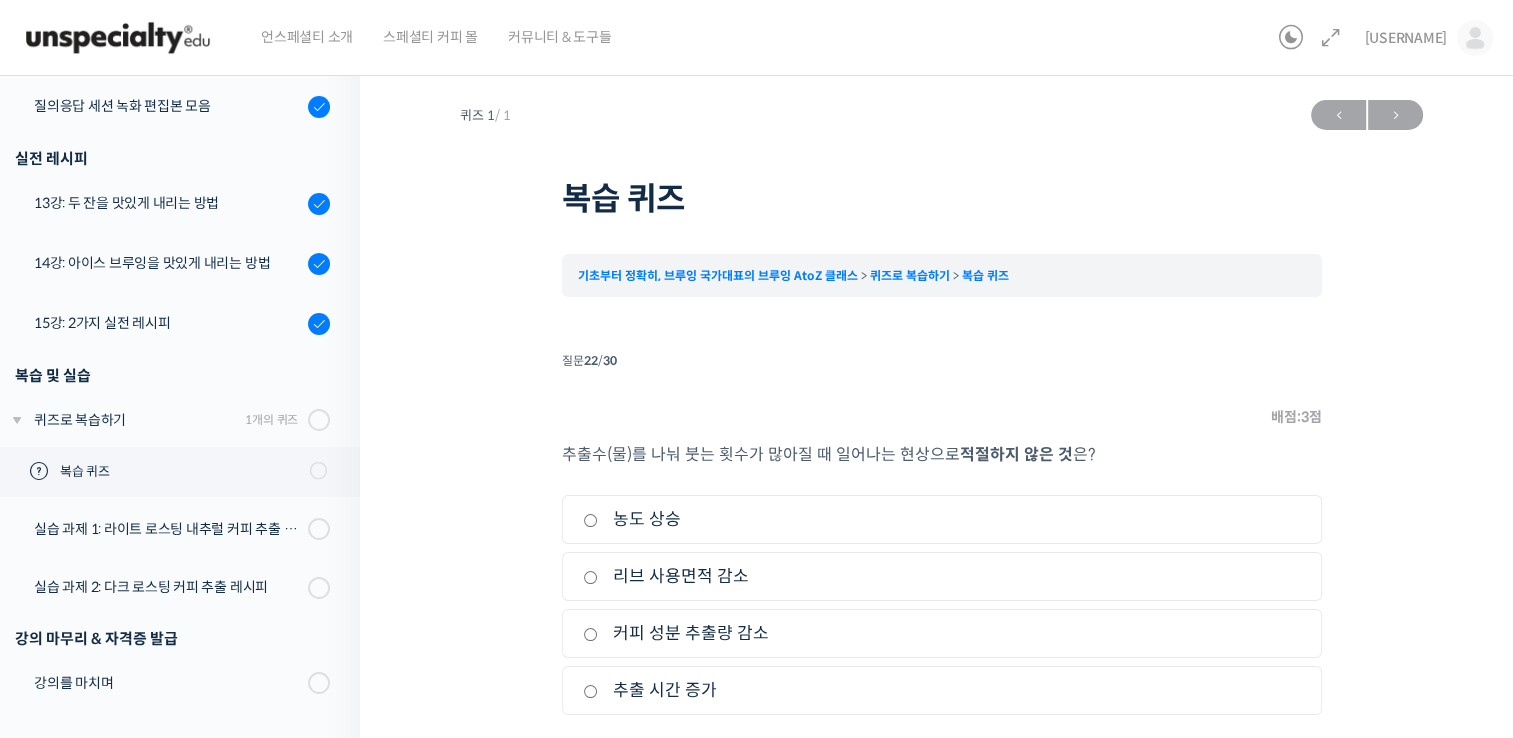 scroll, scrollTop: 80, scrollLeft: 0, axis: vertical 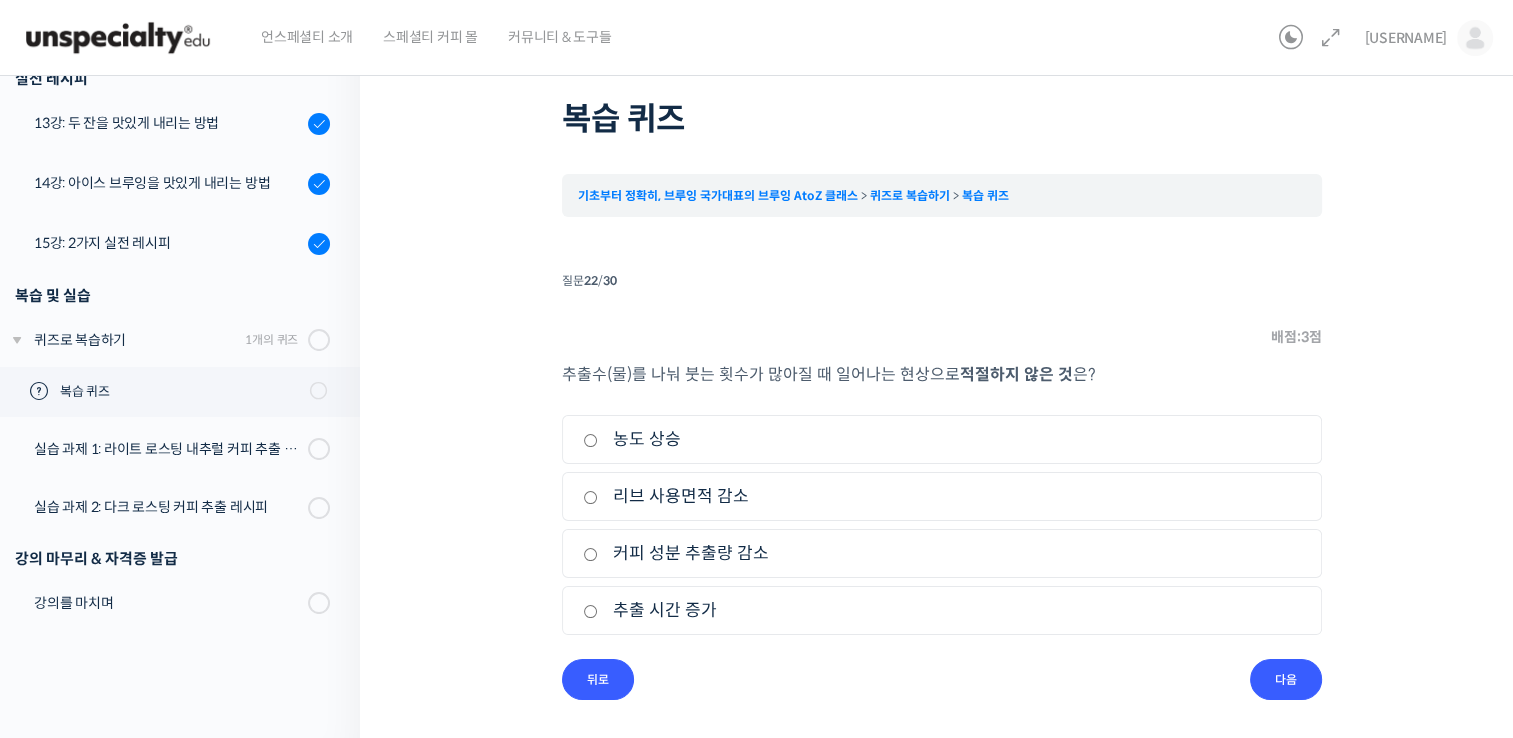 click on "커피 성분 추출량 감소" at bounding box center (0, 0) 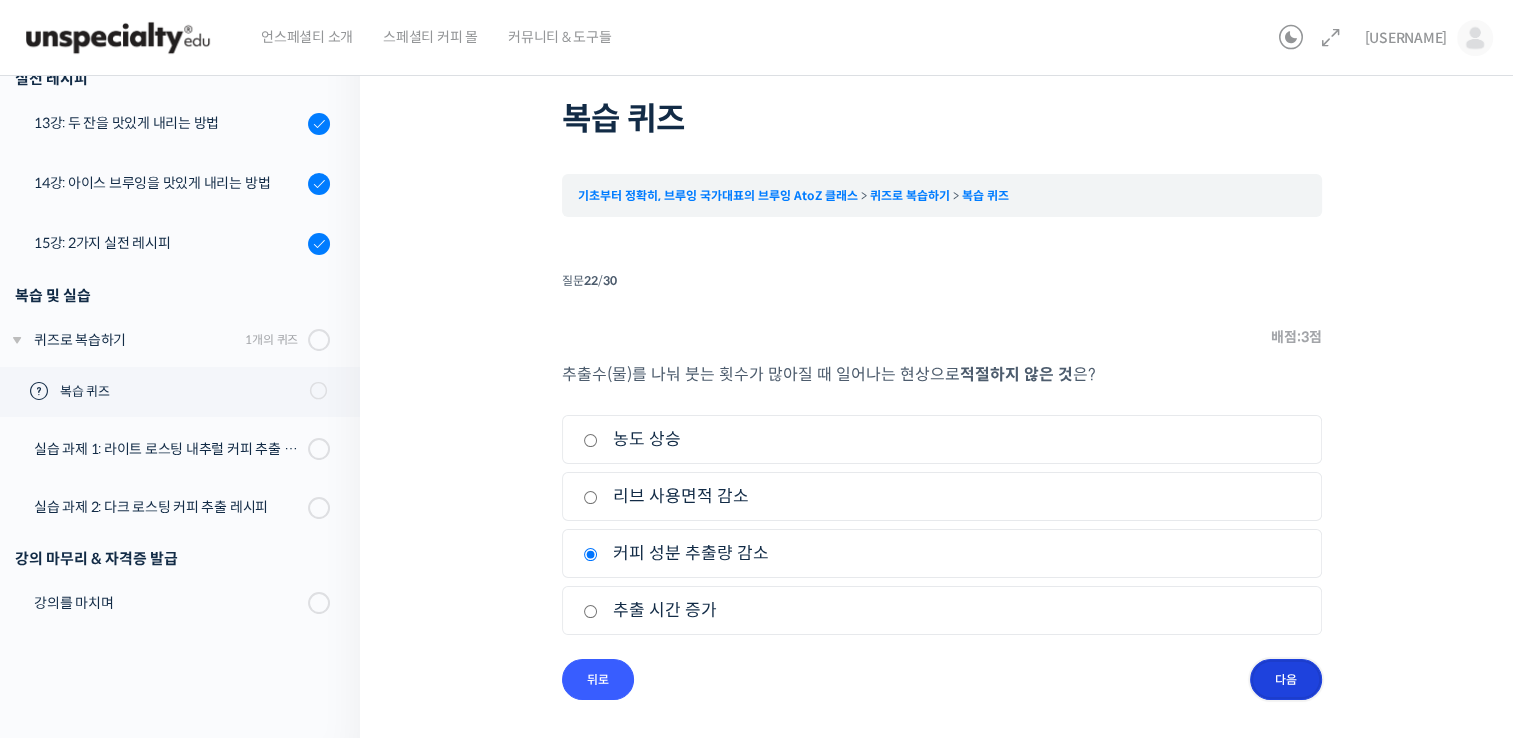 click on "다음" at bounding box center (0, 0) 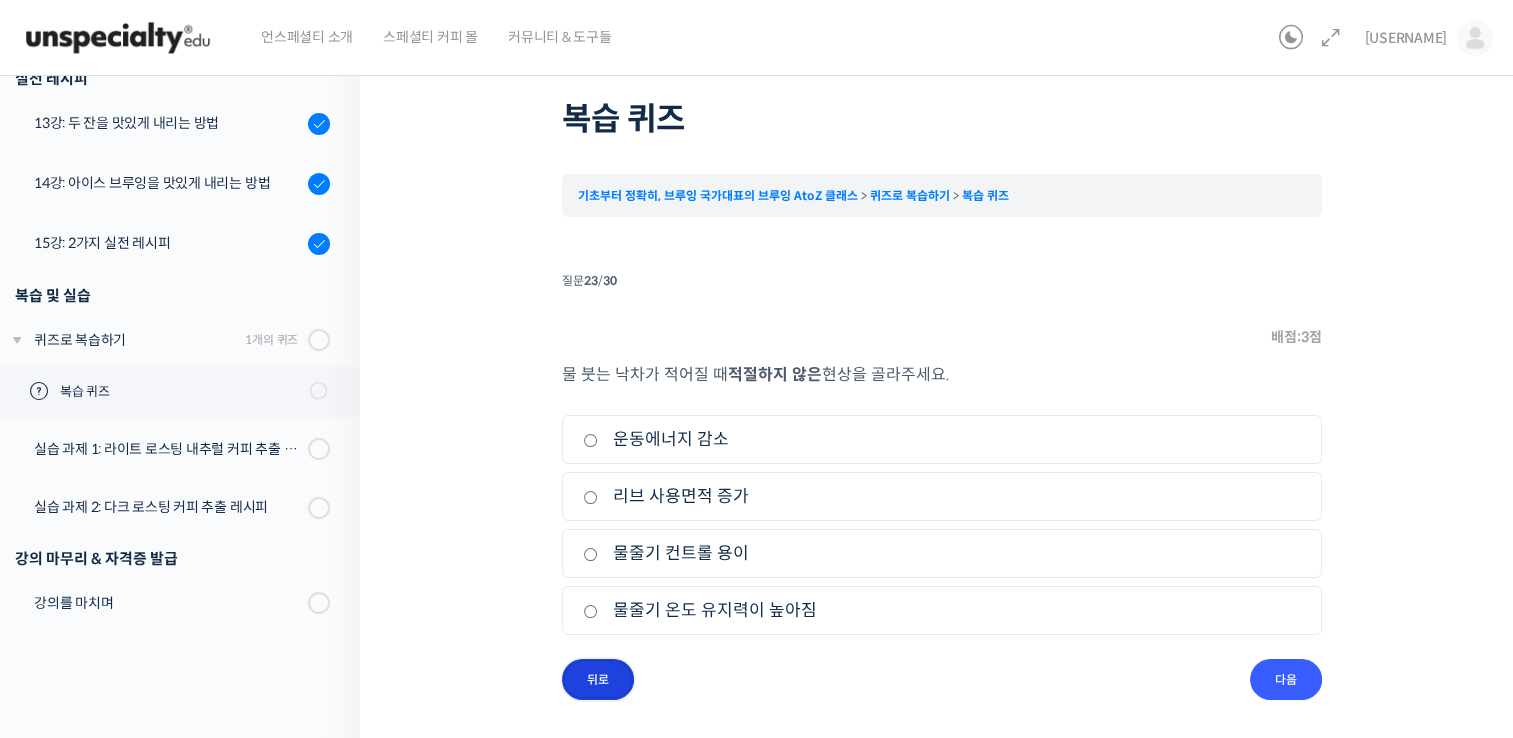 click on "뒤로" at bounding box center (0, 0) 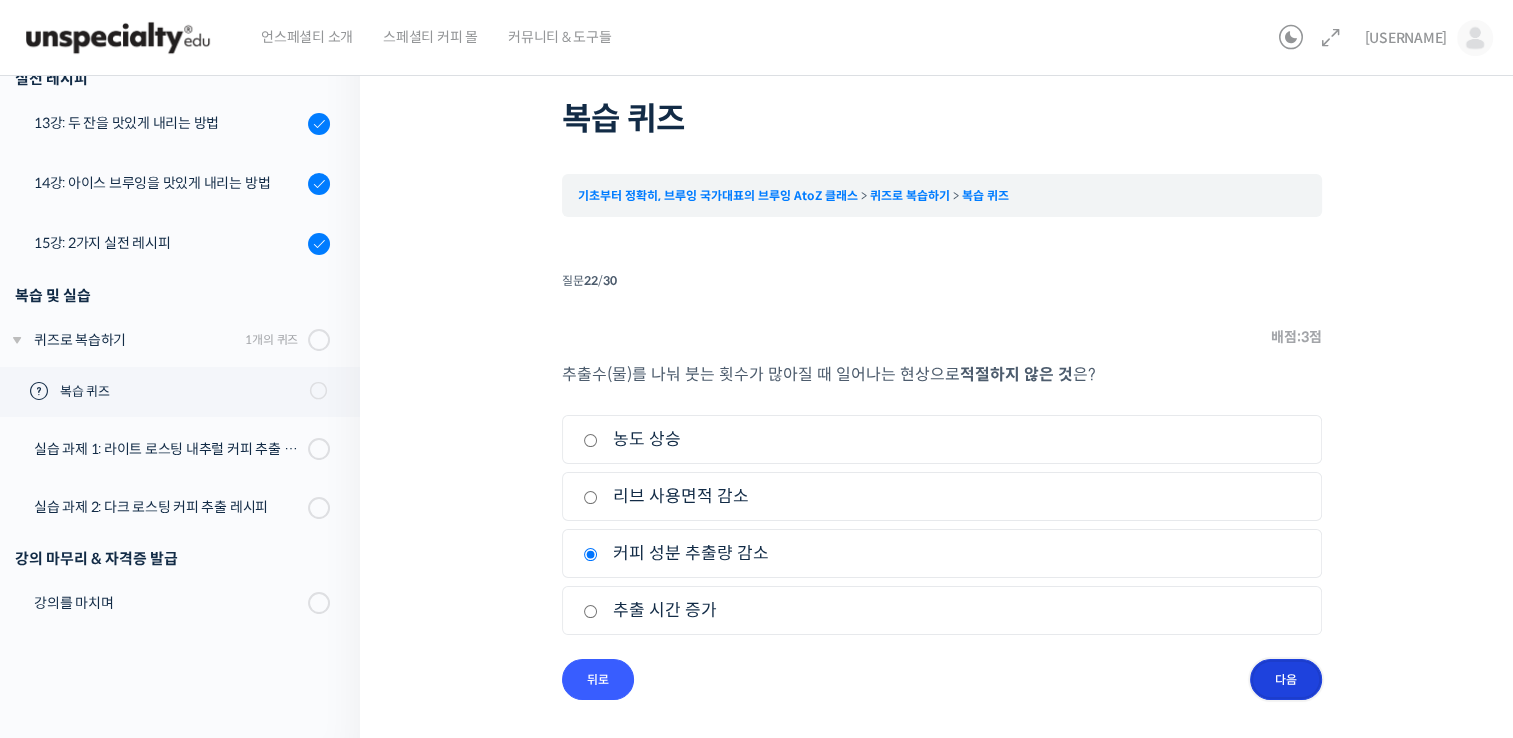 click on "다음" at bounding box center [0, 0] 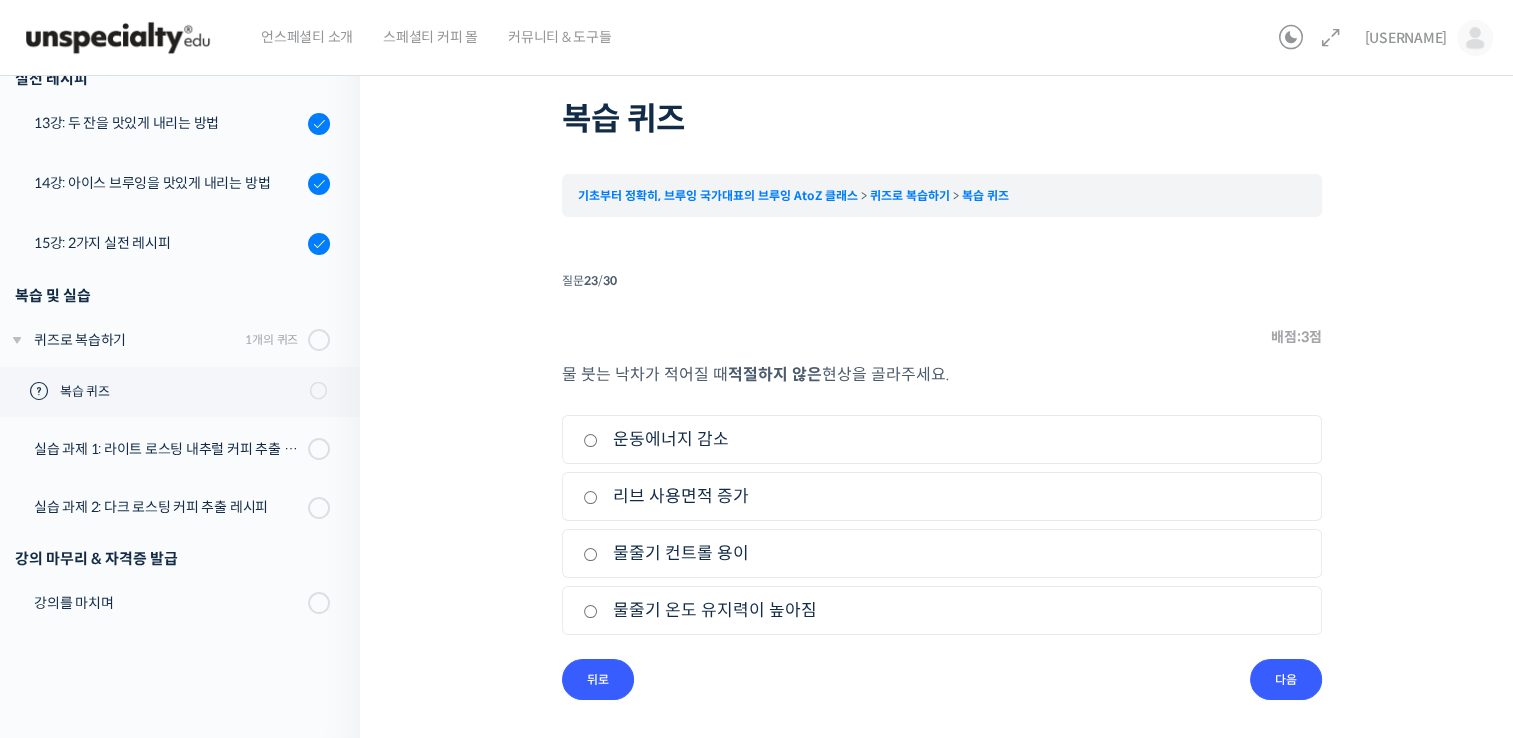 click on "리브 사용면적 증가" at bounding box center (0, 0) 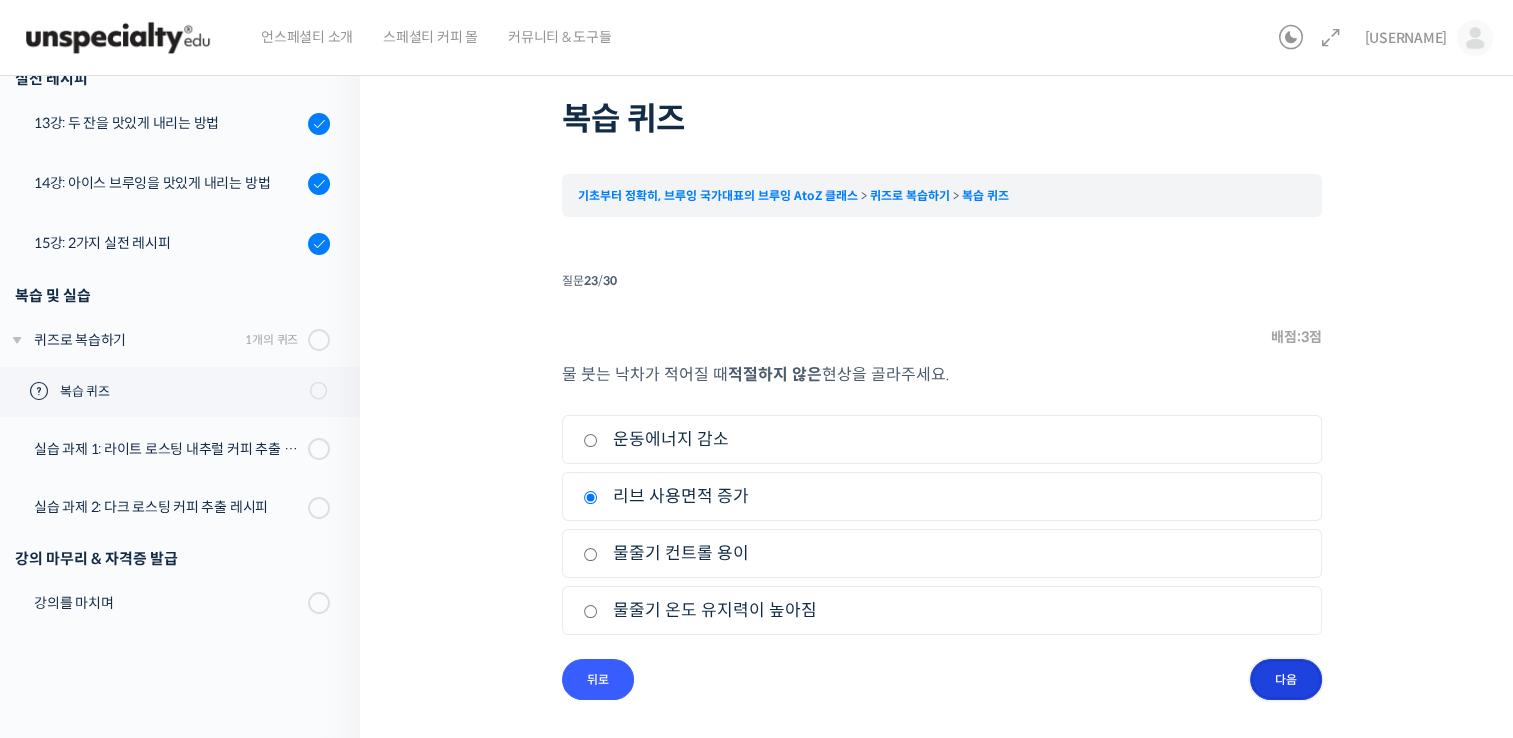 click on "다음" at bounding box center [0, 0] 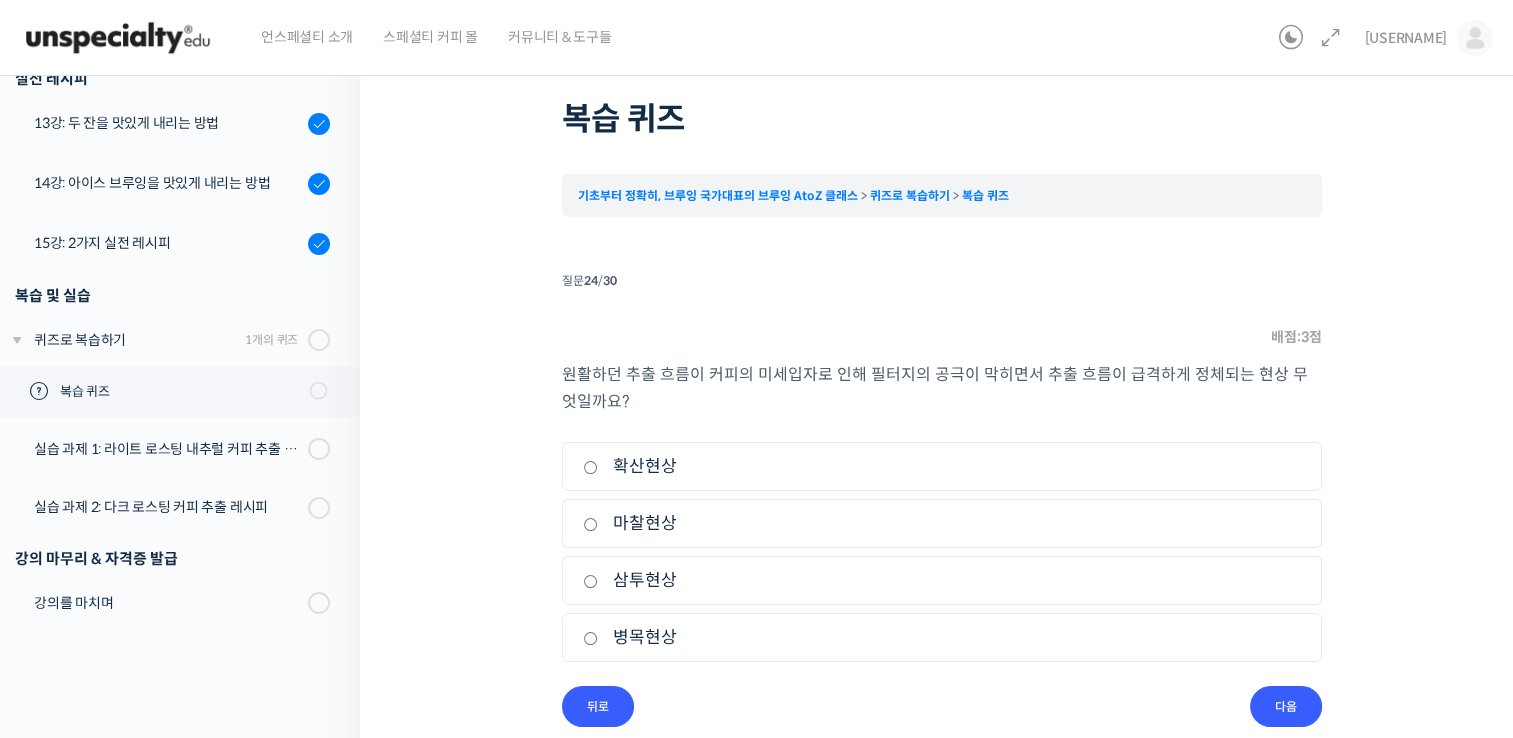 click on "병목현상" at bounding box center [0, 0] 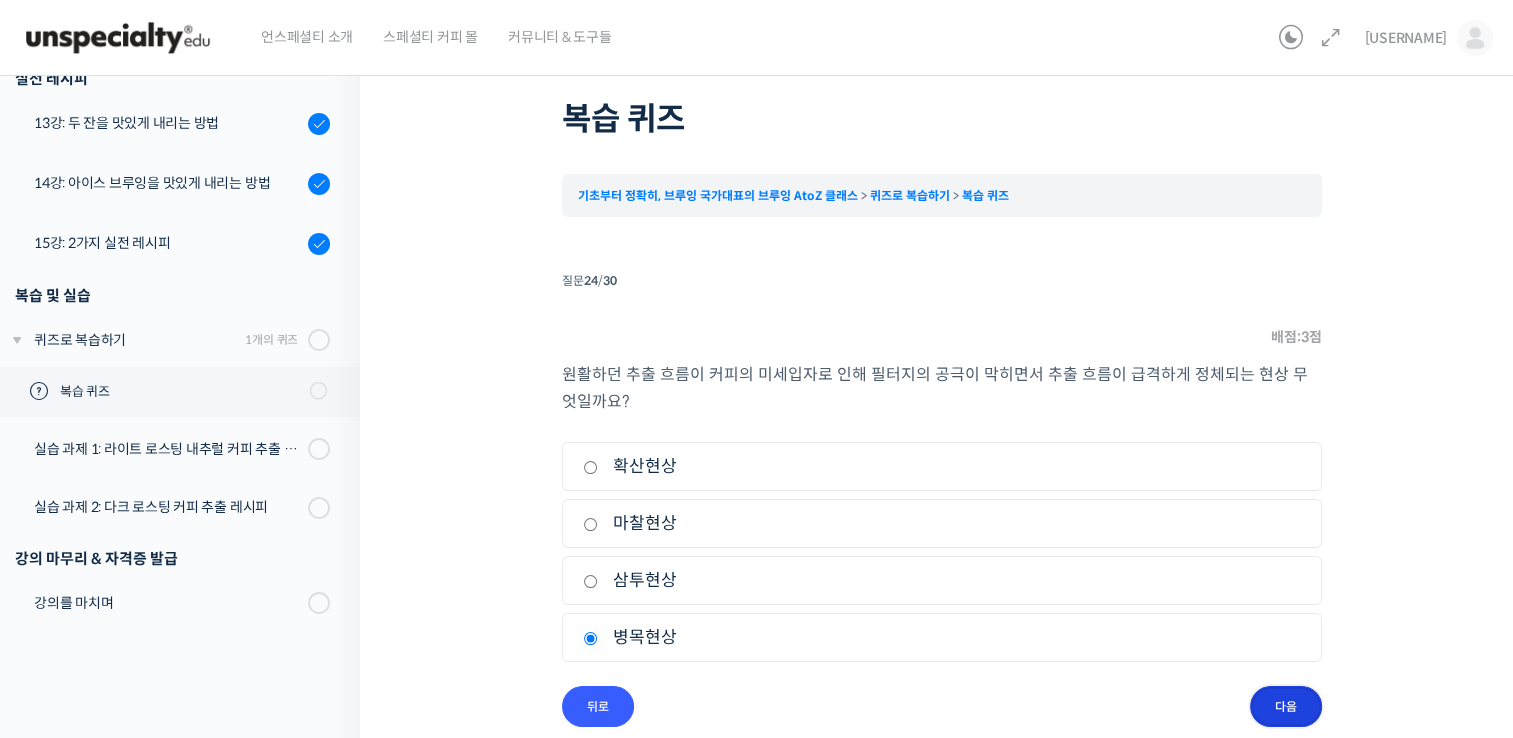 click on "다음" at bounding box center (0, 0) 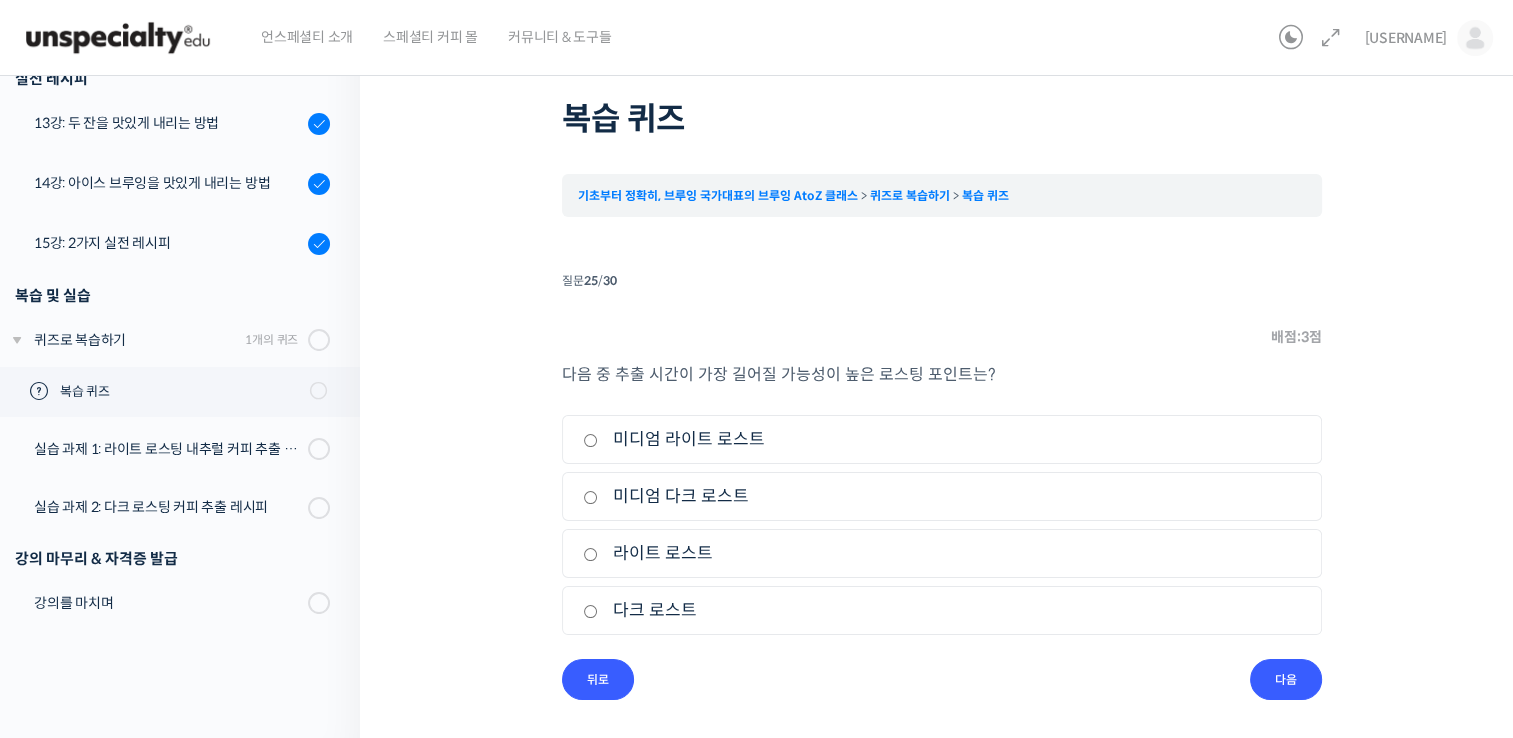 click on "라이트 로스트" at bounding box center (0, 0) 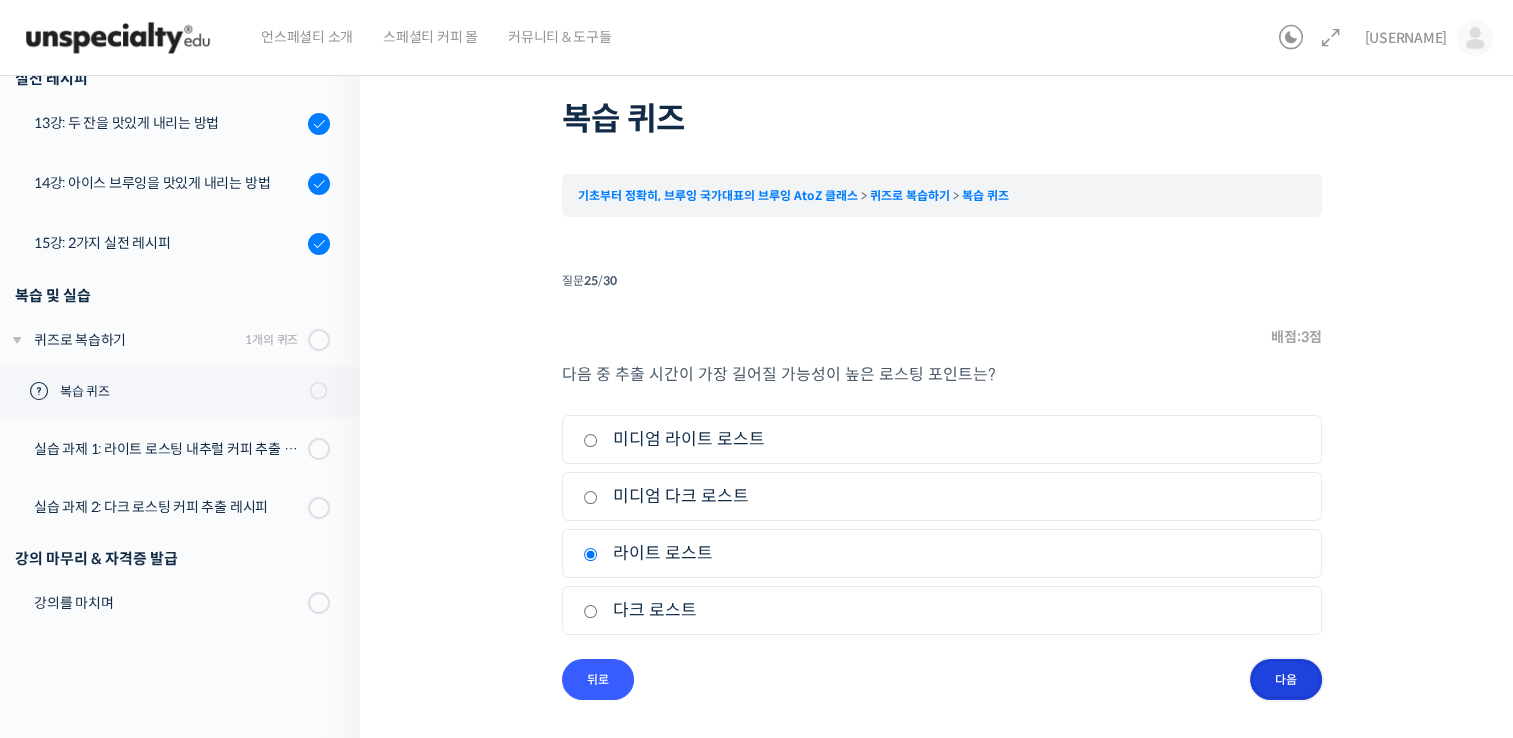 click on "다음" at bounding box center (0, 0) 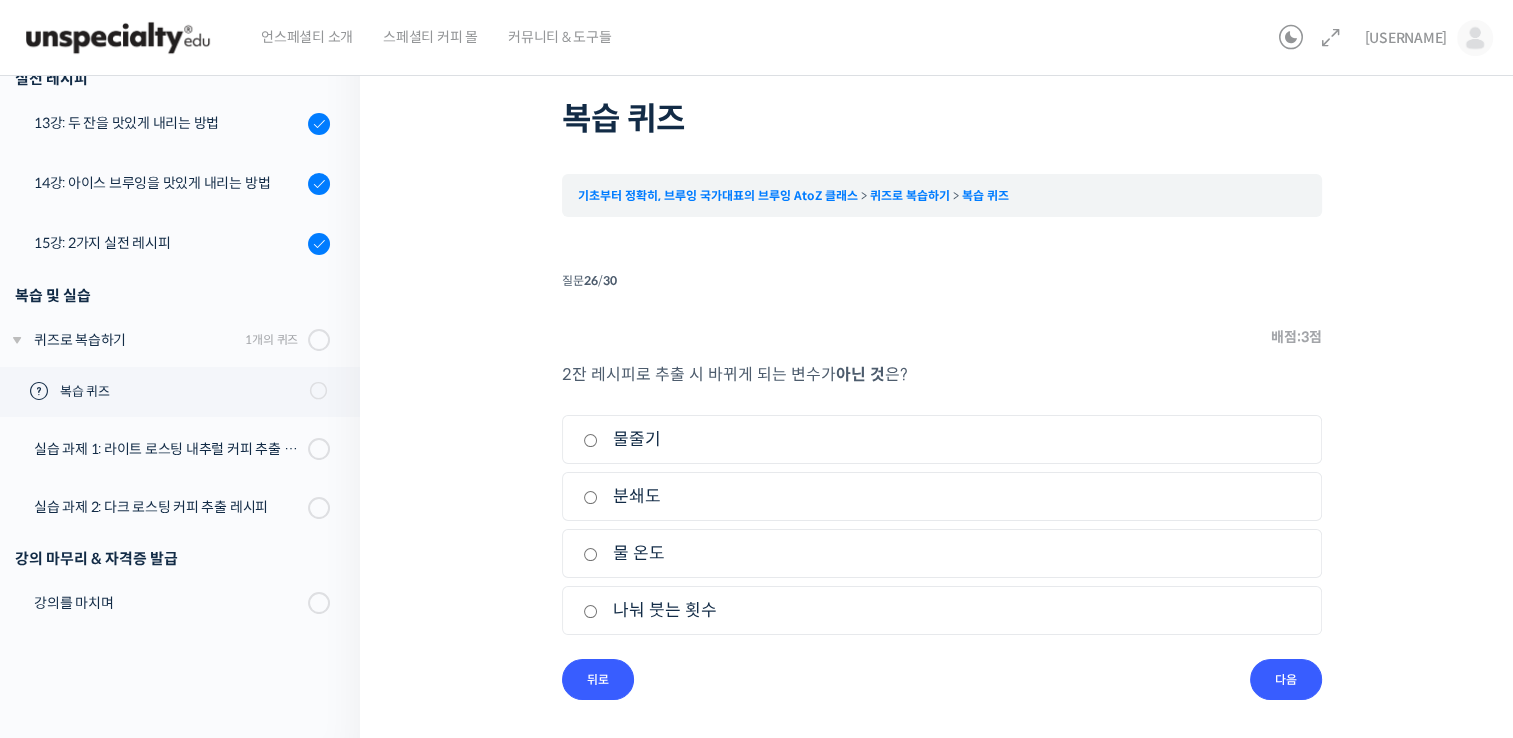 click on "3.
물 온도" at bounding box center (0, 0) 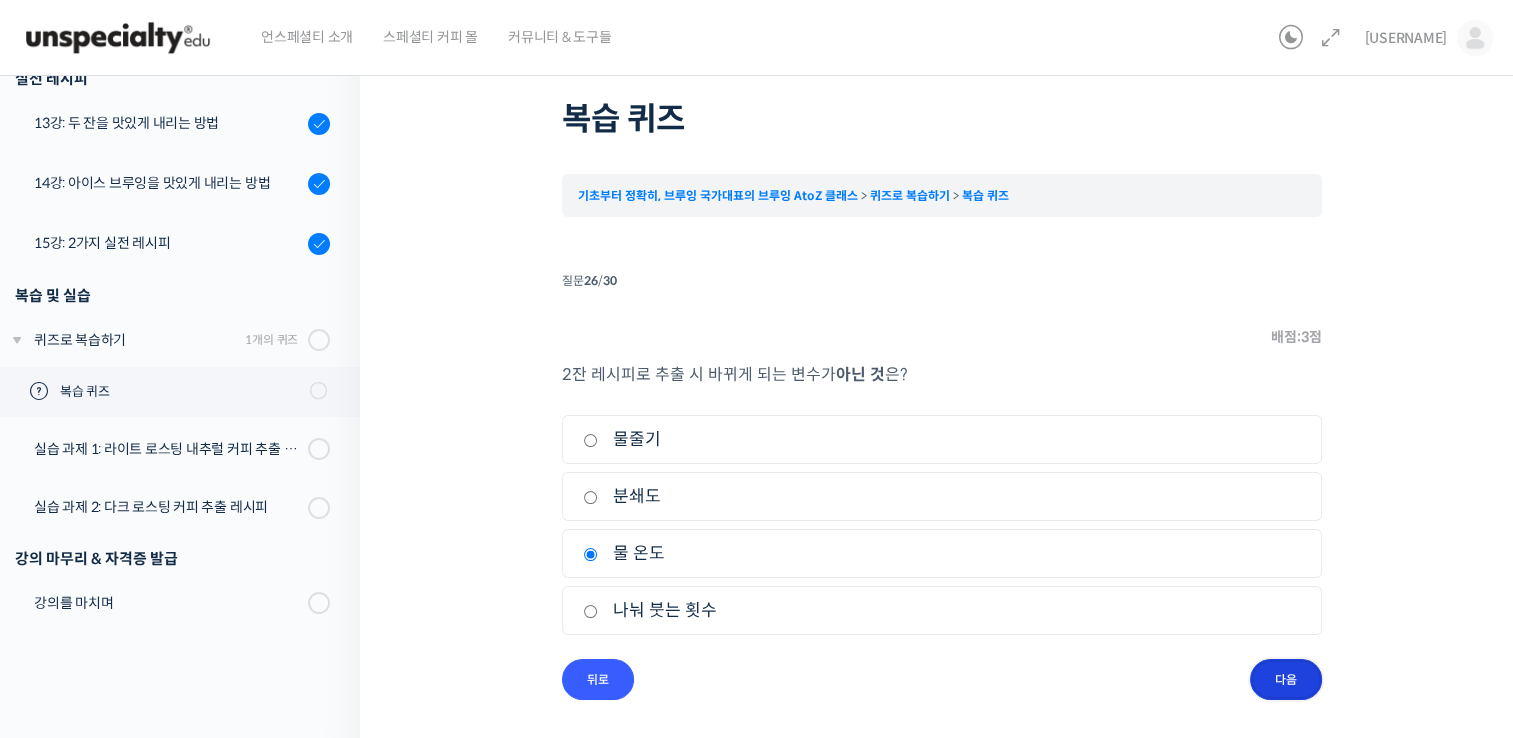 click on "다음" at bounding box center (0, 0) 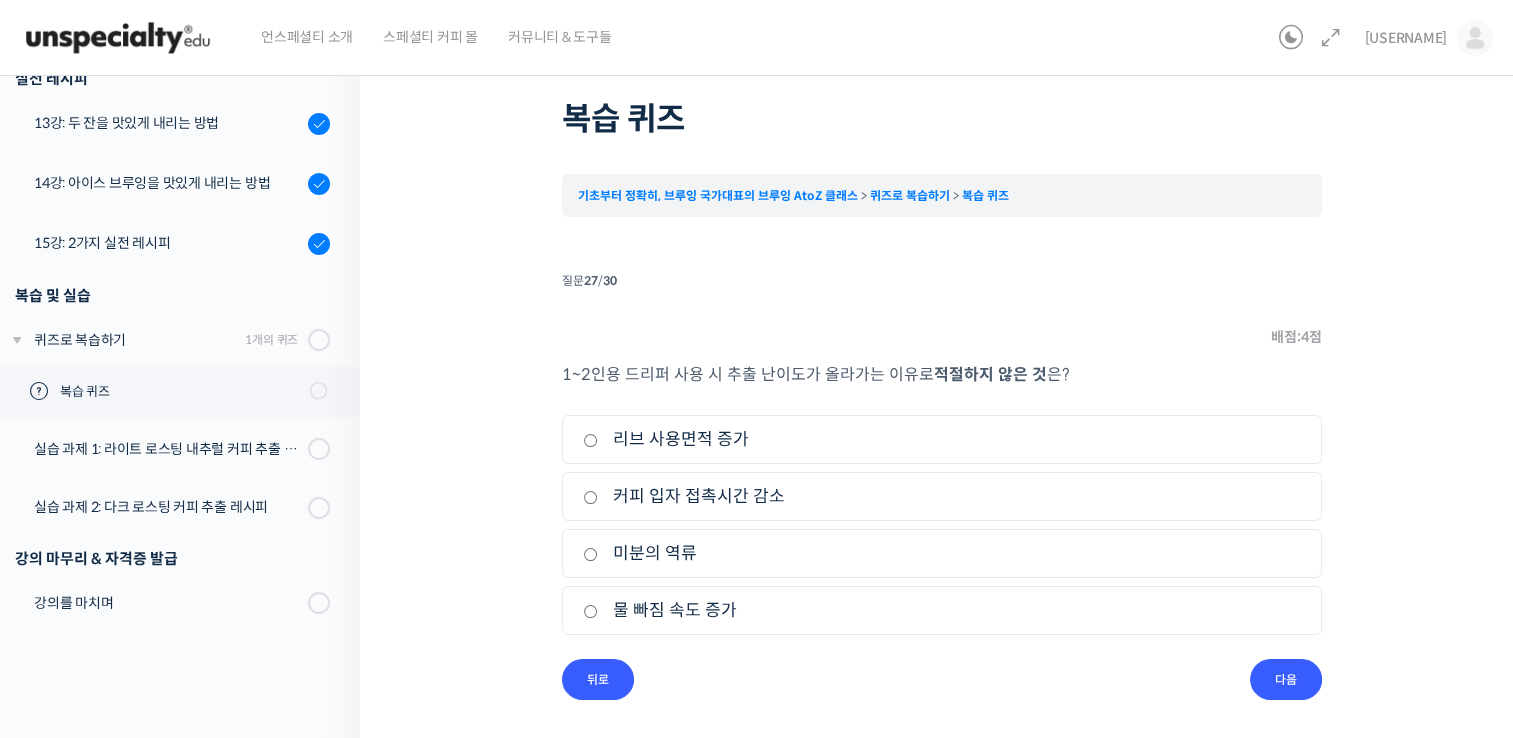 click on "미분의 역류" at bounding box center (0, 0) 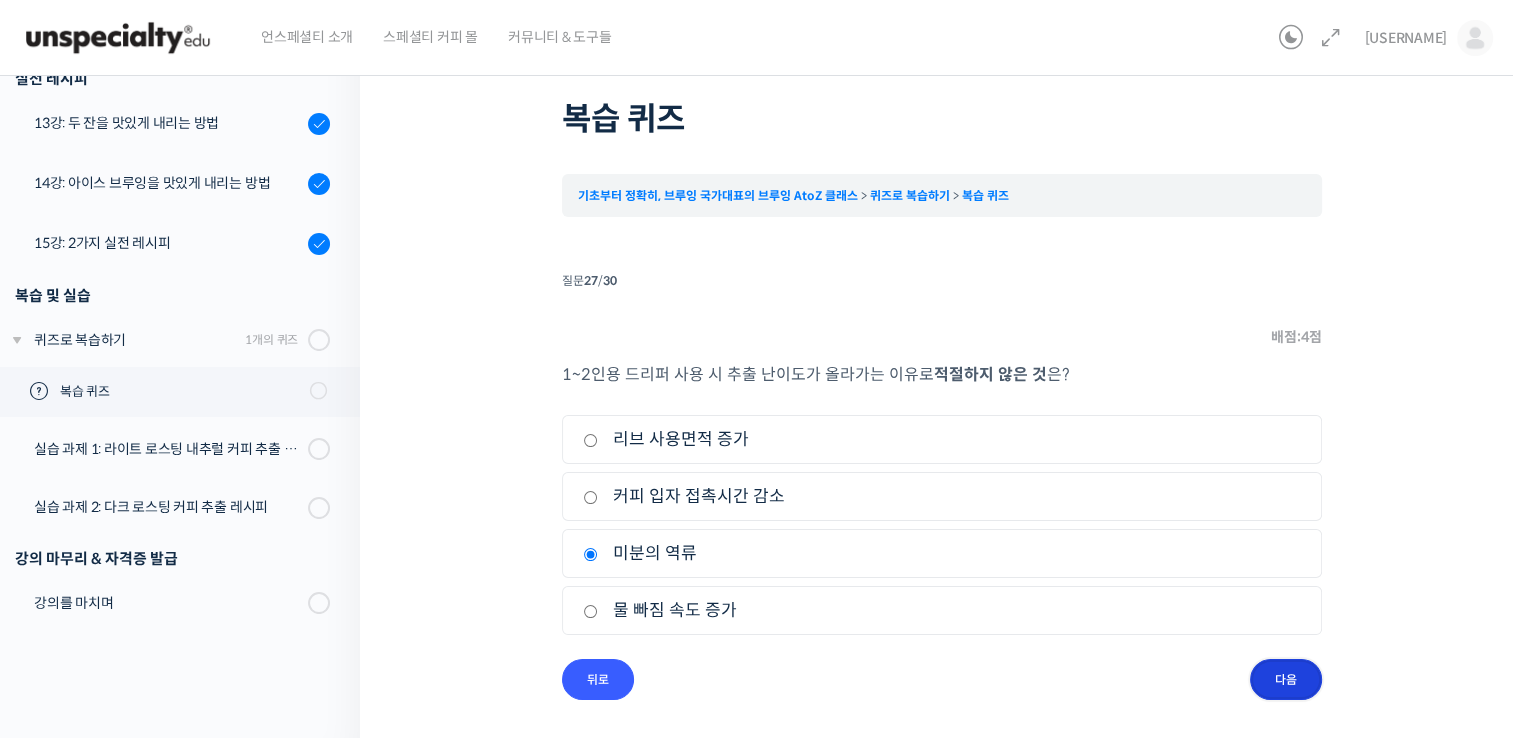 click on "다음" at bounding box center [0, 0] 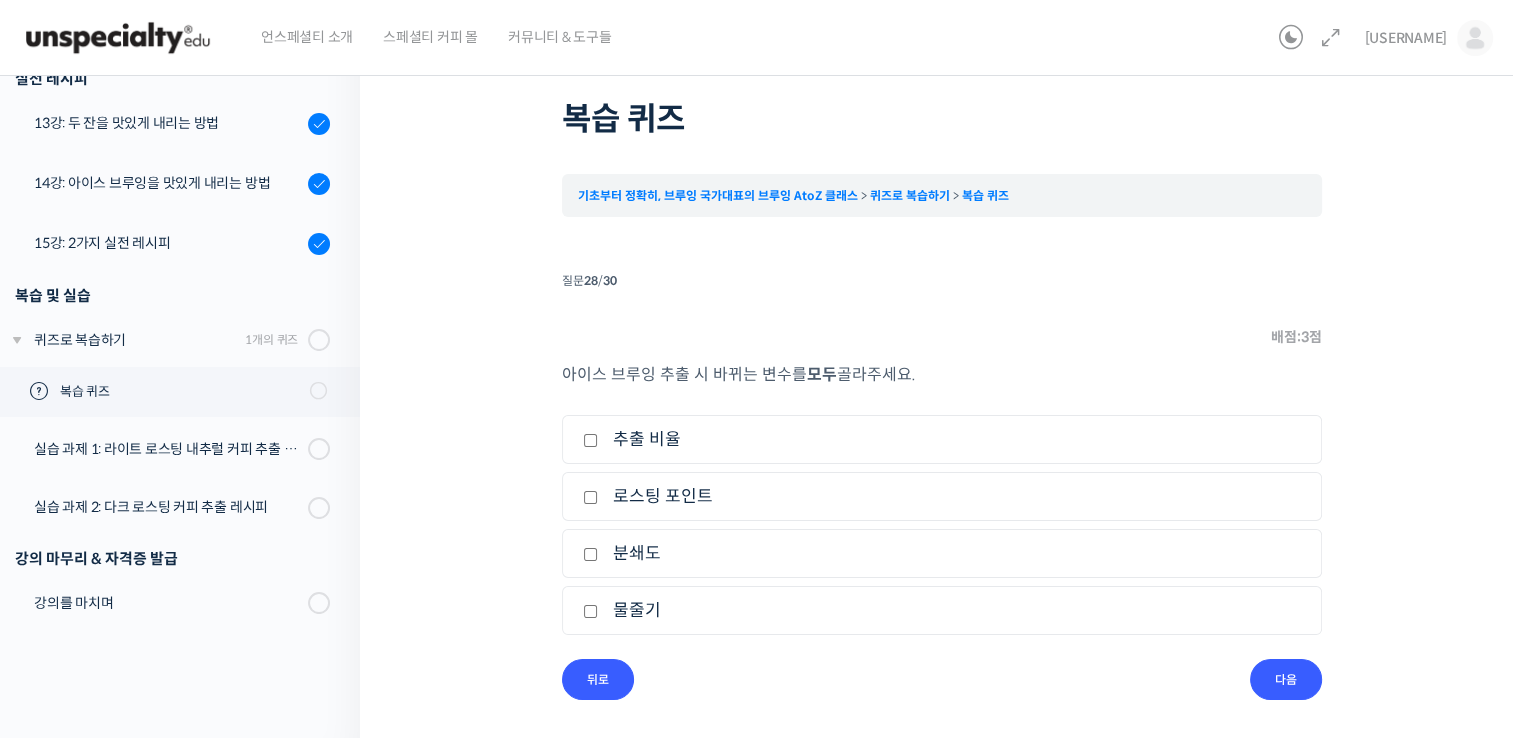 click on "추출 비율" at bounding box center [0, 0] 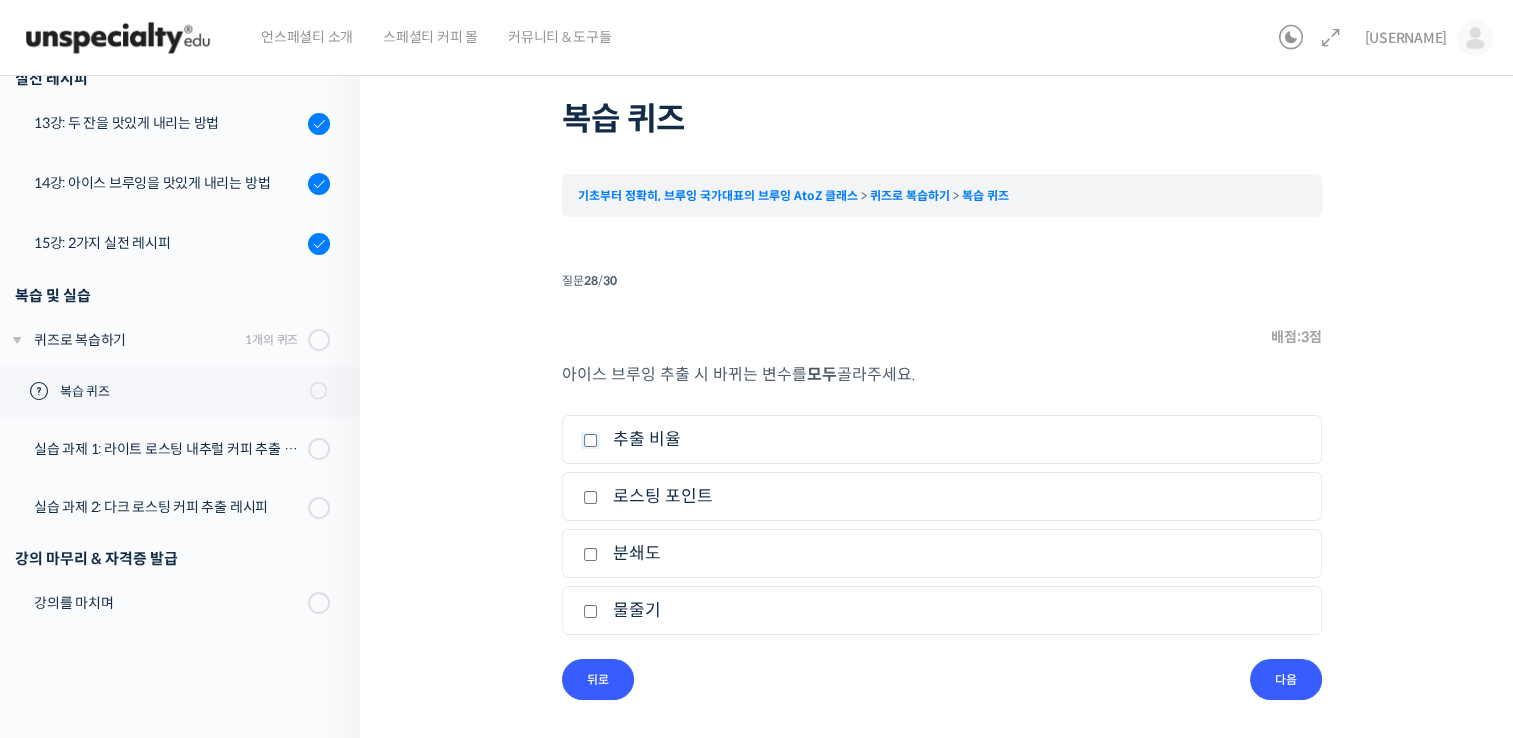 click on "추출 비율" at bounding box center (590, 440) 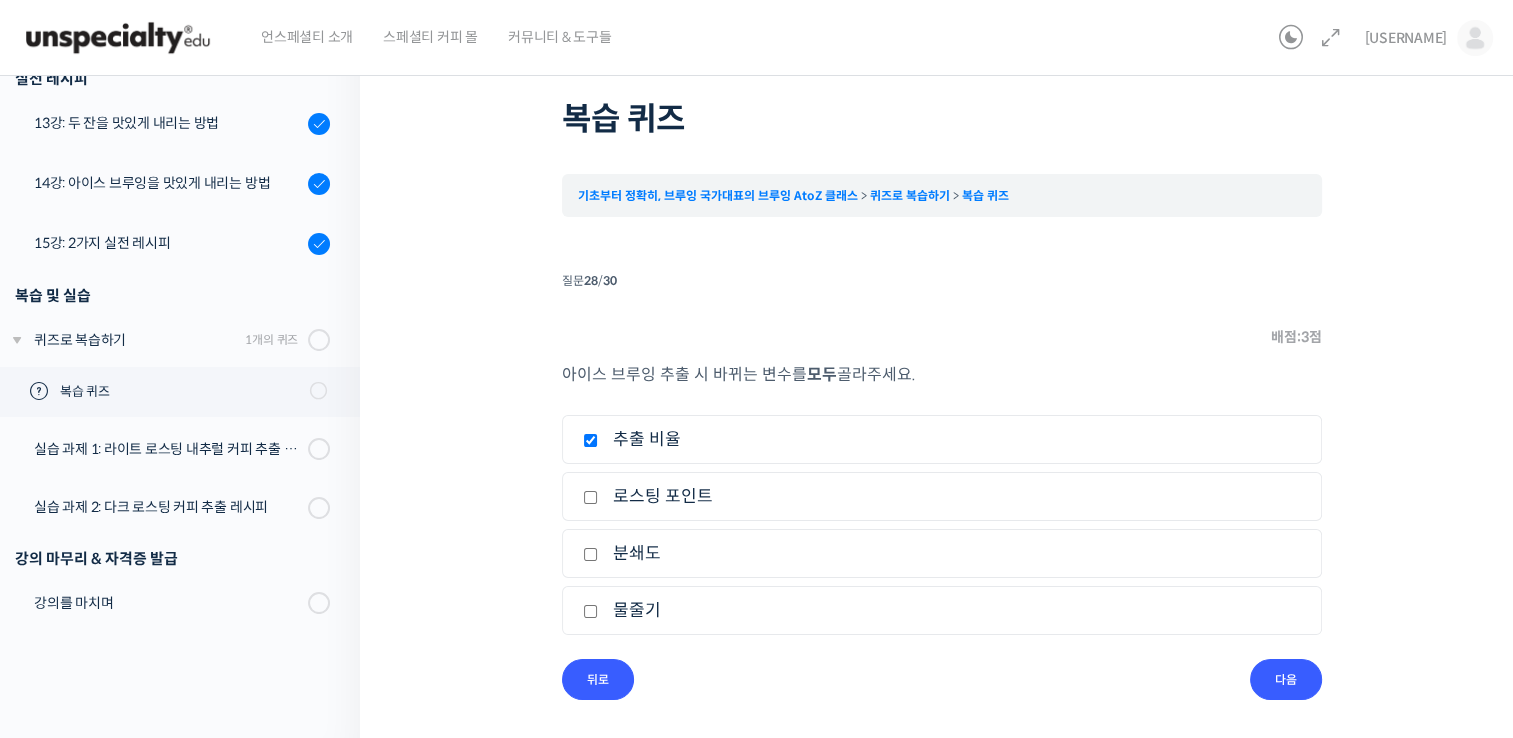 click on "분쇄도" at bounding box center (0, 0) 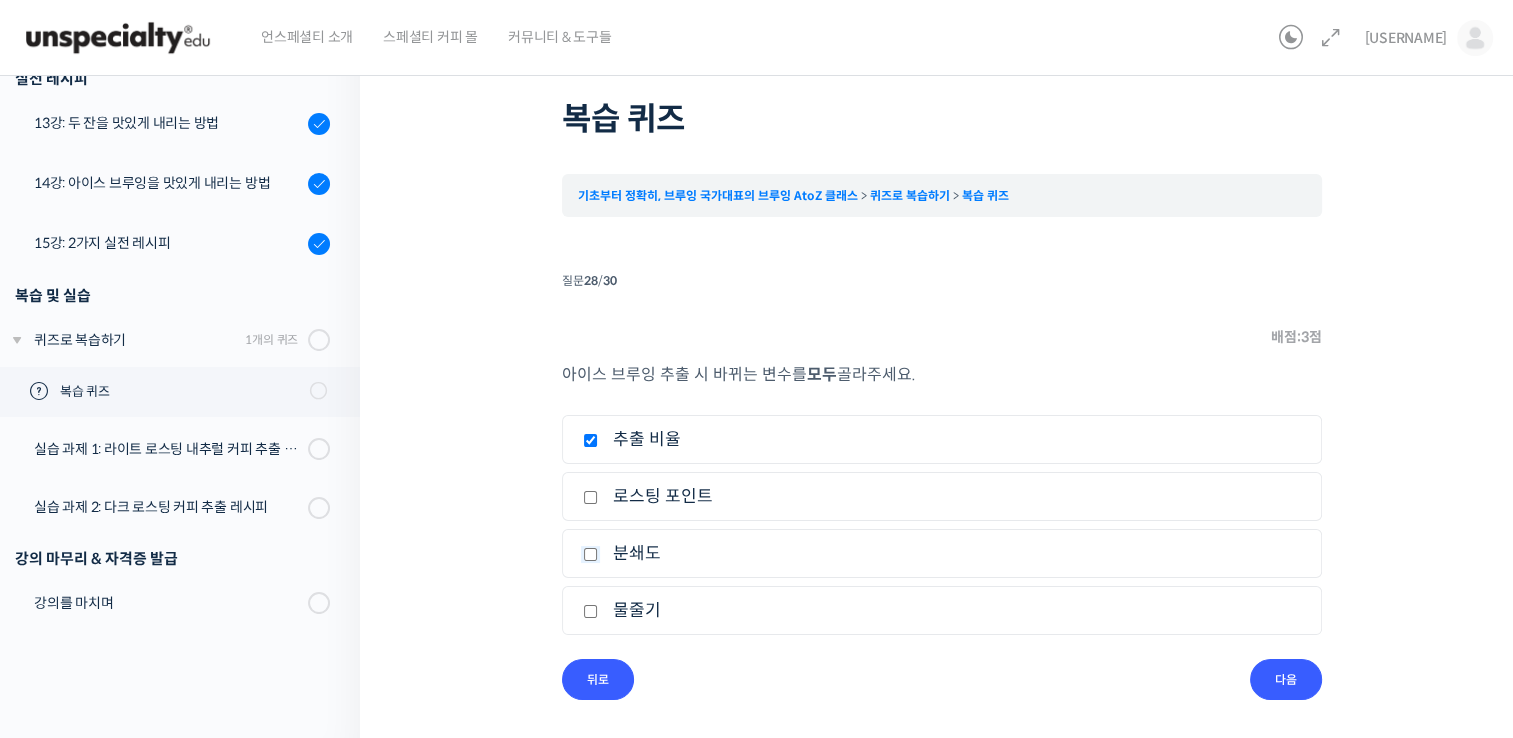 click on "분쇄도" at bounding box center (590, 440) 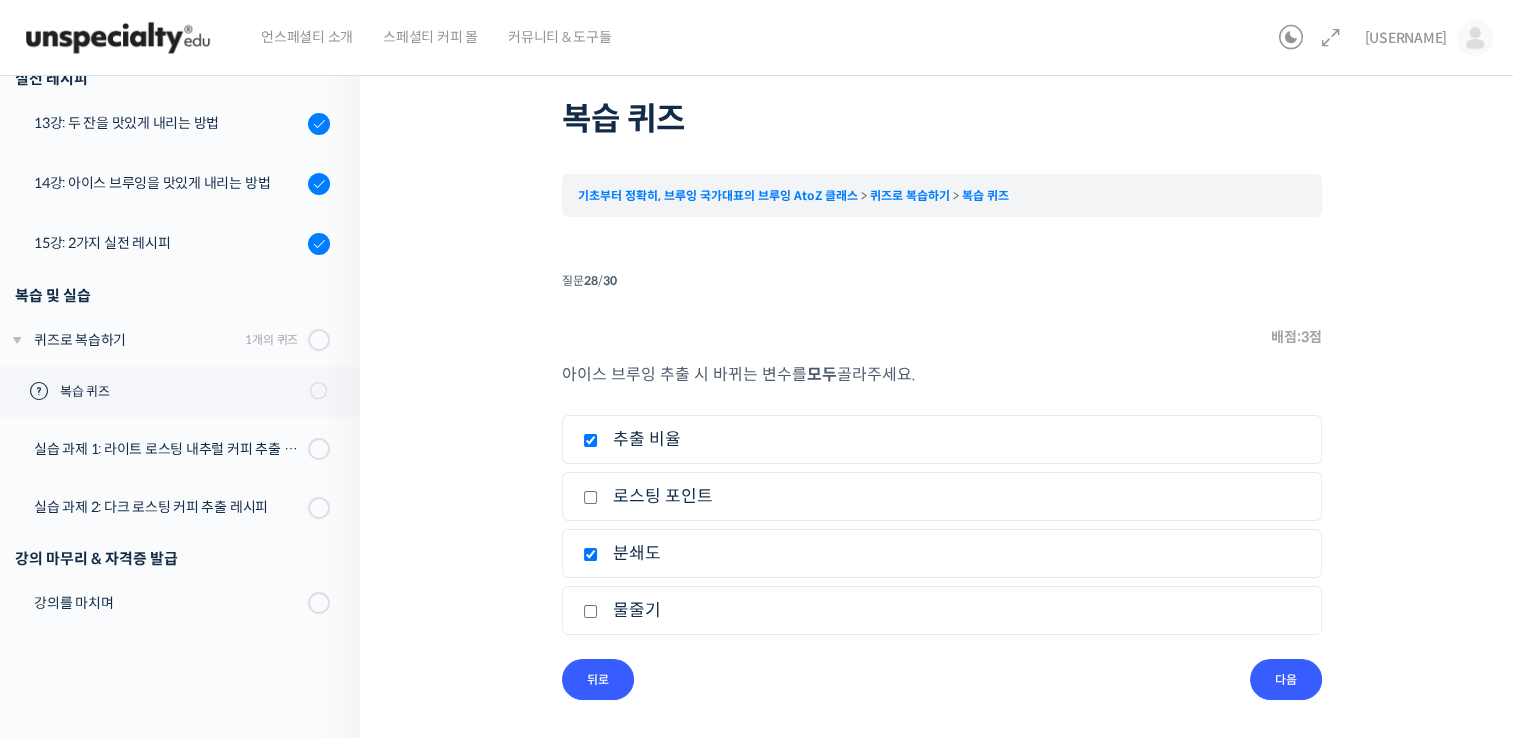 click on "물줄기" at bounding box center (0, 0) 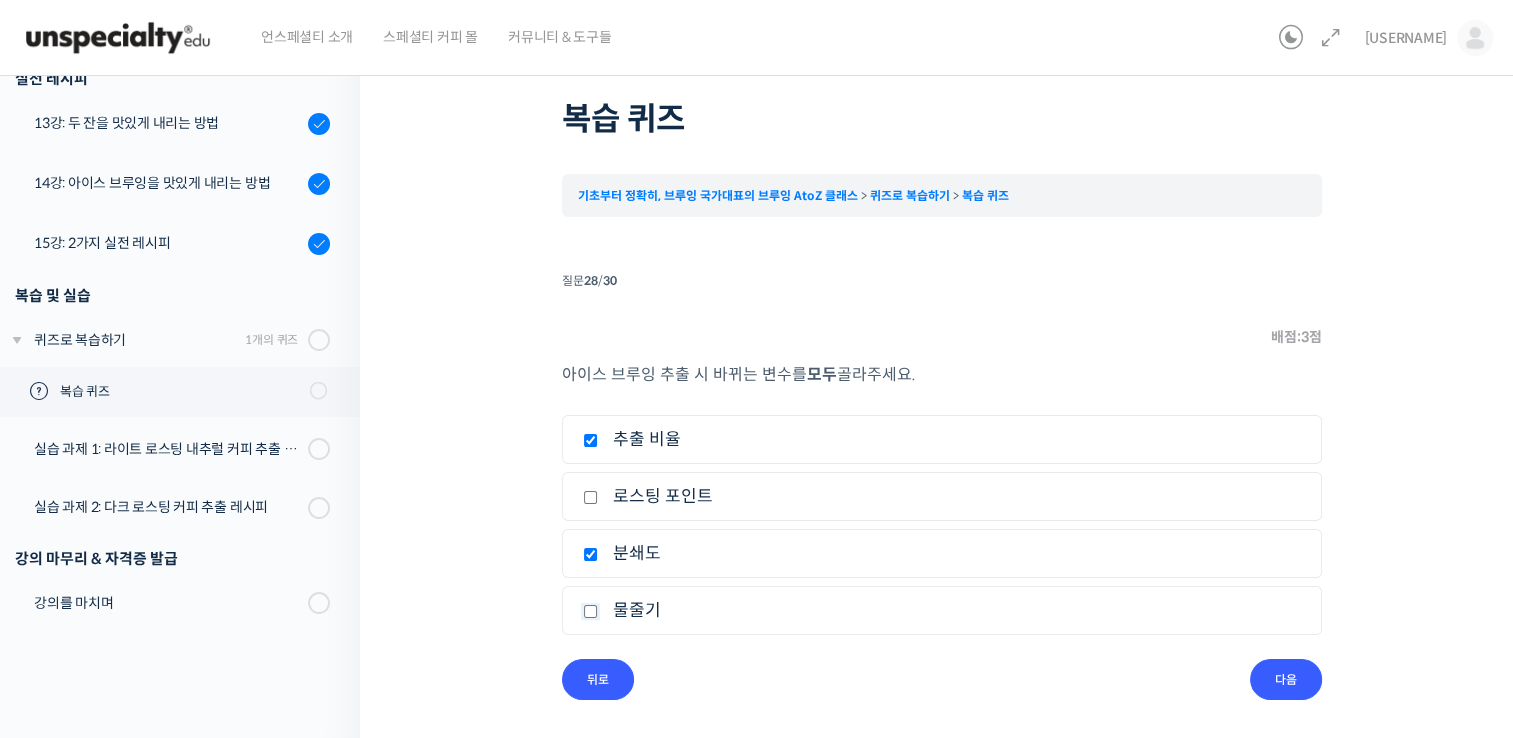 click on "물줄기" at bounding box center (590, 440) 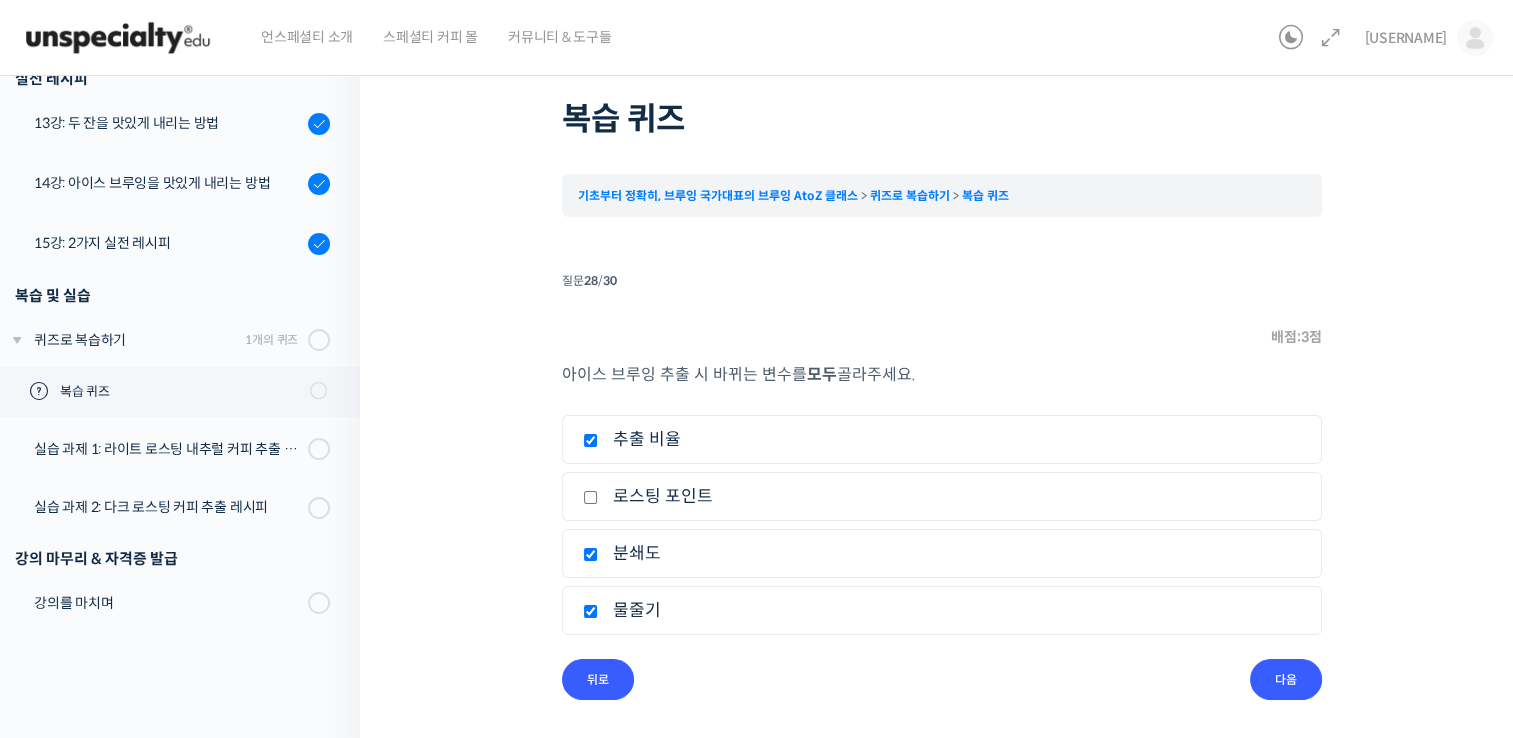 click on "물줄기" at bounding box center (0, 0) 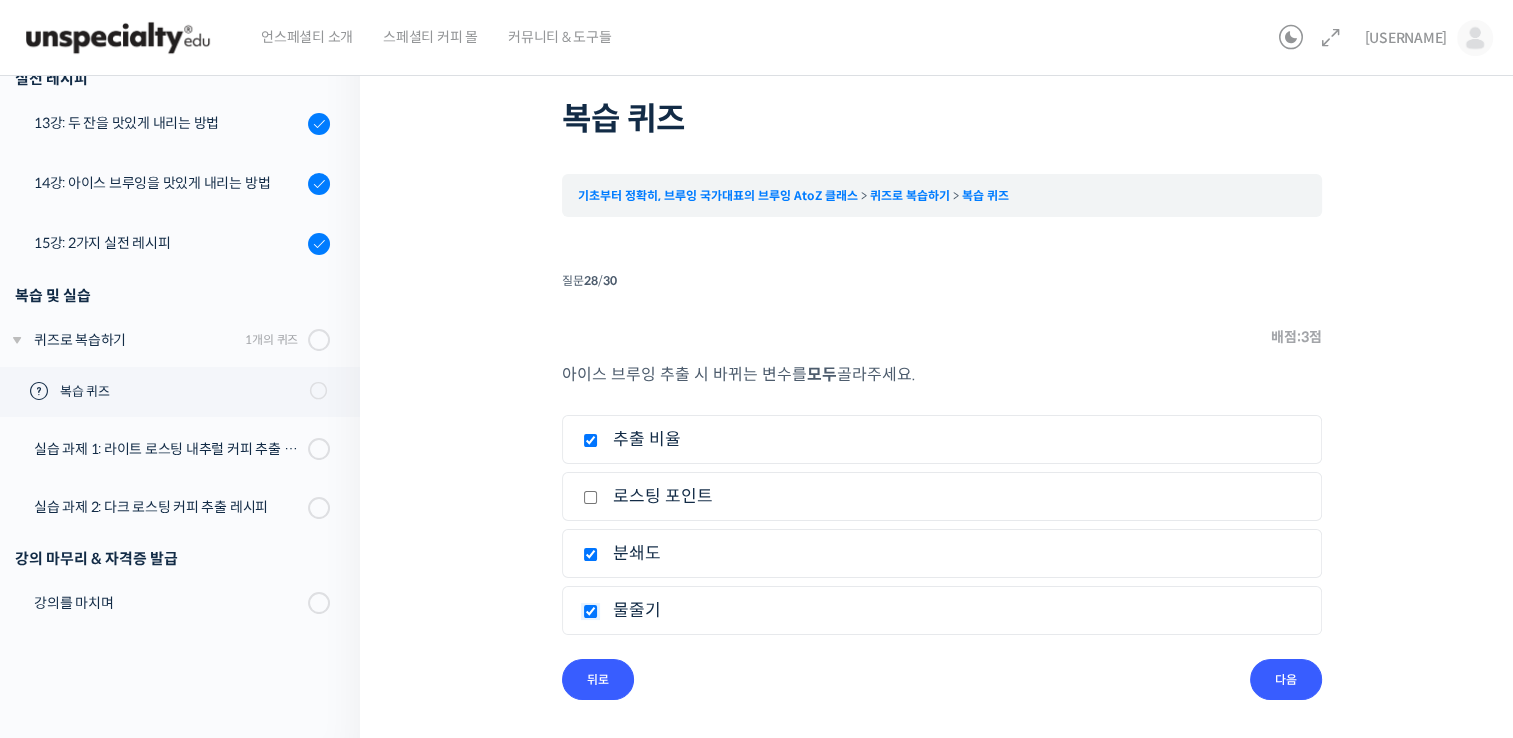 click on "물줄기" at bounding box center (590, 440) 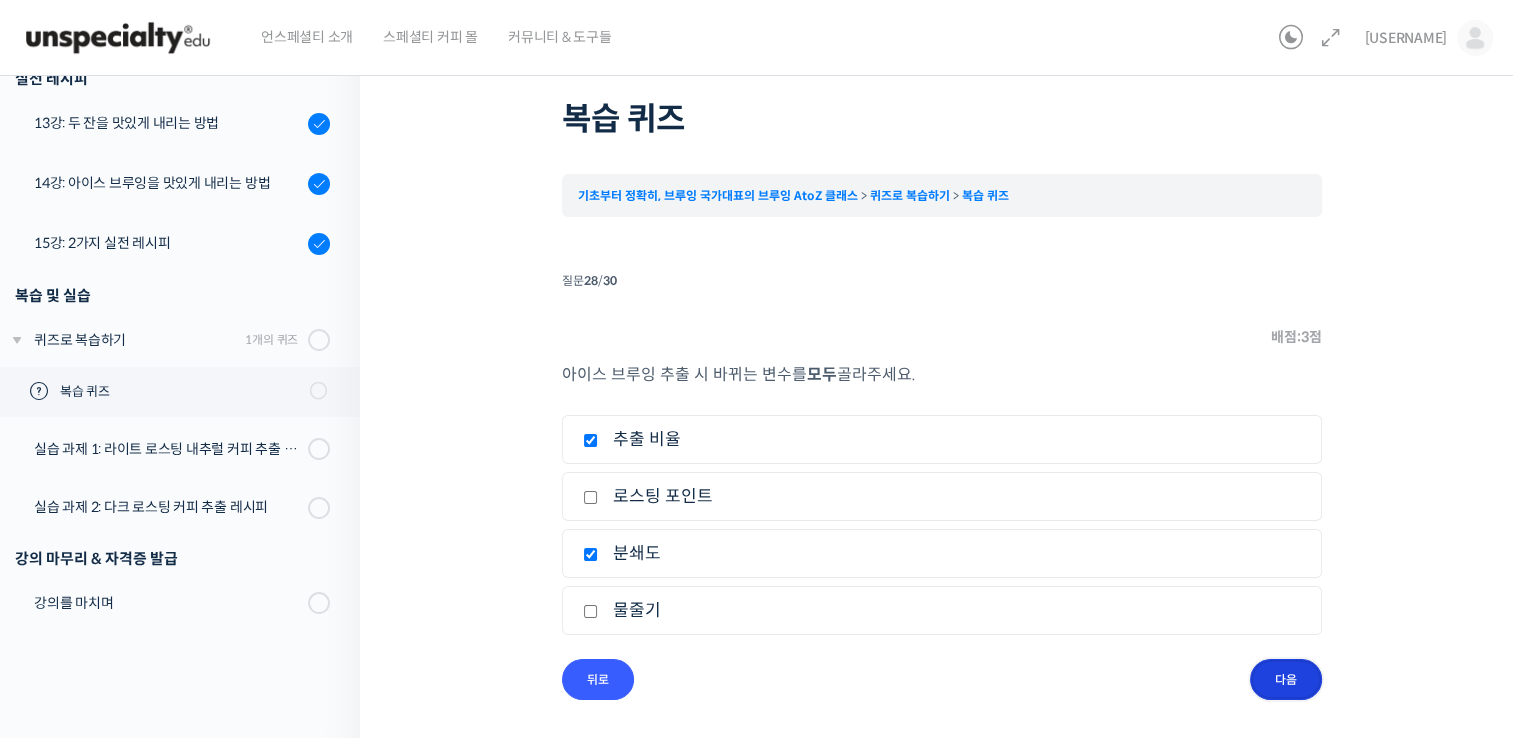 click on "다음" at bounding box center (0, 0) 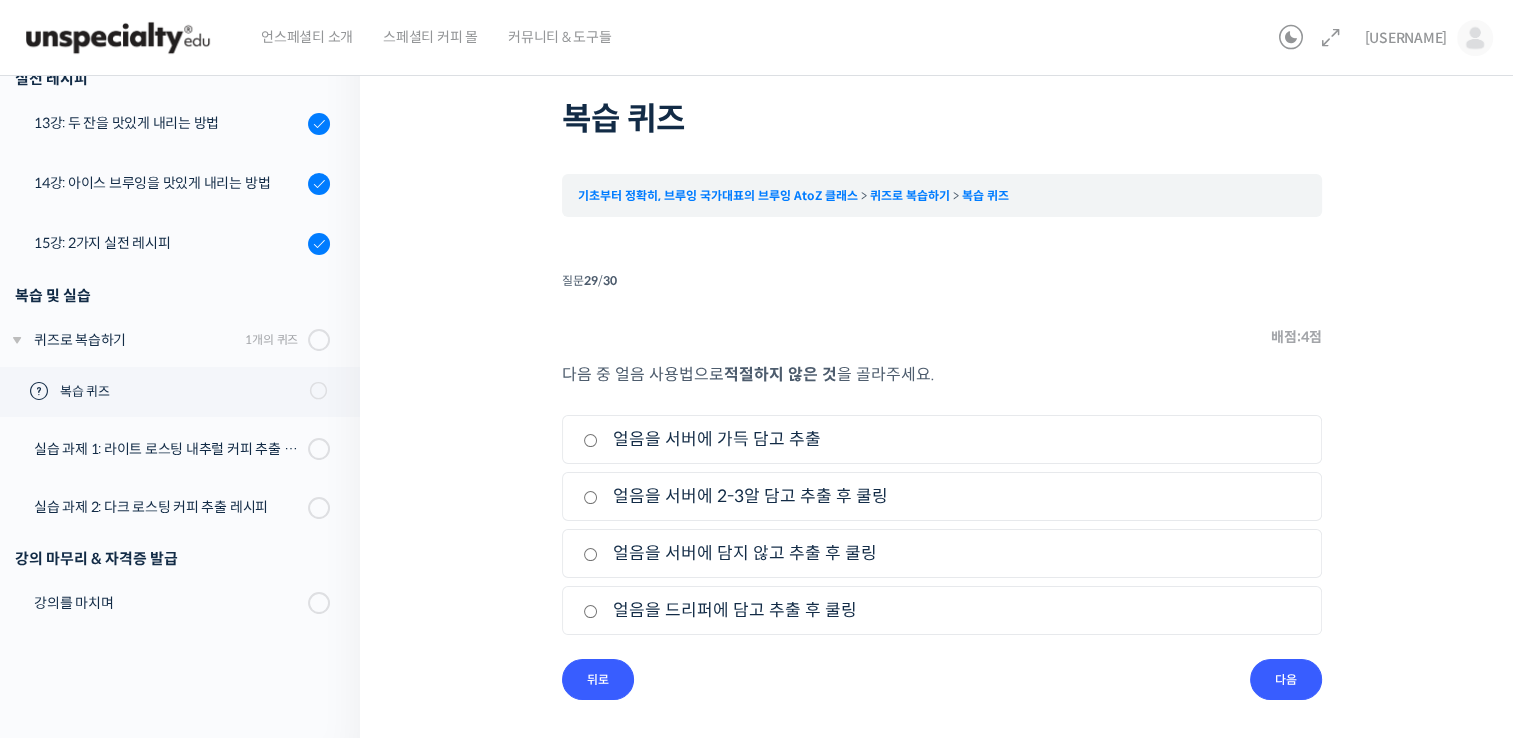 click on "얼음을 드리퍼에 담고 추출 후 쿨링" at bounding box center (0, 0) 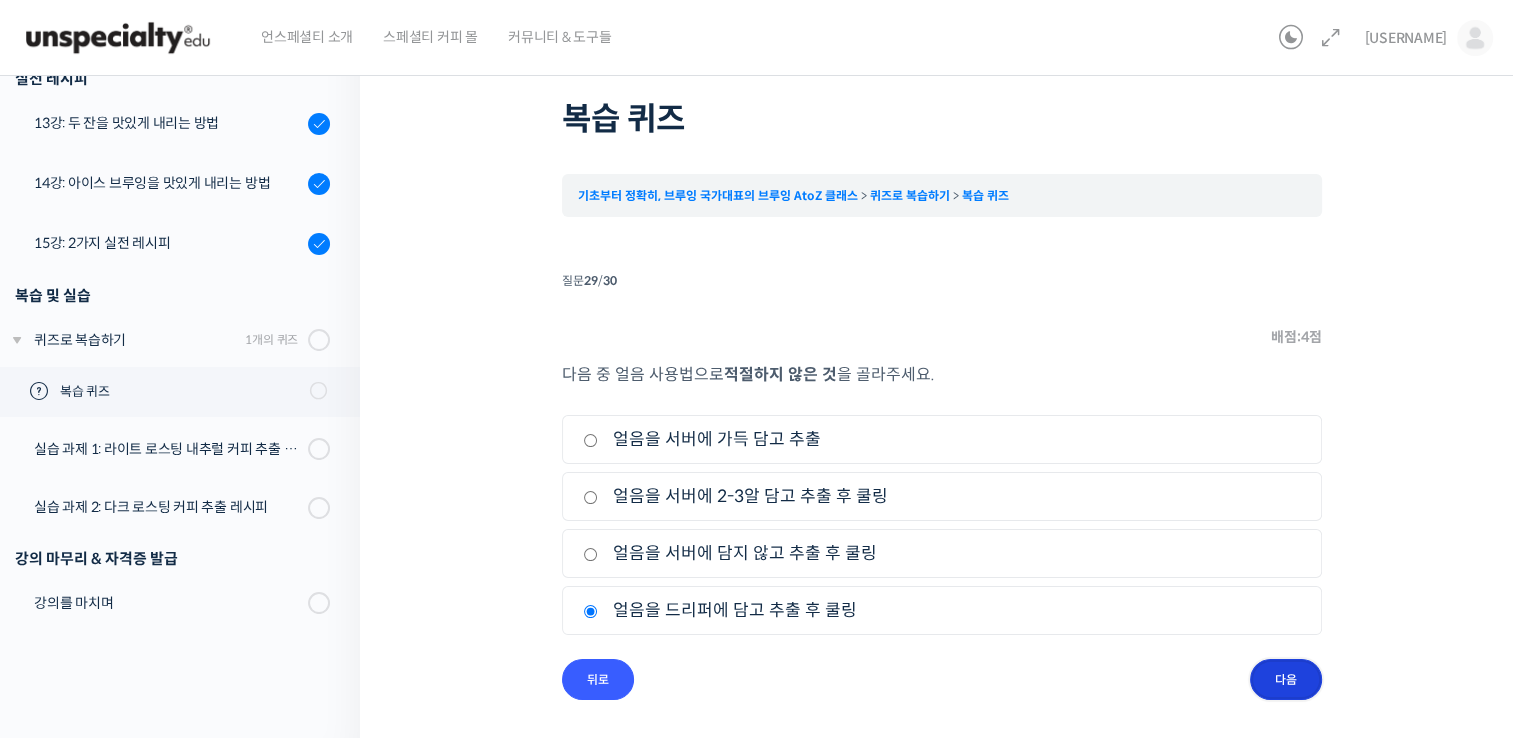 click on "다음" at bounding box center (0, 0) 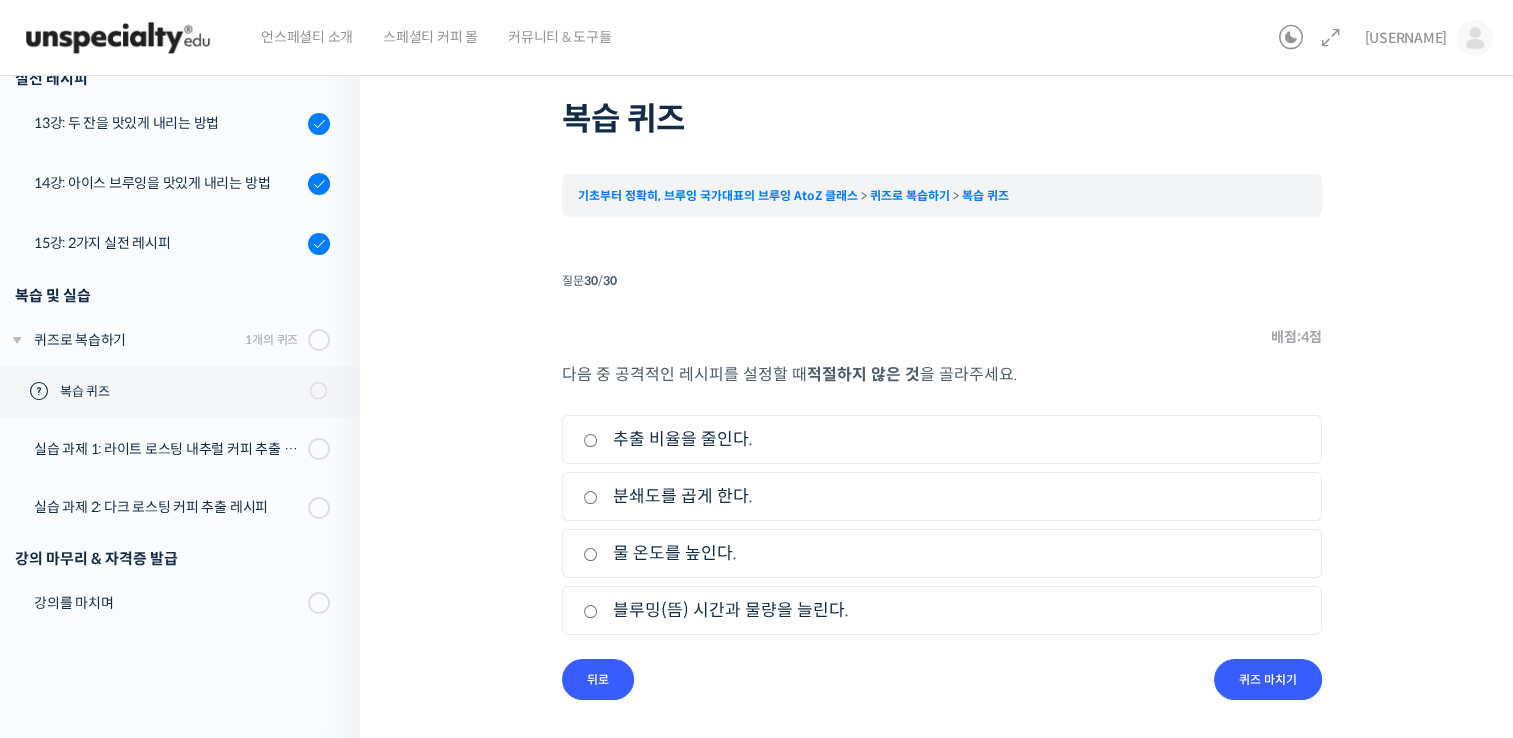 click on "추출 비율을 줄인다." at bounding box center (0, 0) 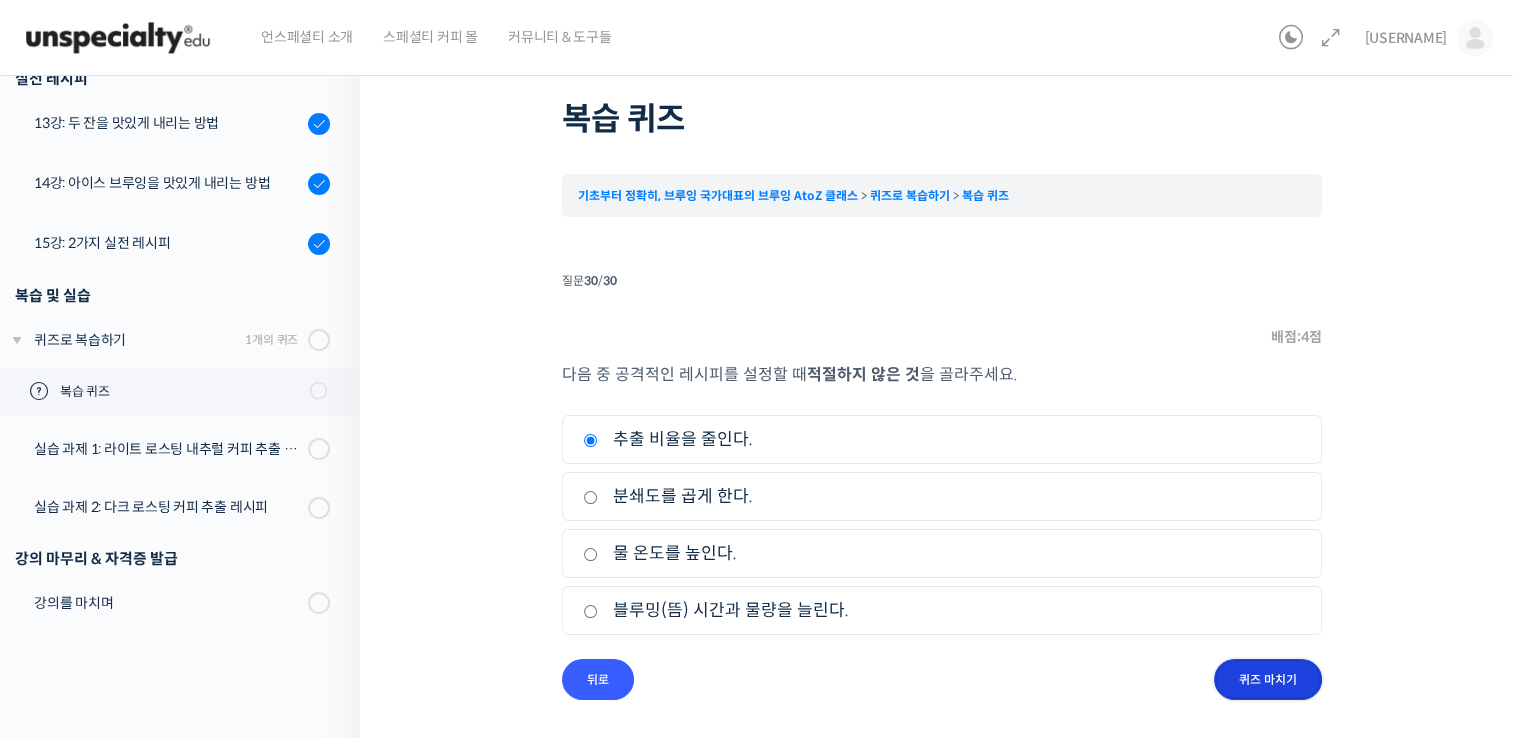 click on "퀴즈 마치기" at bounding box center (0, 0) 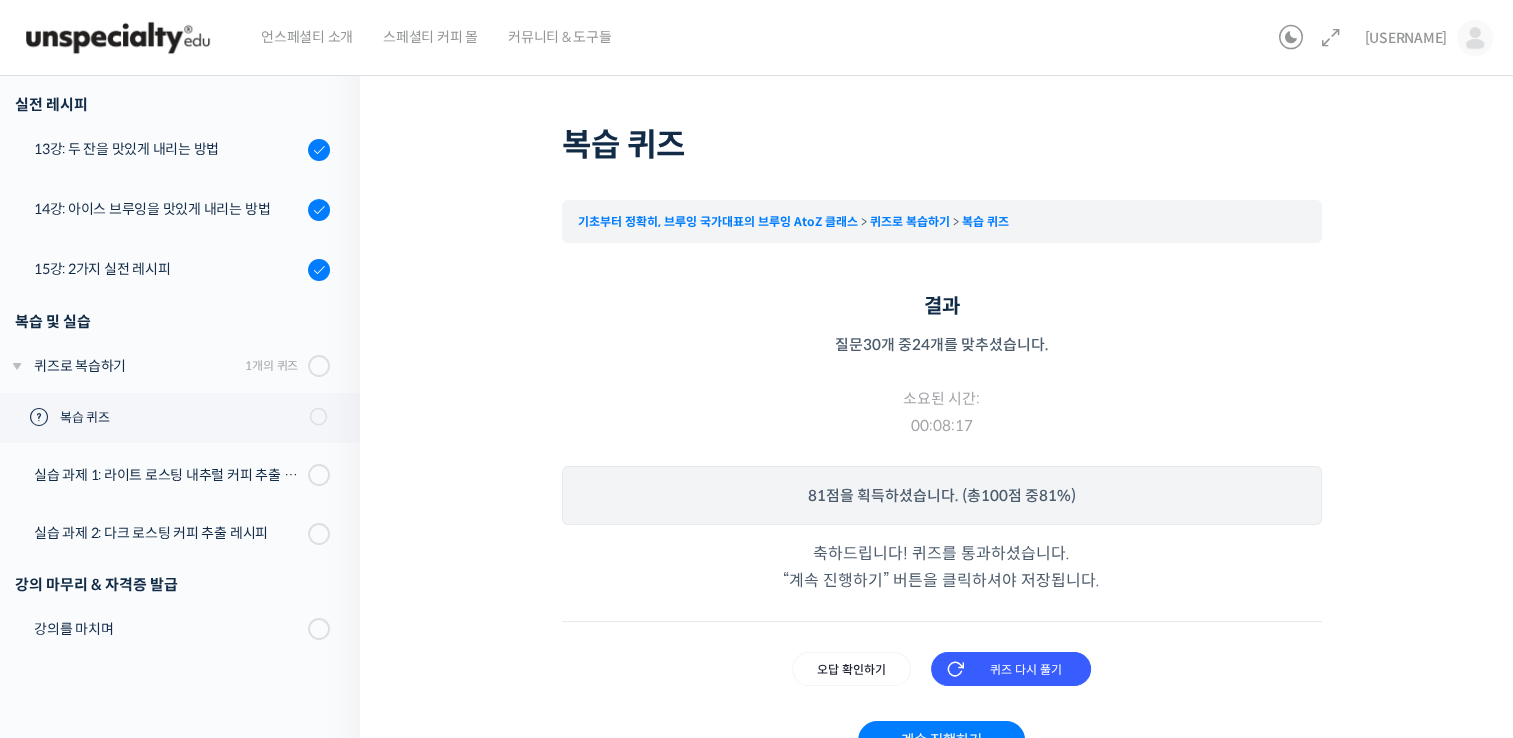 scroll, scrollTop: 123, scrollLeft: 0, axis: vertical 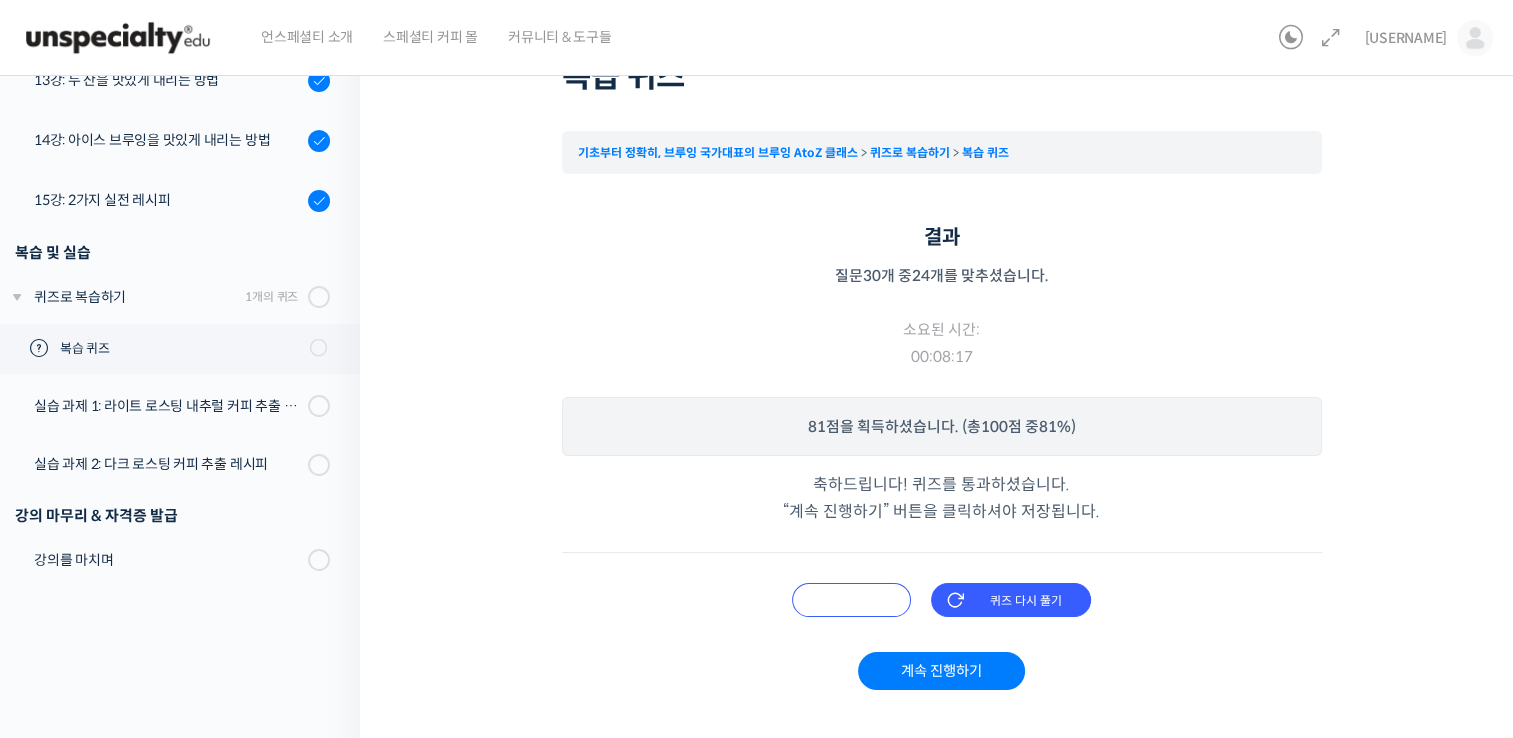 click on "오답 확인하기" at bounding box center [851, 600] 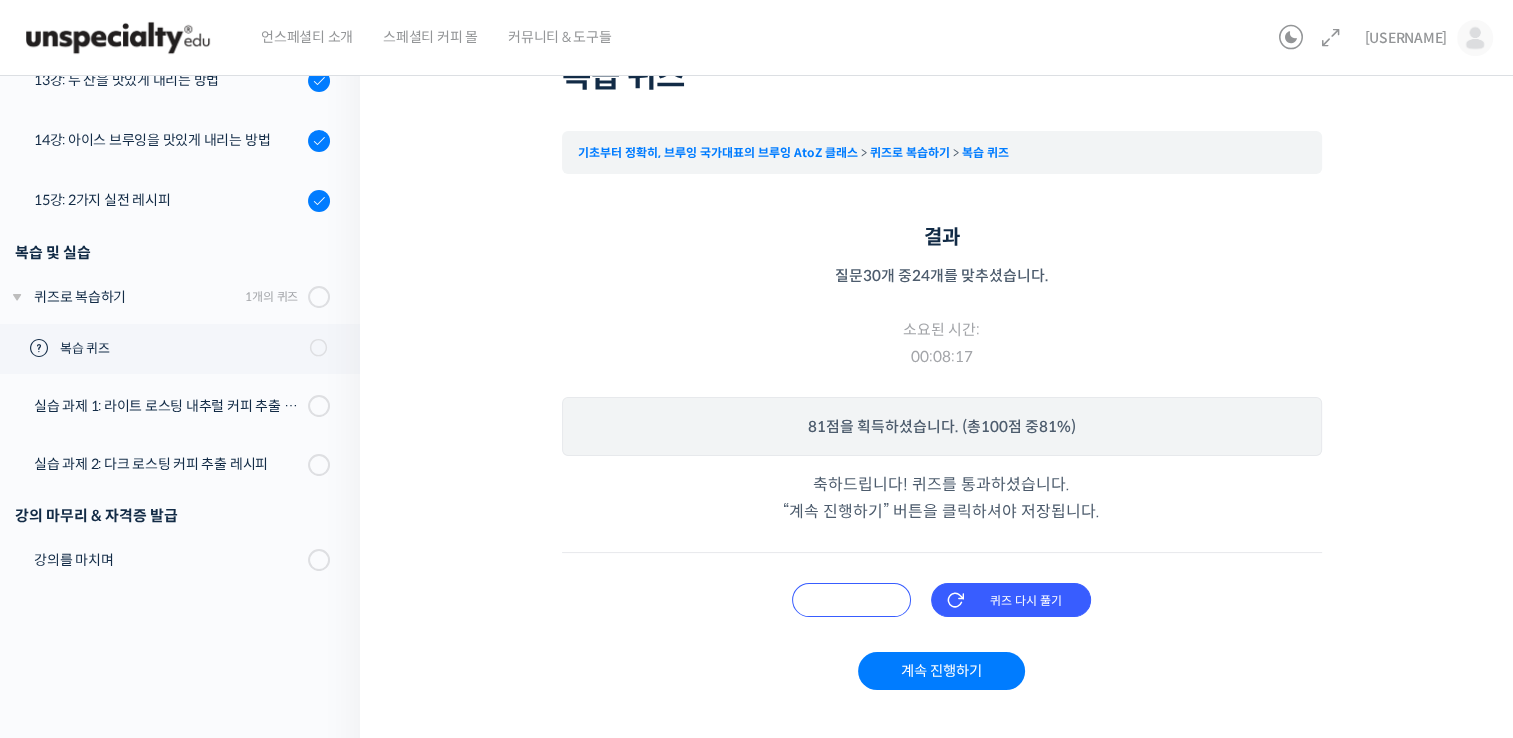 click on "오답 확인하기" at bounding box center [851, 600] 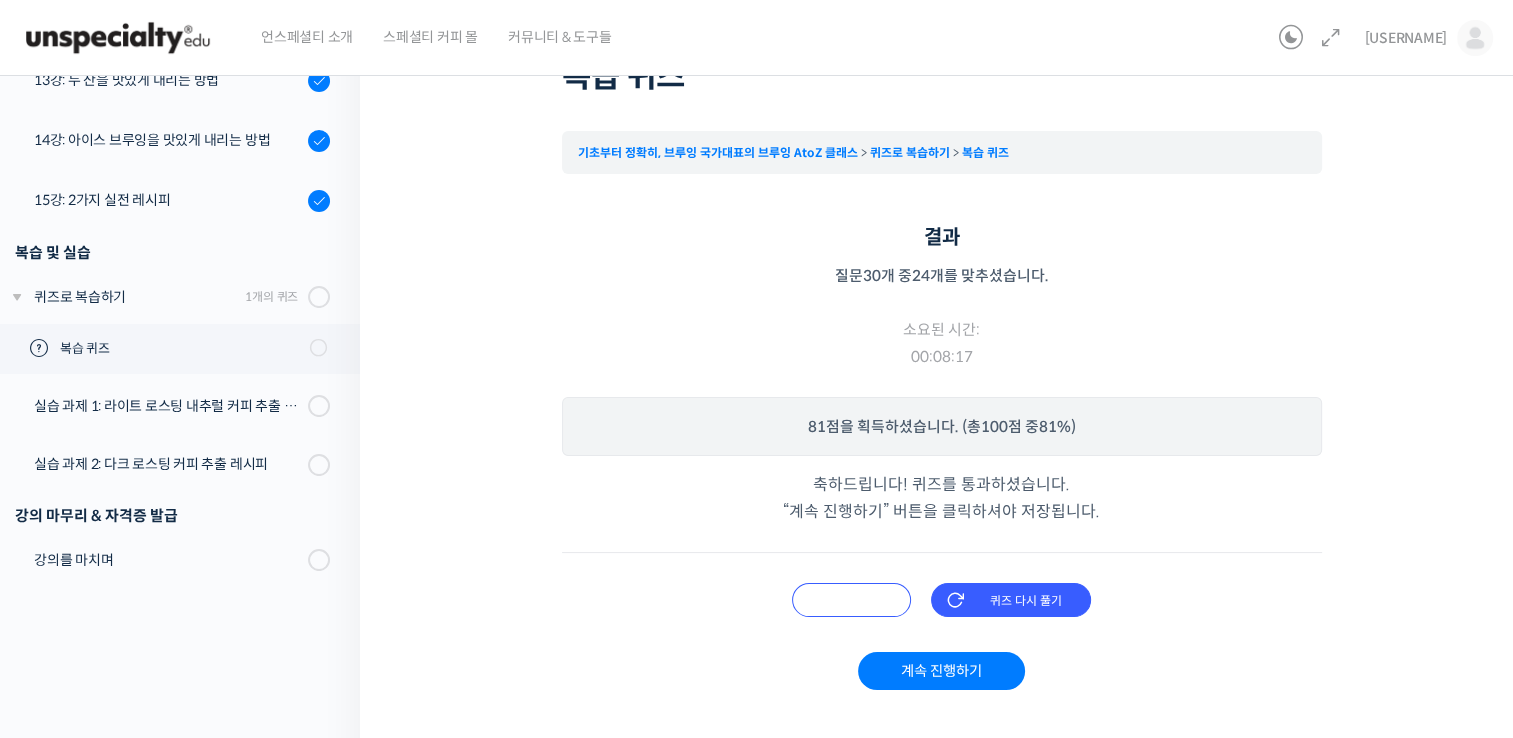 scroll, scrollTop: 155, scrollLeft: 0, axis: vertical 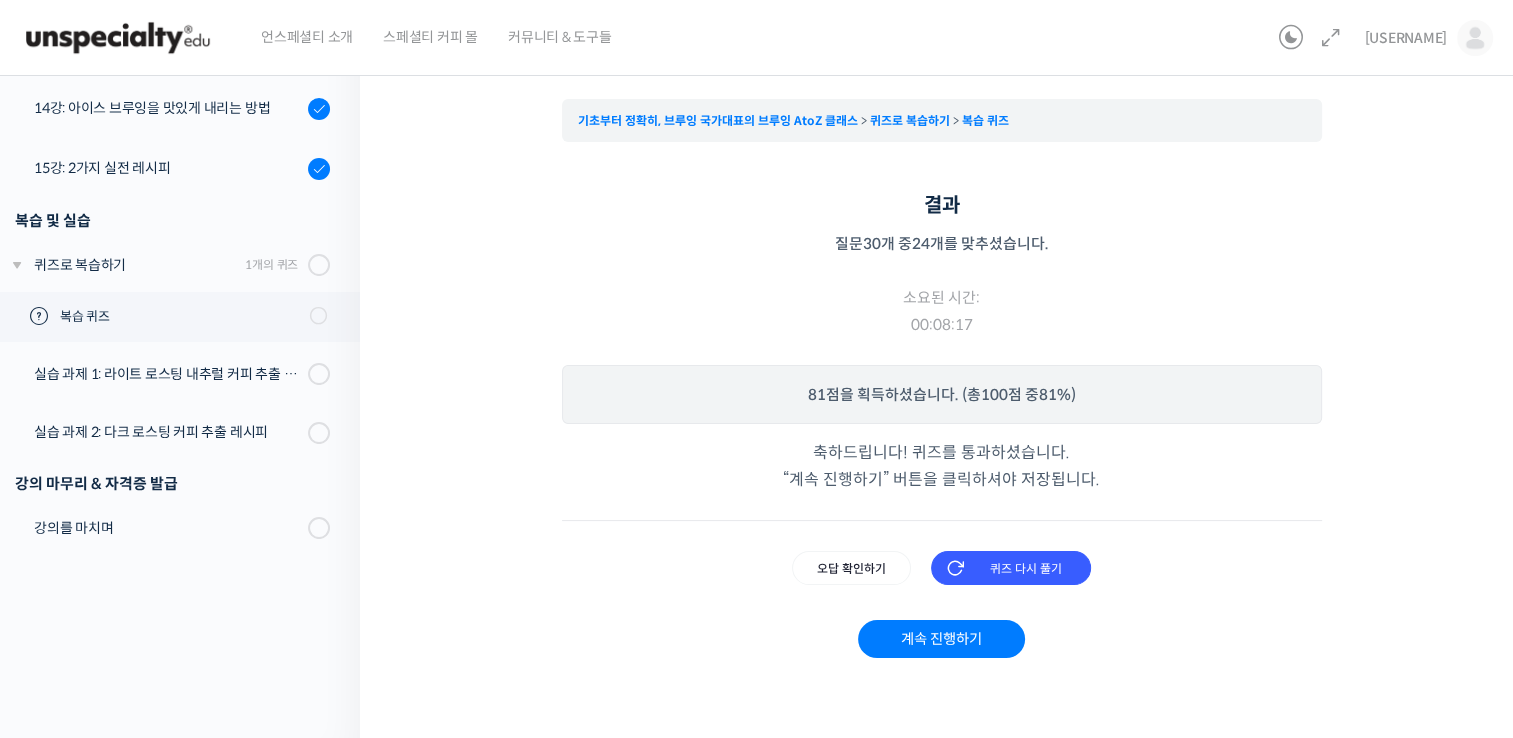 click on "계속 진행하기
퀴즈 다시 풀기 						 오답 확인하기" at bounding box center [942, 609] 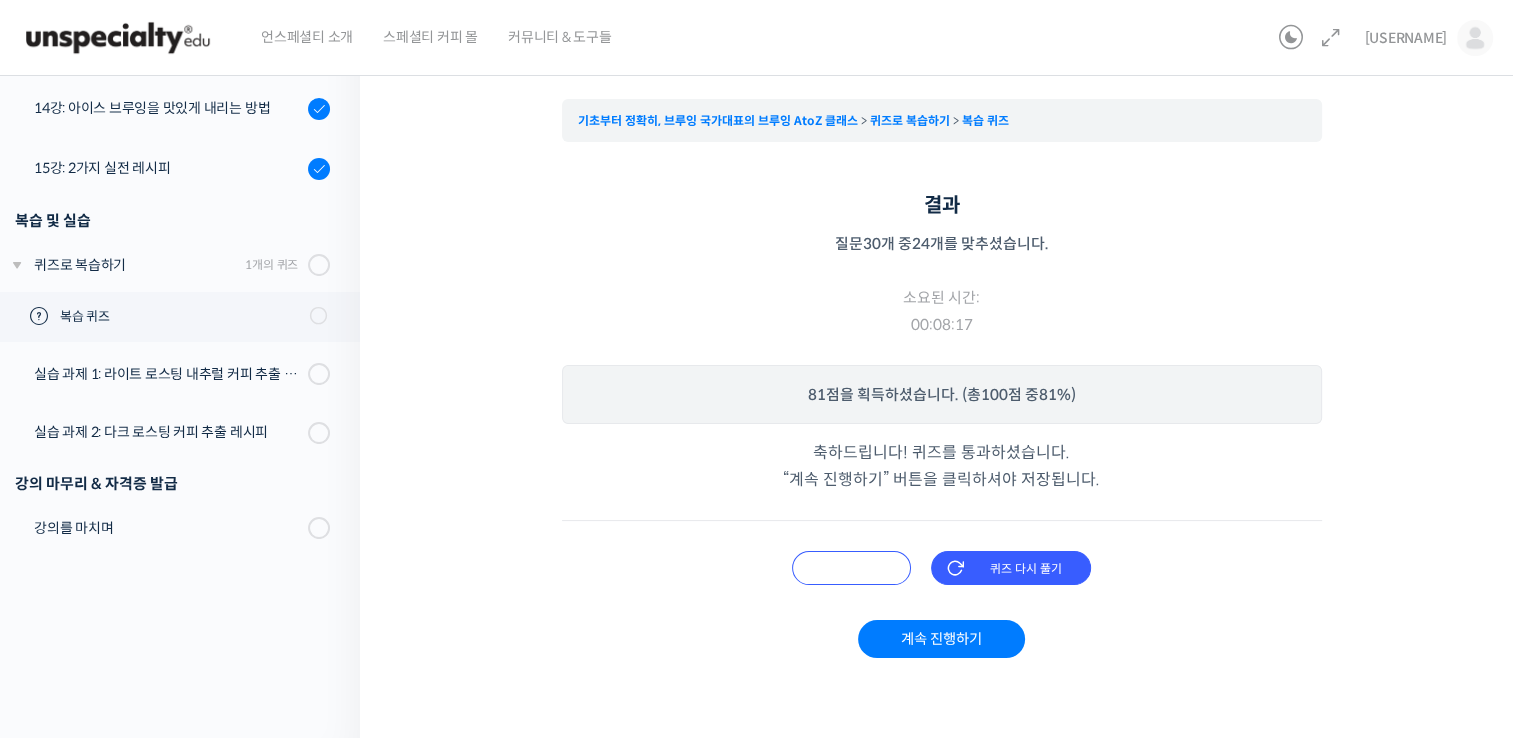 click on "오답 확인하기" at bounding box center [851, 568] 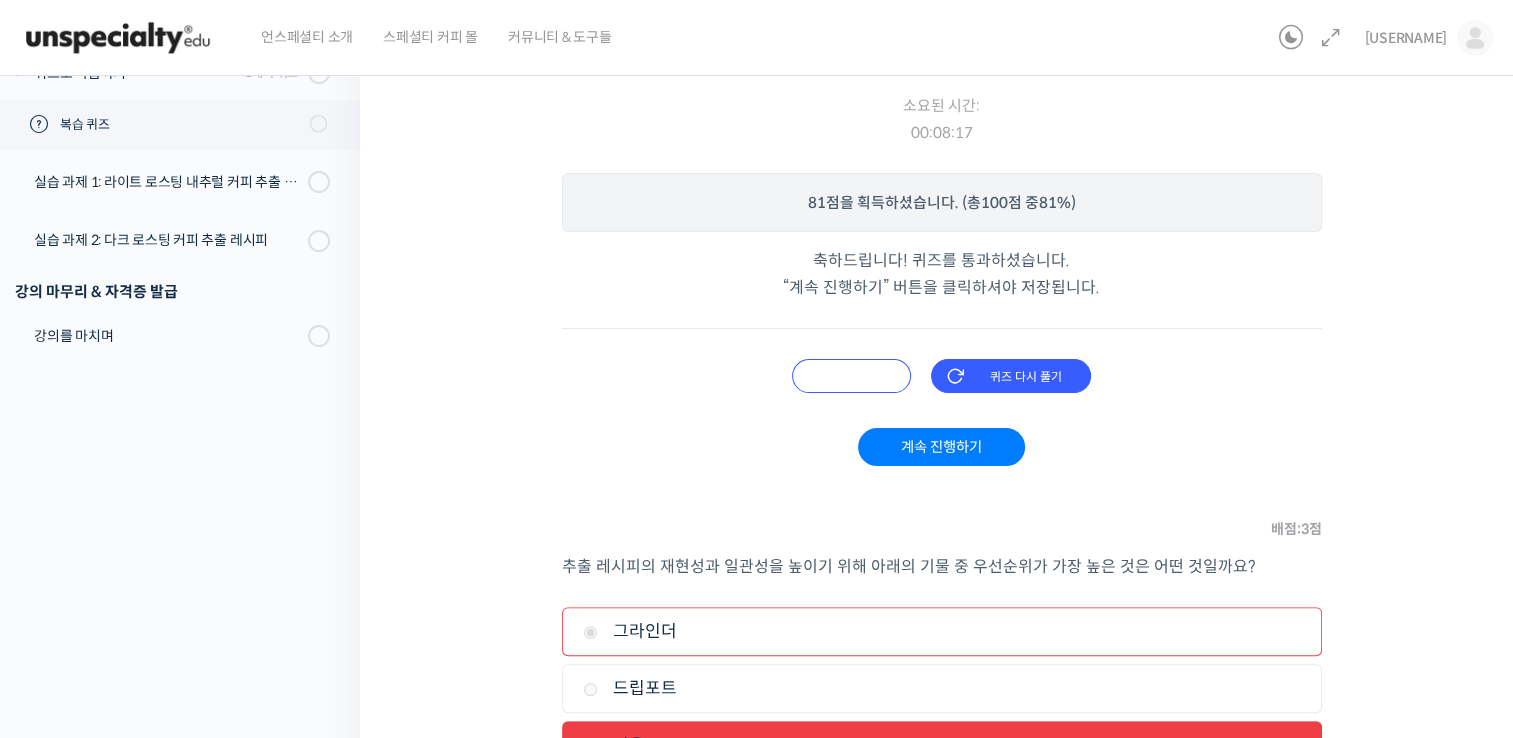 scroll, scrollTop: 351, scrollLeft: 0, axis: vertical 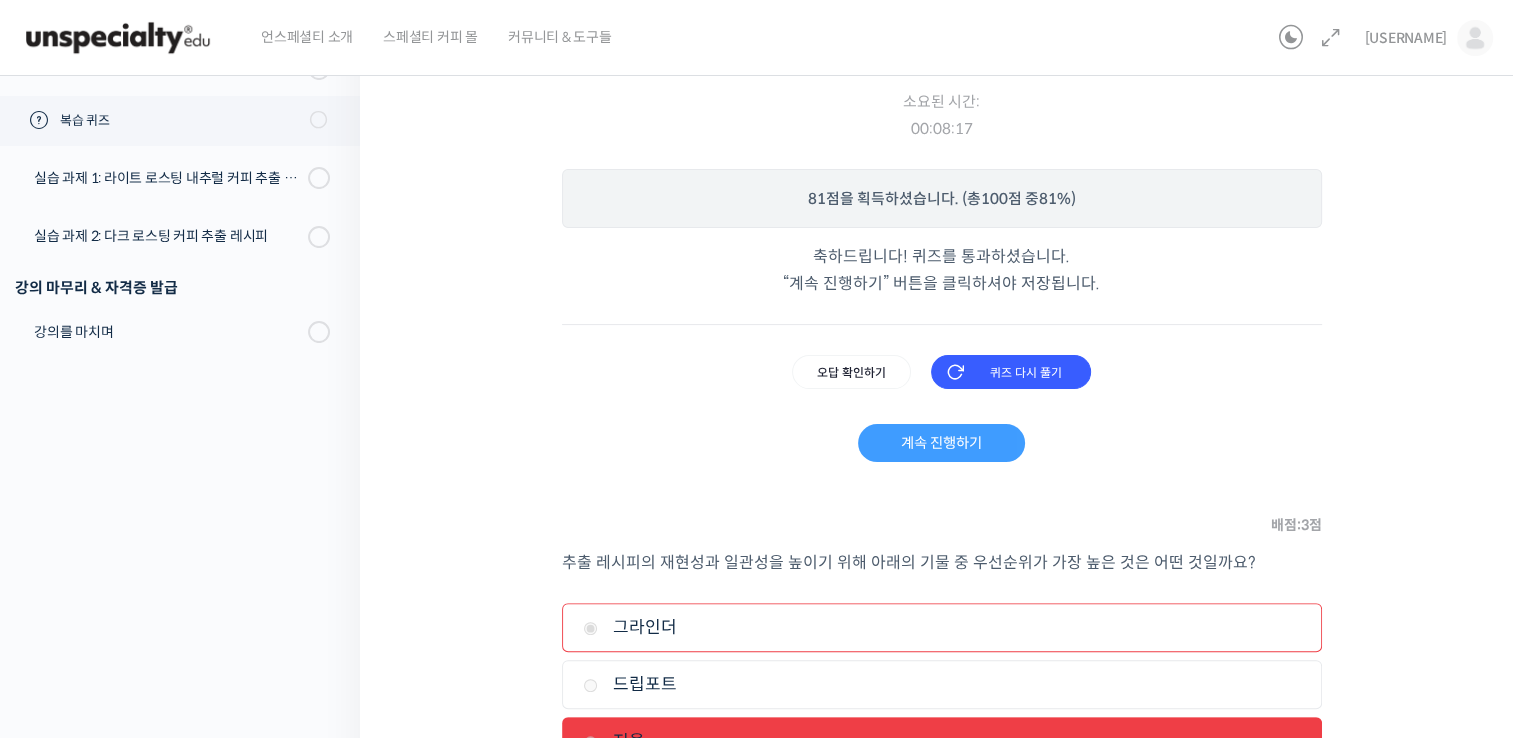 click on "계속 진행하기" at bounding box center [941, 443] 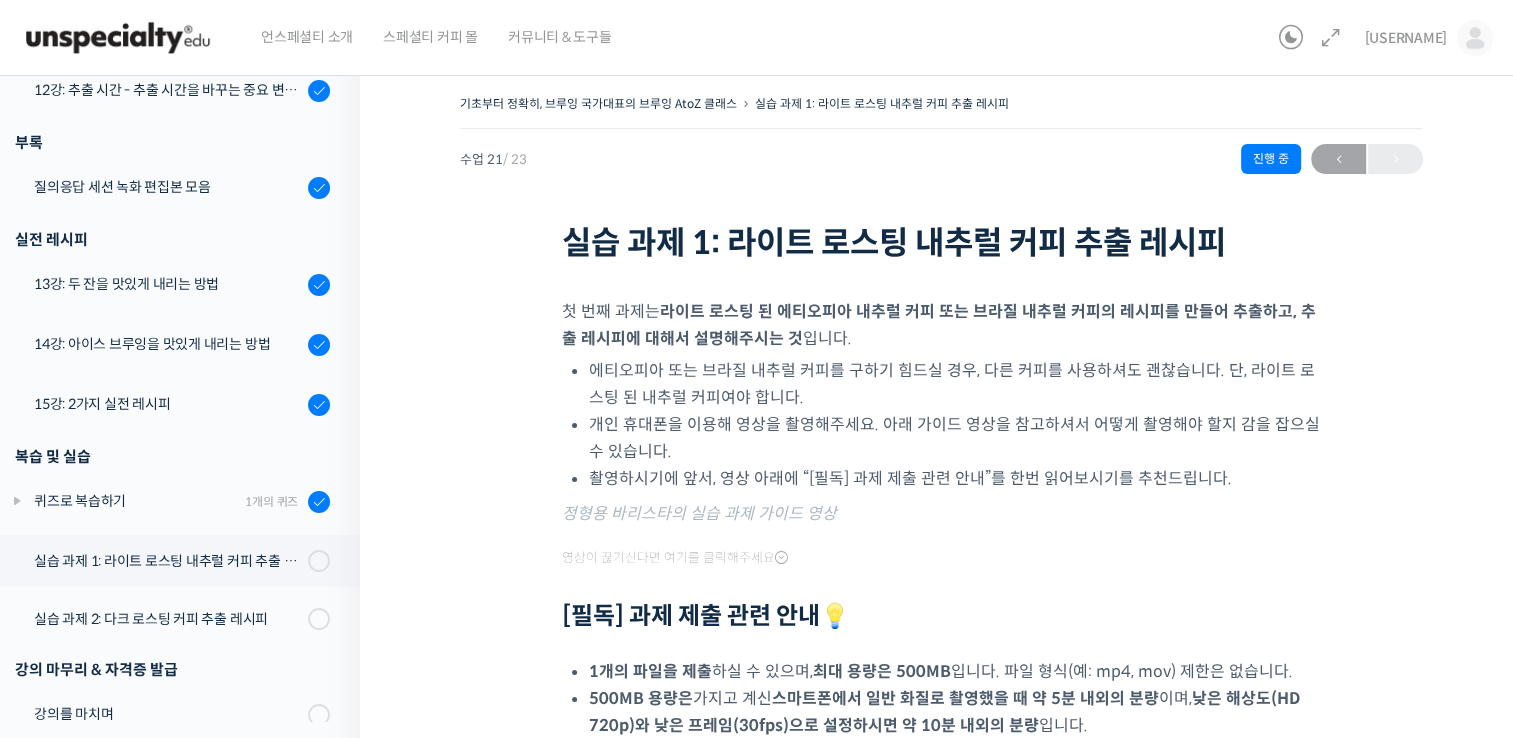 scroll, scrollTop: 0, scrollLeft: 0, axis: both 